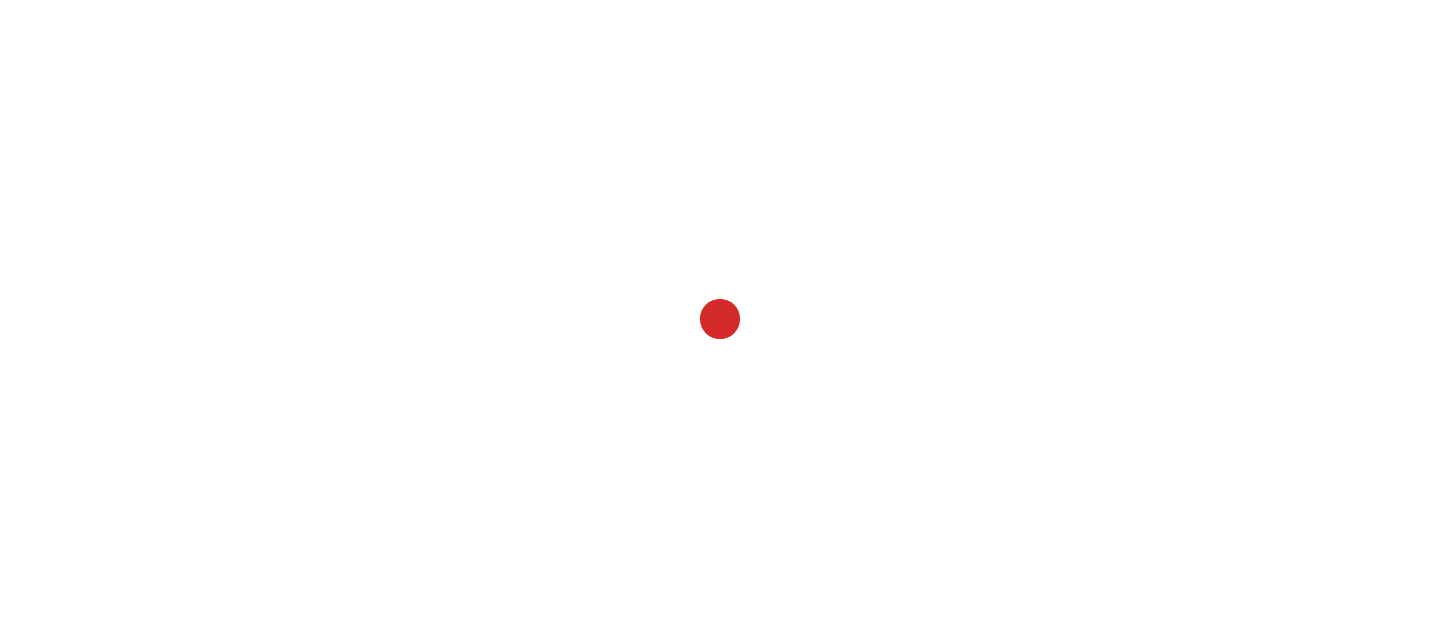 scroll, scrollTop: 0, scrollLeft: 0, axis: both 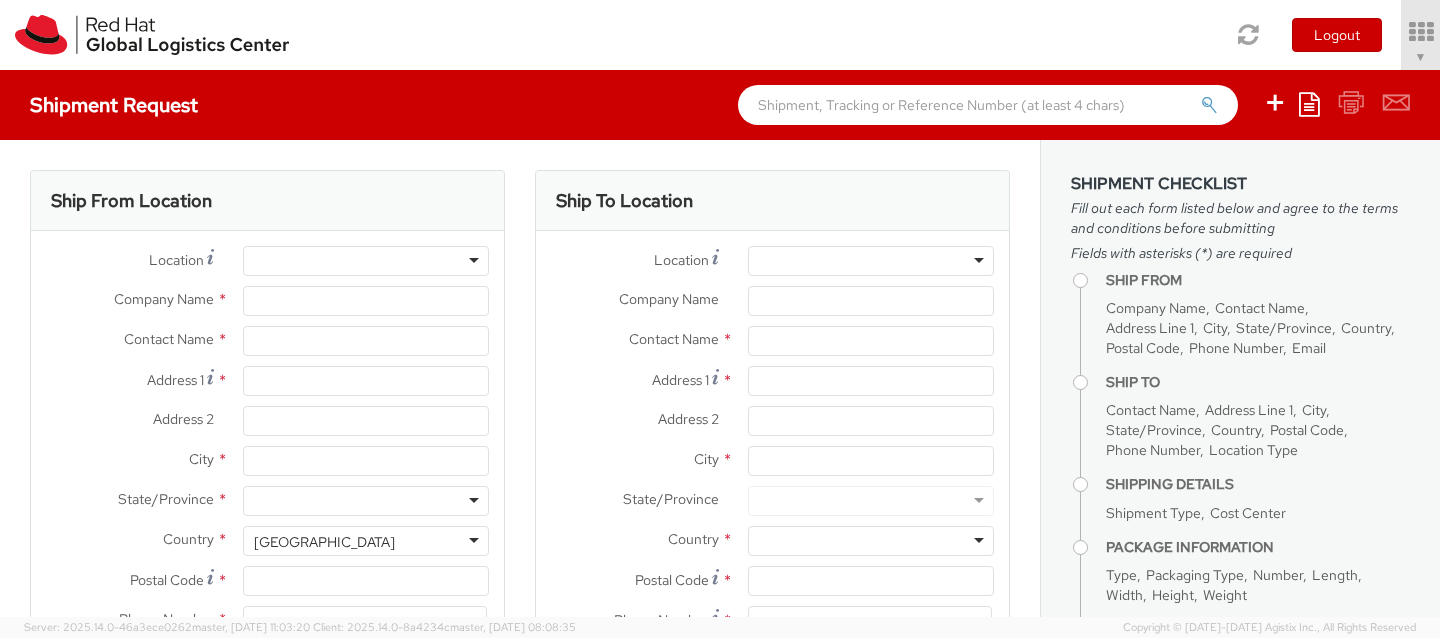 select on "512" 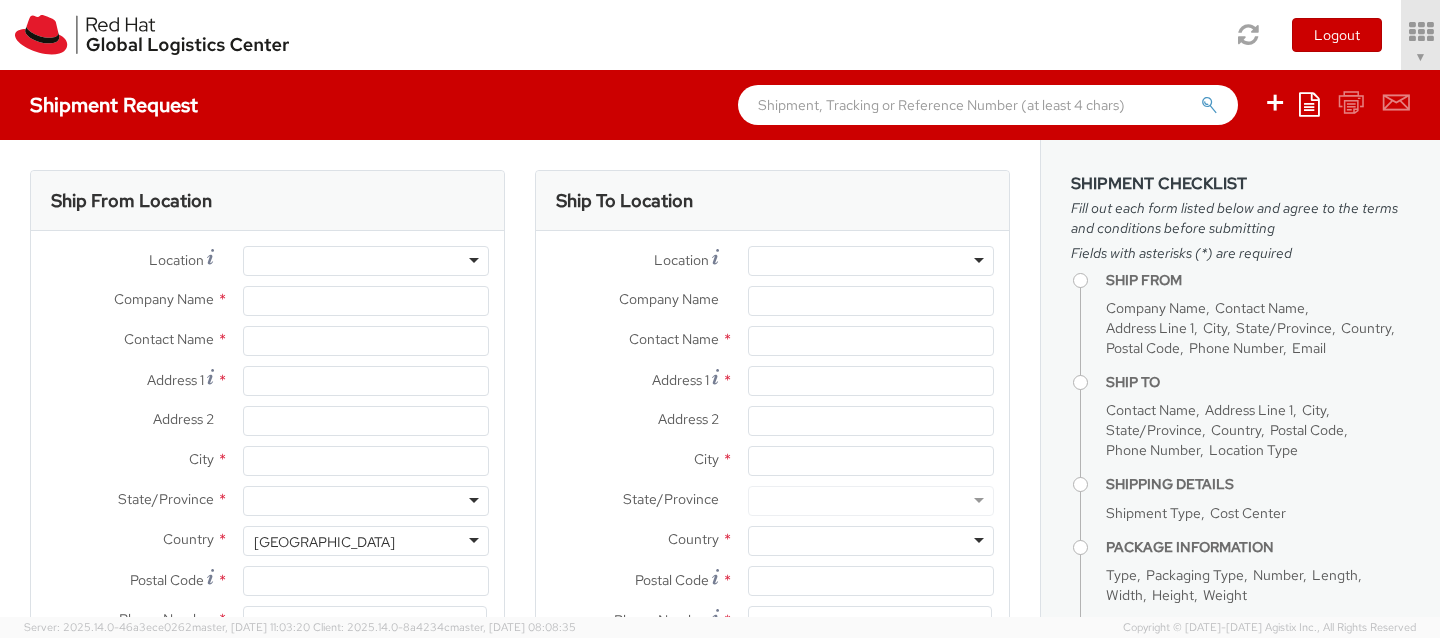 select 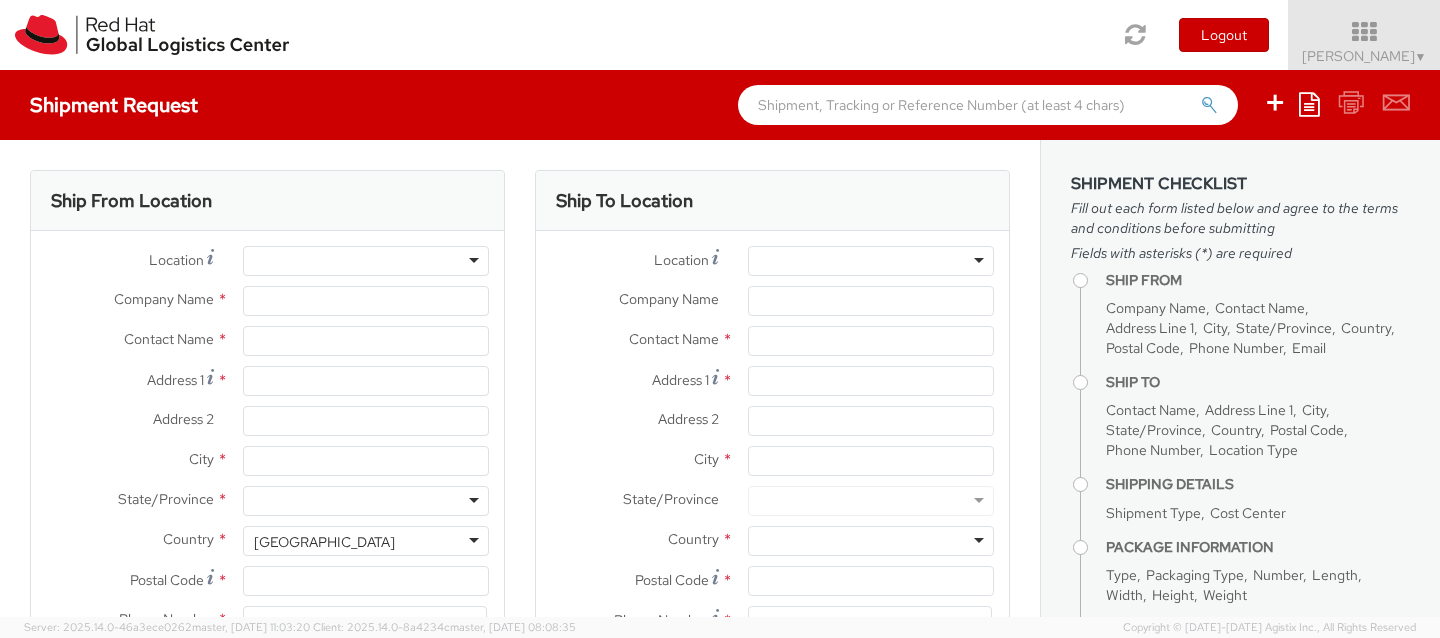 type on "Red Hat" 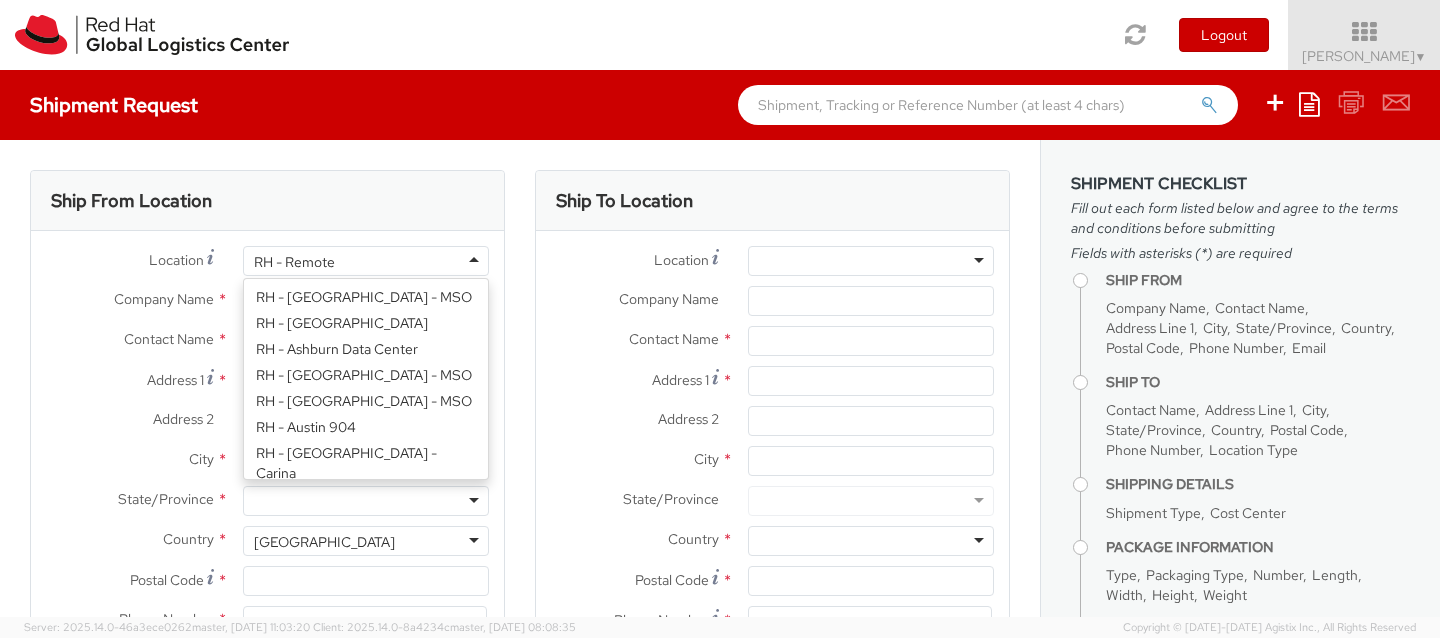 click on "RH - Remote" at bounding box center (366, 261) 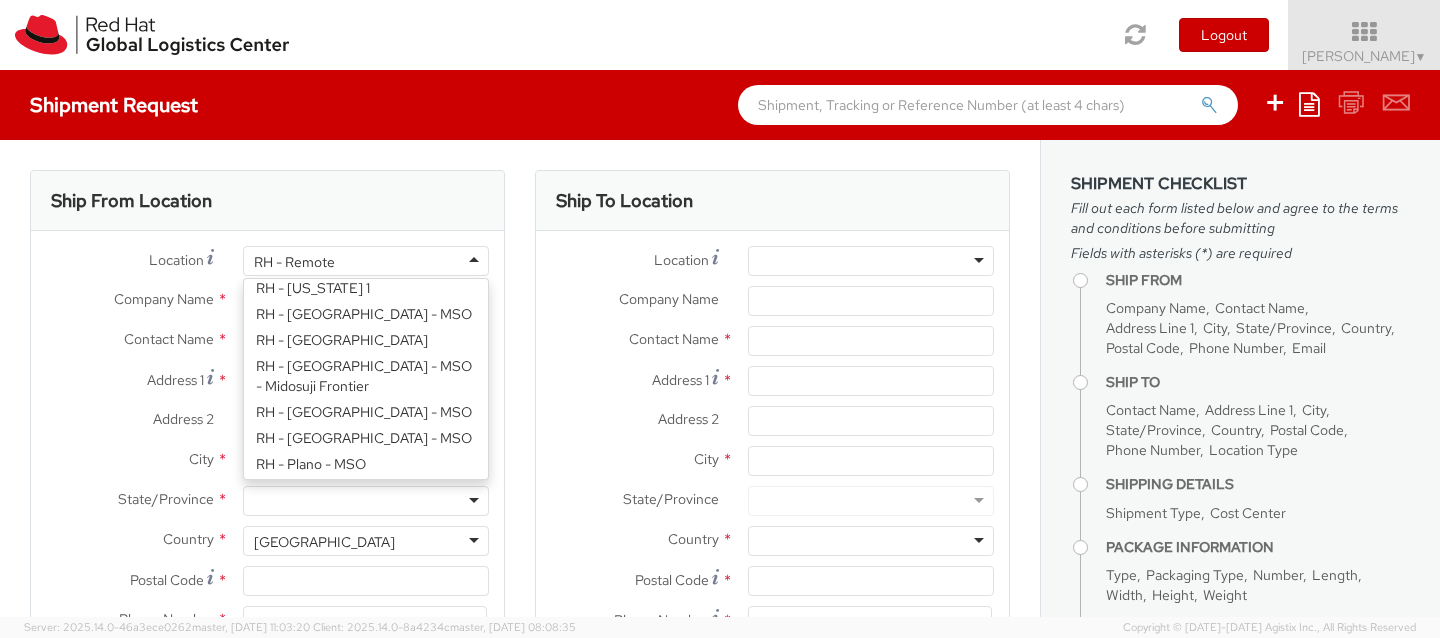click on "RH - Remote" at bounding box center (366, 261) 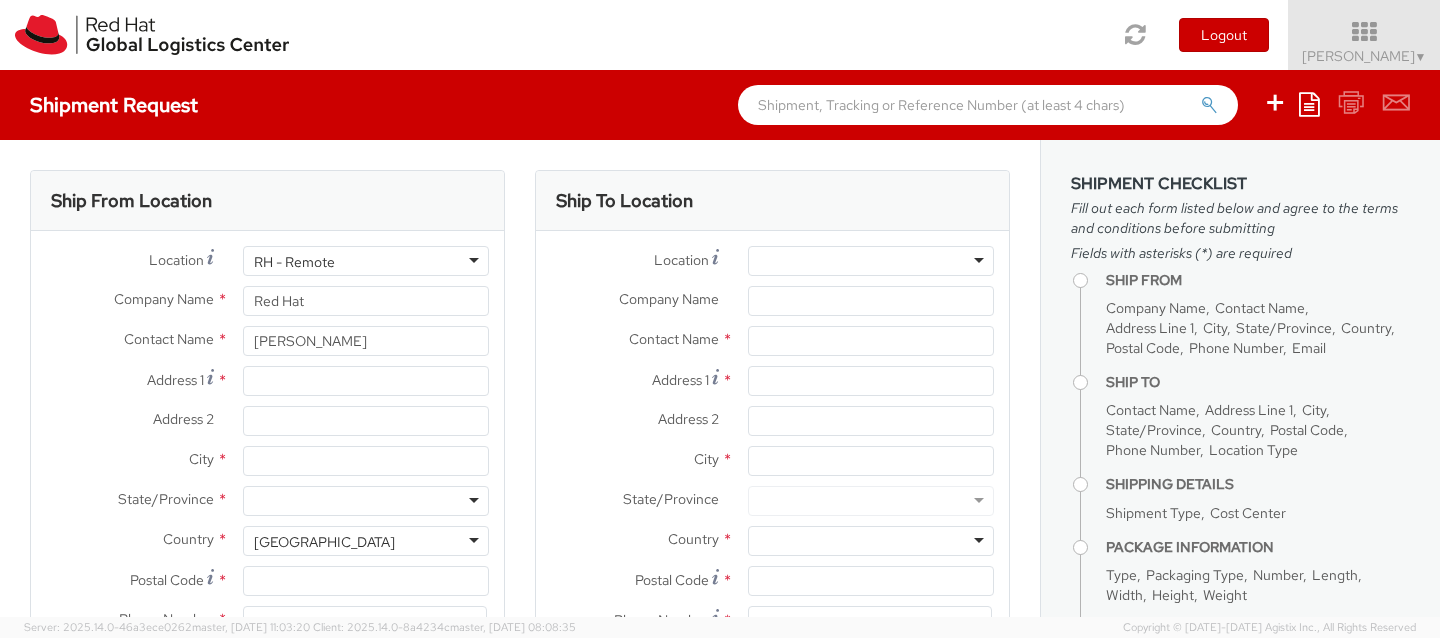 click on "Company Name        *       Red Hat" at bounding box center (267, 301) 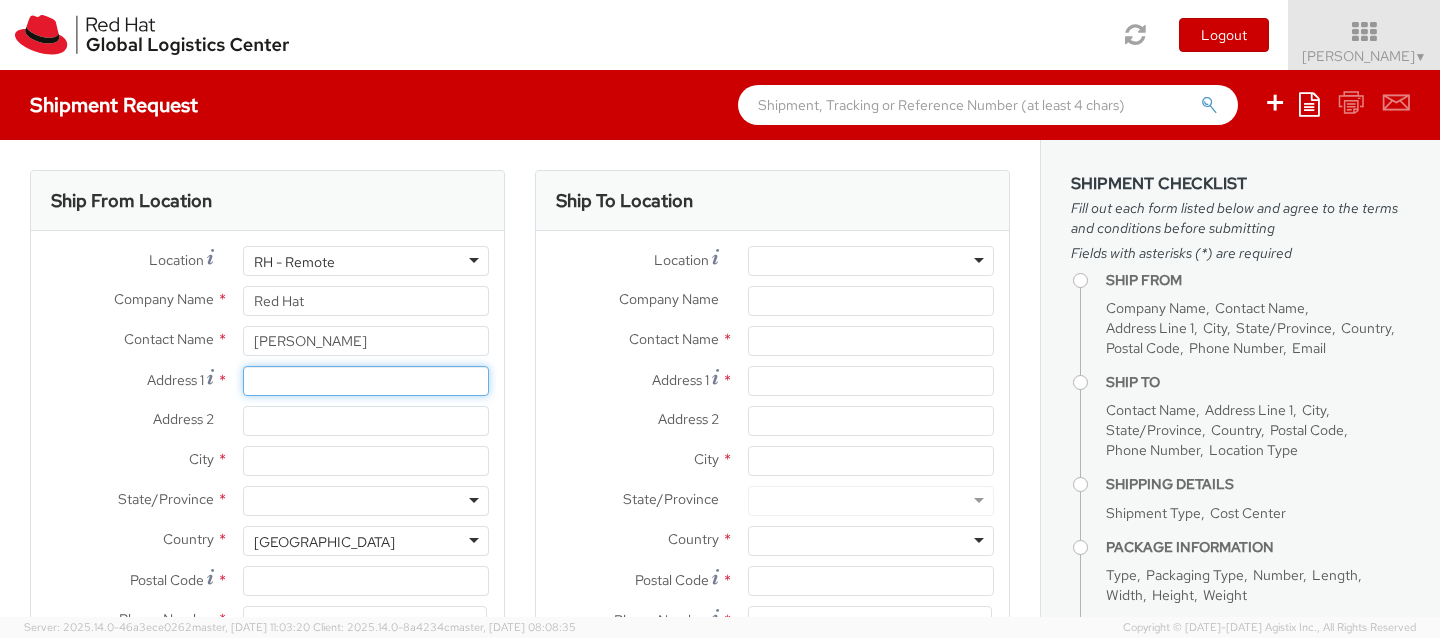 click on "Address 1        *" at bounding box center (366, 381) 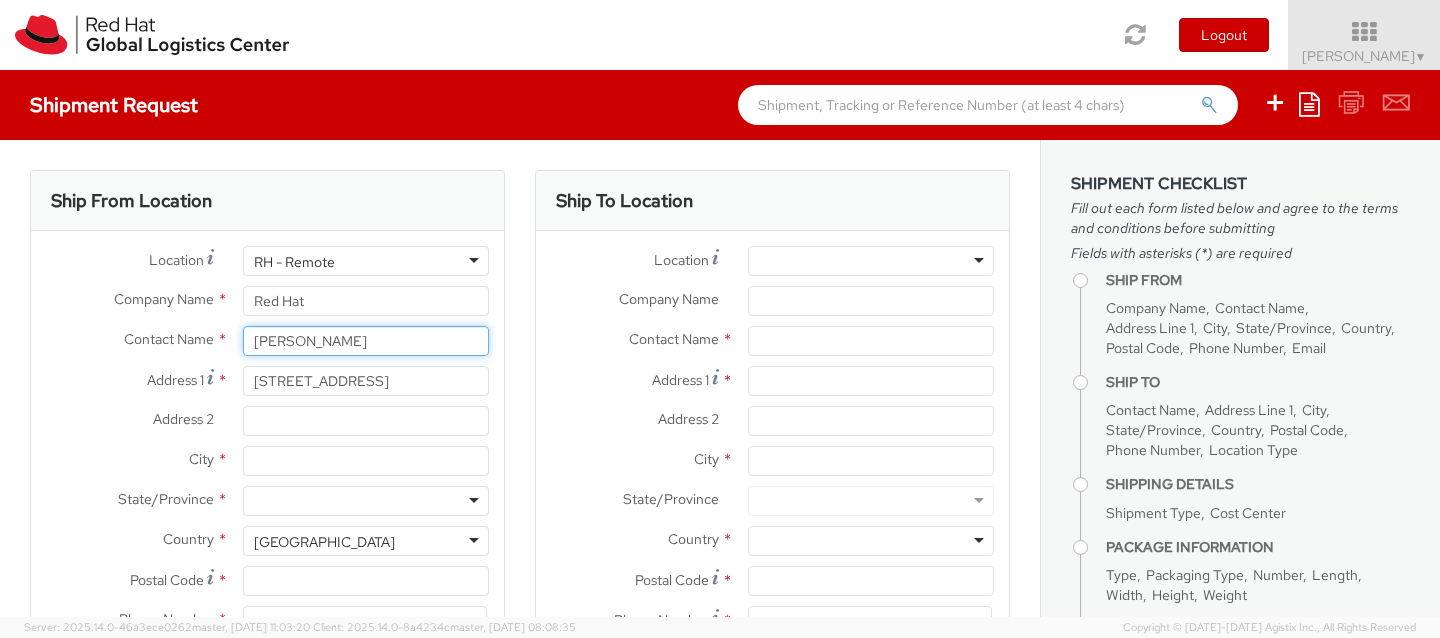 type on "Alyssa" 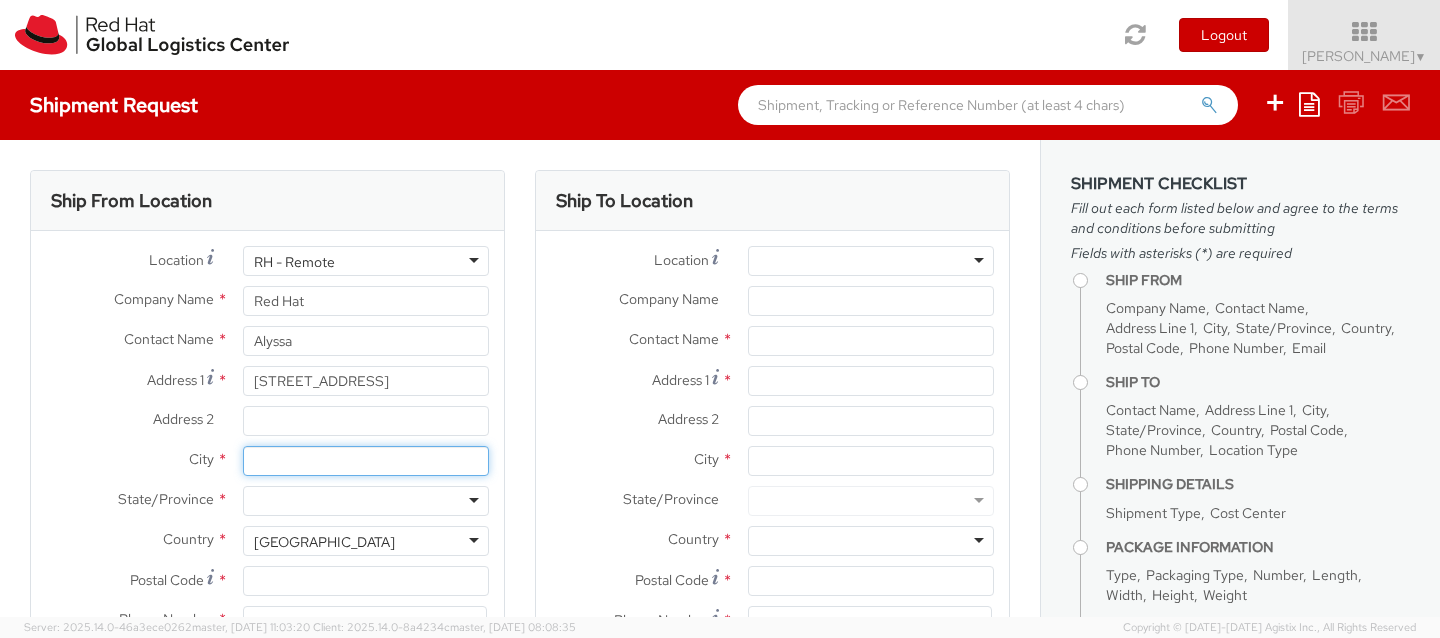 type on "[PERSON_NAME]" 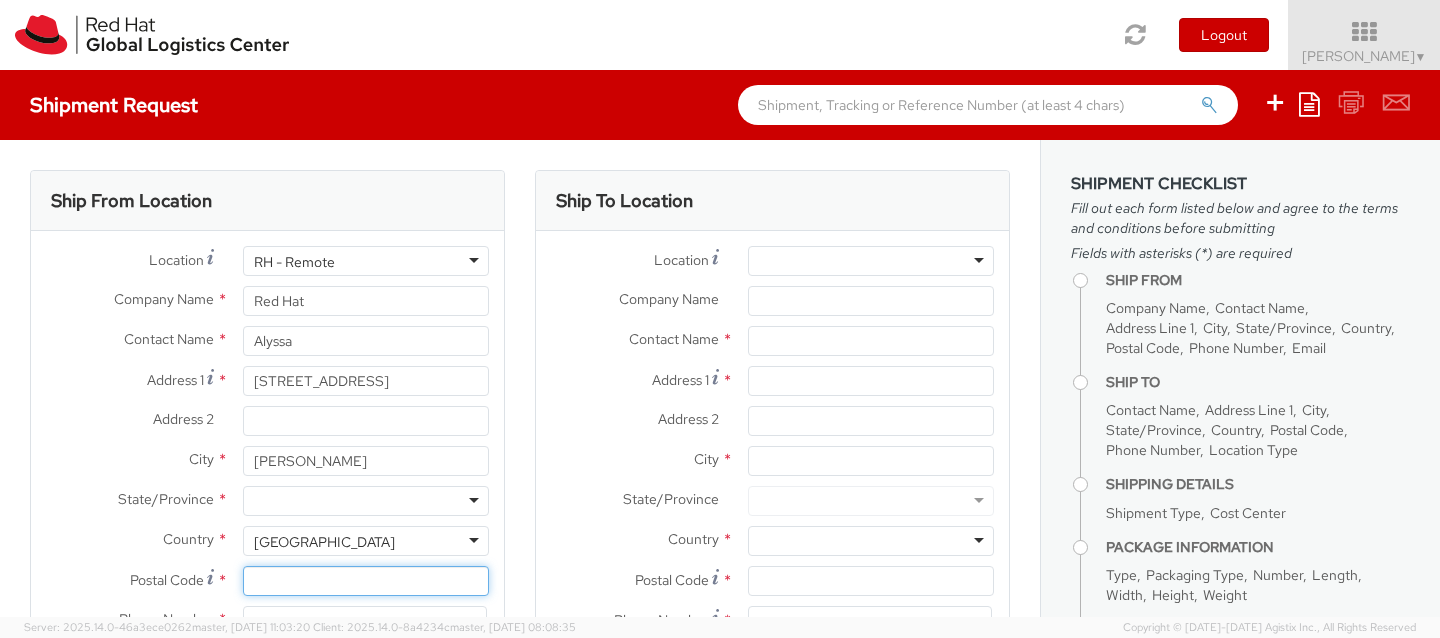 type on "03903" 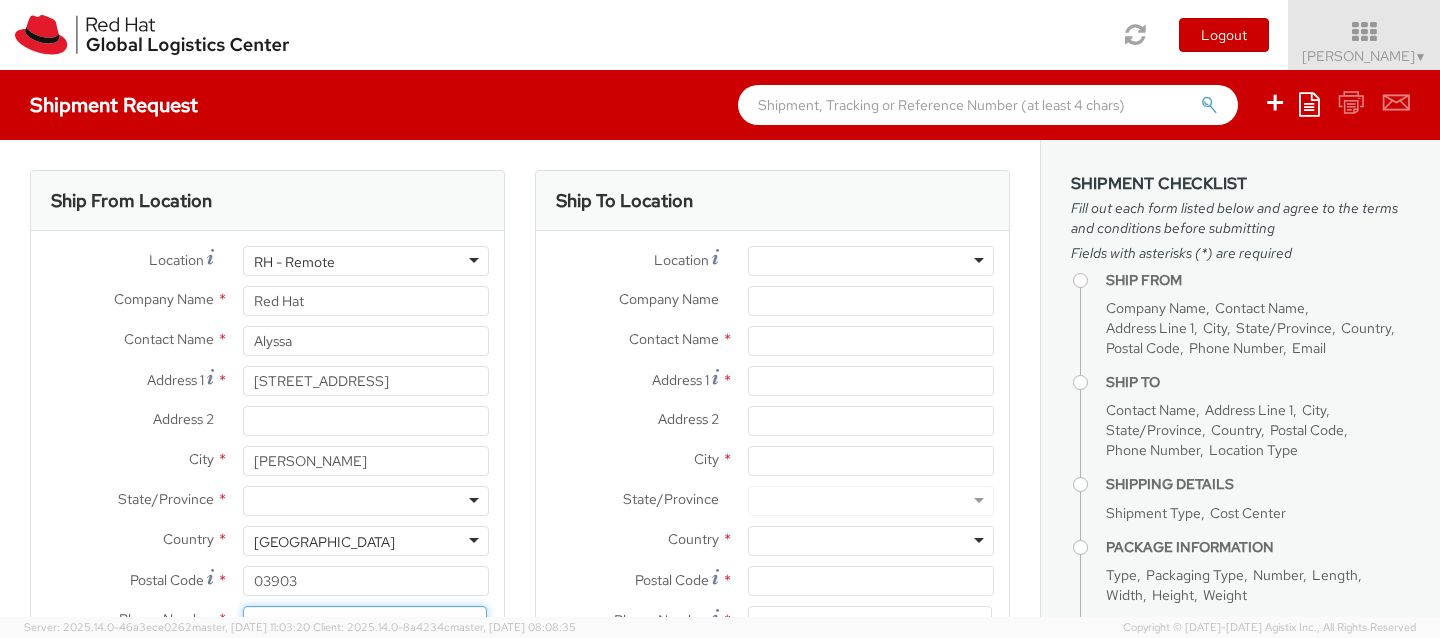 type on "2076512278" 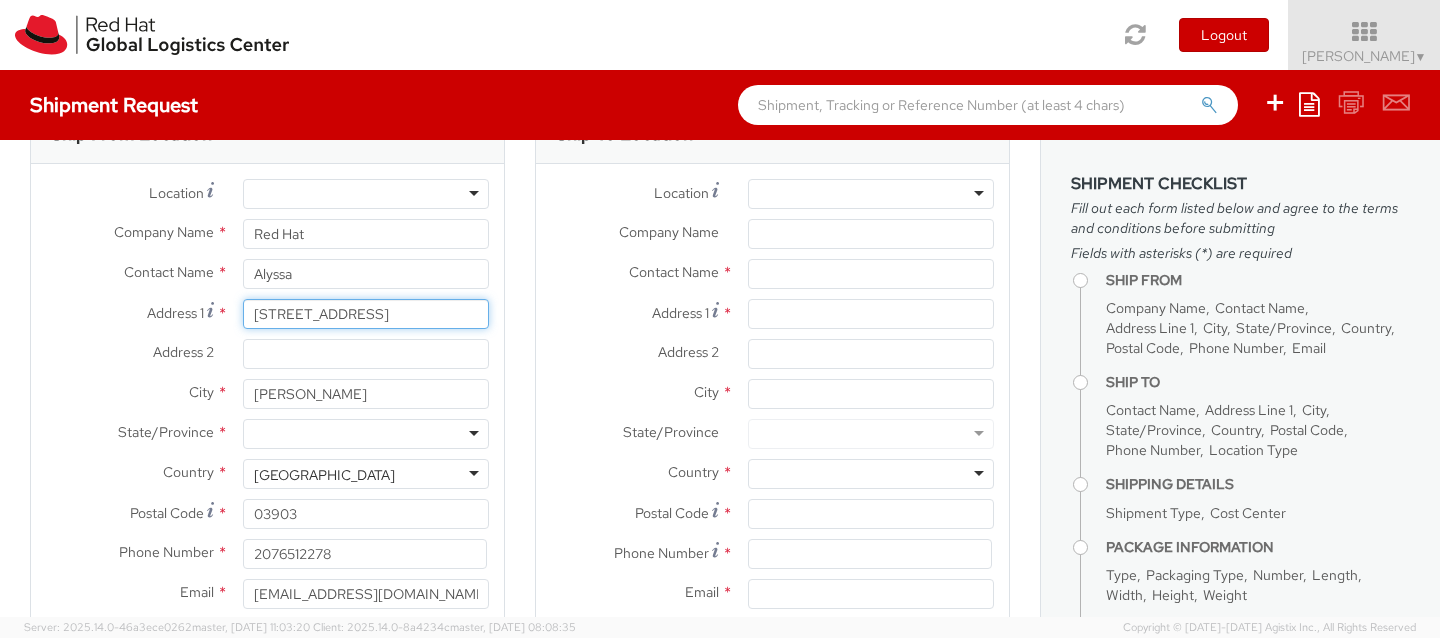 scroll, scrollTop: 126, scrollLeft: 0, axis: vertical 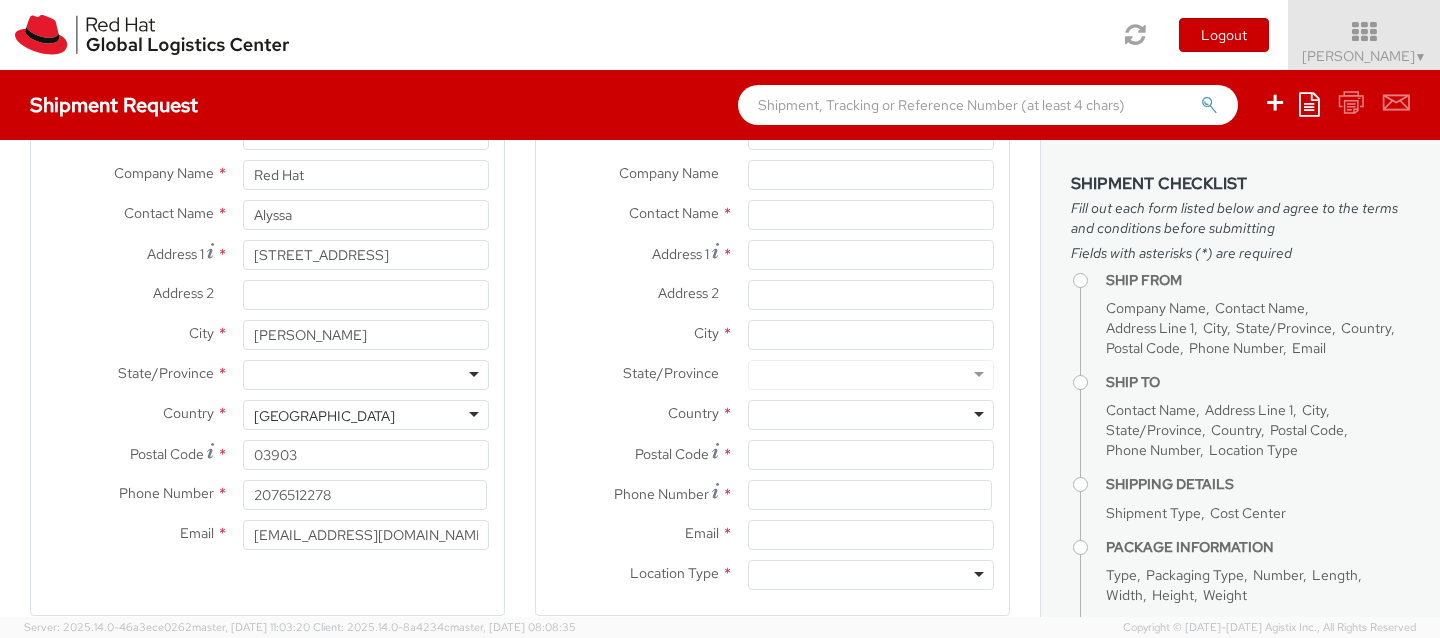 click on "Ship From Location                       Location        *             [GEOGRAPHIC_DATA] - [GEOGRAPHIC_DATA] - [GEOGRAPHIC_DATA] [GEOGRAPHIC_DATA] - [GEOGRAPHIC_DATA] [GEOGRAPHIC_DATA] [GEOGRAPHIC_DATA] - [GEOGRAPHIC_DATA] [GEOGRAPHIC_DATA] - [GEOGRAPHIC_DATA] - [GEOGRAPHIC_DATA] [GEOGRAPHIC_DATA] - [GEOGRAPHIC_DATA] - [GEOGRAPHIC_DATA] [GEOGRAPHIC_DATA] - [GEOGRAPHIC_DATA] 904 [GEOGRAPHIC_DATA] - [GEOGRAPHIC_DATA] - [GEOGRAPHIC_DATA] [GEOGRAPHIC_DATA] - [GEOGRAPHIC_DATA] - [GEOGRAPHIC_DATA] - [GEOGRAPHIC_DATA] - [GEOGRAPHIC_DATA] - [GEOGRAPHIC_DATA] - [GEOGRAPHIC_DATA] RH - [GEOGRAPHIC_DATA] - Colonial RH - [GEOGRAPHIC_DATA] RH - [GEOGRAPHIC_DATA] - [GEOGRAPHIC_DATA] [GEOGRAPHIC_DATA] - [GEOGRAPHIC_DATA] - [GEOGRAPHIC_DATA][PERSON_NAME][GEOGRAPHIC_DATA] - [GEOGRAPHIC_DATA] - Raycom RH - [GEOGRAPHIC_DATA] Data Center [GEOGRAPHIC_DATA] - [GEOGRAPHIC_DATA] - [GEOGRAPHIC_DATA] RH - [GEOGRAPHIC_DATA] Data Center [GEOGRAPHIC_DATA] - [GEOGRAPHIC_DATA] [GEOGRAPHIC_DATA] - [GEOGRAPHIC_DATA] [GEOGRAPHIC_DATA] - [GEOGRAPHIC_DATA] - [GEOGRAPHIC_DATA] - [GEOGRAPHIC_DATA] - [GEOGRAPHIC_DATA] [GEOGRAPHIC_DATA] - [GEOGRAPHIC_DATA] - [GEOGRAPHIC_DATA] [GEOGRAPHIC_DATA] - [GEOGRAPHIC_DATA] - [GEOGRAPHIC_DATA] [GEOGRAPHIC_DATA] - [GEOGRAPHIC_DATA] [GEOGRAPHIC_DATA] - [GEOGRAPHIC_DATA] - [GEOGRAPHIC_DATA] [GEOGRAPHIC_DATA] - [GEOGRAPHIC_DATA] - [GEOGRAPHIC_DATA] [GEOGRAPHIC_DATA] - [GEOGRAPHIC_DATA] - [GEOGRAPHIC_DATA] [GEOGRAPHIC_DATA] - [GEOGRAPHIC_DATA] - [GEOGRAPHIC_DATA] - [GEOGRAPHIC_DATA] [GEOGRAPHIC_DATA] - [GEOGRAPHIC_DATA] [GEOGRAPHIC_DATA] - [GEOGRAPHIC_DATA] [GEOGRAPHIC_DATA] - [GEOGRAPHIC_DATA] - [GEOGRAPHIC_DATA] [GEOGRAPHIC_DATA] - [GEOGRAPHIC_DATA] [GEOGRAPHIC_DATA] - [GEOGRAPHIC_DATA] - [GEOGRAPHIC_DATA] [GEOGRAPHIC_DATA][PERSON_NAME][GEOGRAPHIC_DATA] - [GEOGRAPHIC_DATA] RH - [GEOGRAPHIC_DATA] [GEOGRAPHIC_DATA] - [GEOGRAPHIC_DATA] - MSO RH - [GEOGRAPHIC_DATA] - MSO RH - Coppell Data Center (IBM) RH - Cork RH - [GEOGRAPHIC_DATA] [GEOGRAPHIC_DATA] - [GEOGRAPHIC_DATA] - [GEOGRAPHIC_DATA] [GEOGRAPHIC_DATA] - [GEOGRAPHIC_DATA] - [GEOGRAPHIC_DATA] [GEOGRAPHIC_DATA] - [GEOGRAPHIC_DATA] [GEOGRAPHIC_DATA] - [GEOGRAPHIC_DATA] - [GEOGRAPHIC_DATA] [GEOGRAPHIC_DATA] - [GEOGRAPHIC_DATA][PERSON_NAME][GEOGRAPHIC_DATA] - [GEOGRAPHIC_DATA]" at bounding box center [267, 330] 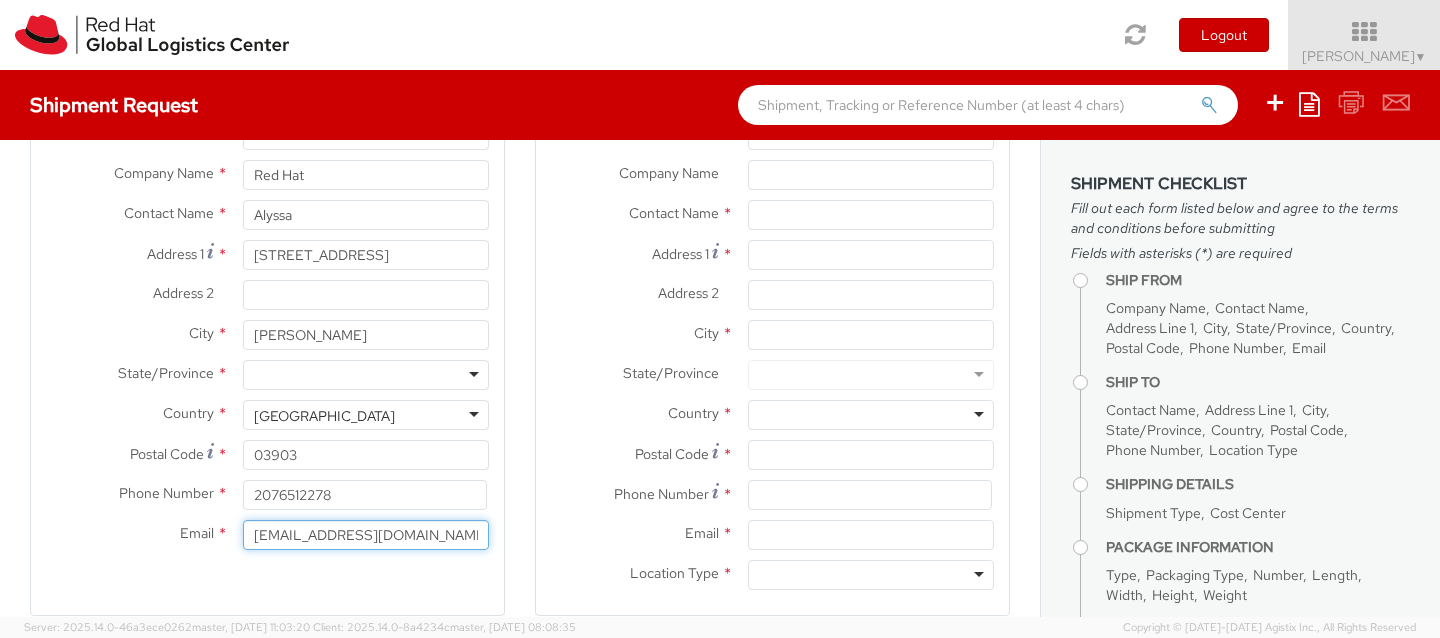 click on "[EMAIL_ADDRESS][DOMAIN_NAME]" at bounding box center (366, 535) 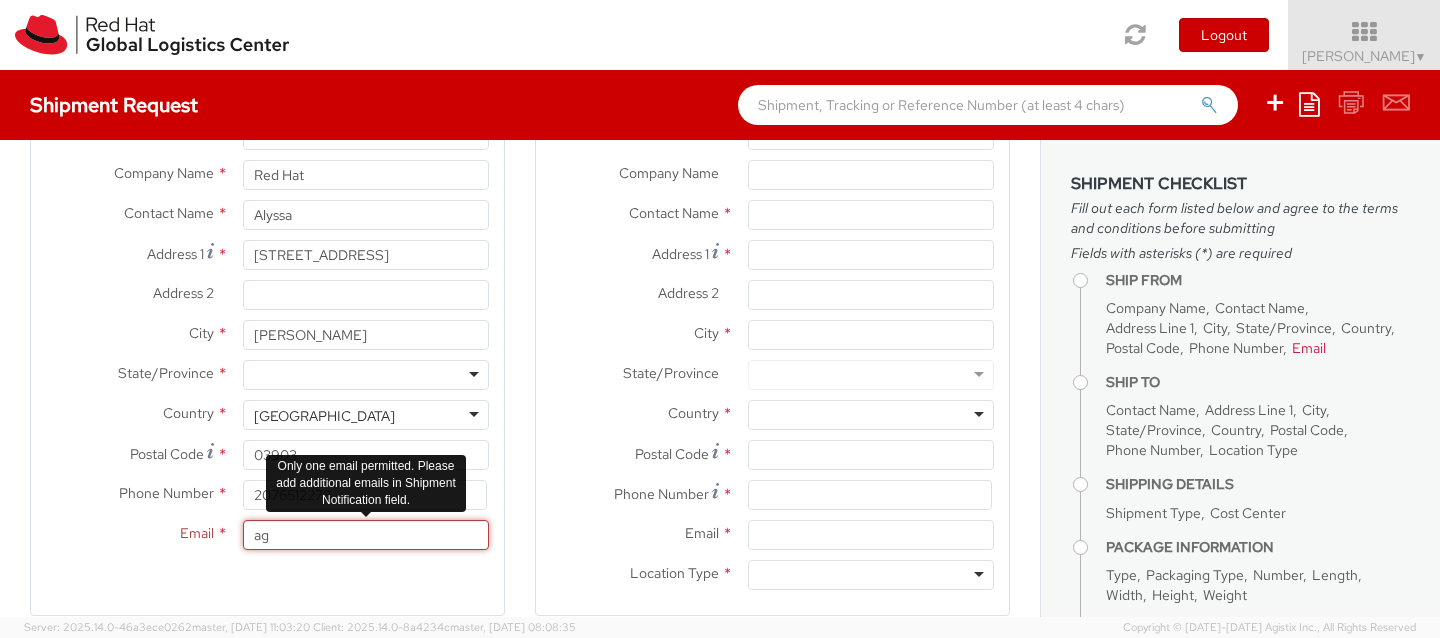 click on "ag" at bounding box center [366, 535] 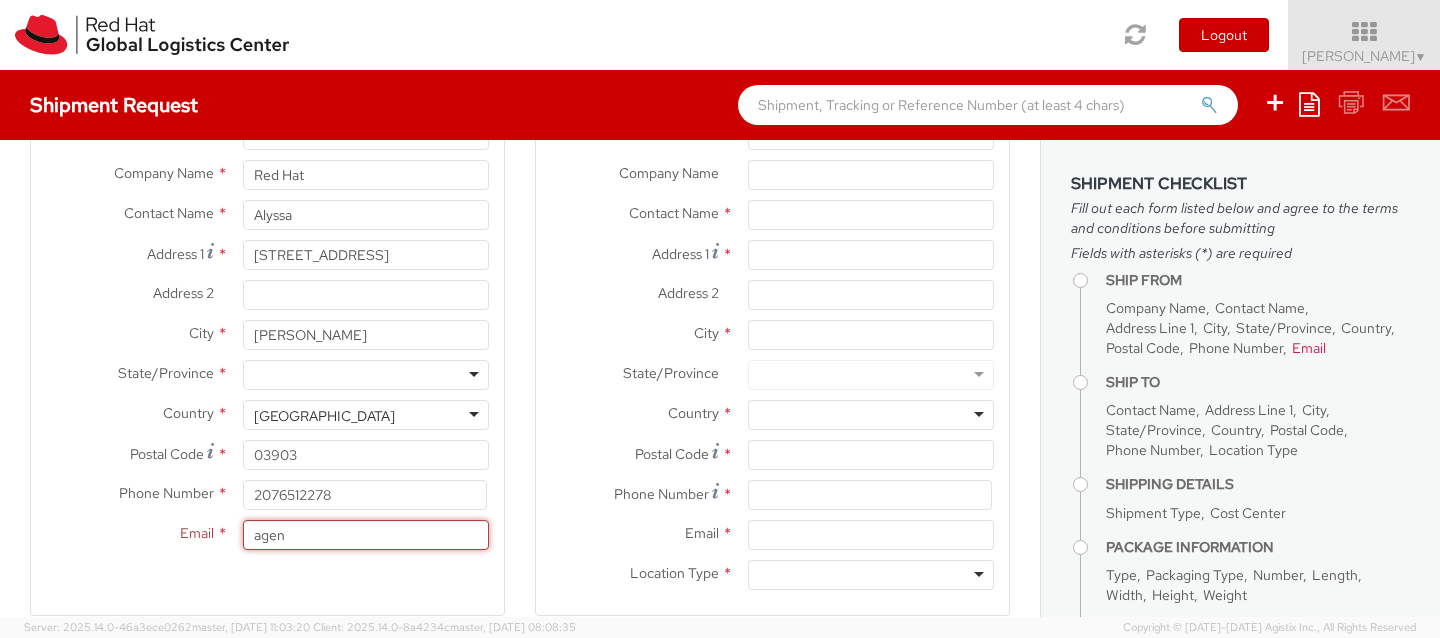 type on "[EMAIL_ADDRESS][DOMAIN_NAME]" 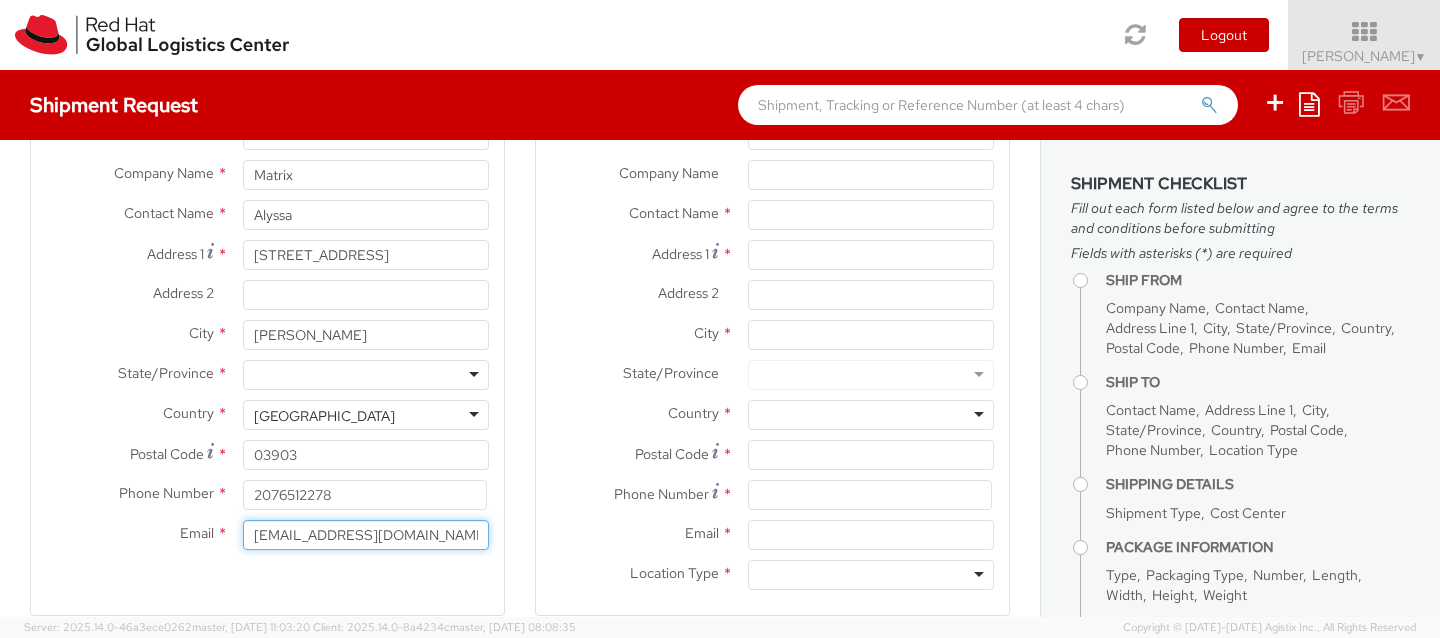 click on "[EMAIL_ADDRESS][DOMAIN_NAME]" at bounding box center (366, 535) 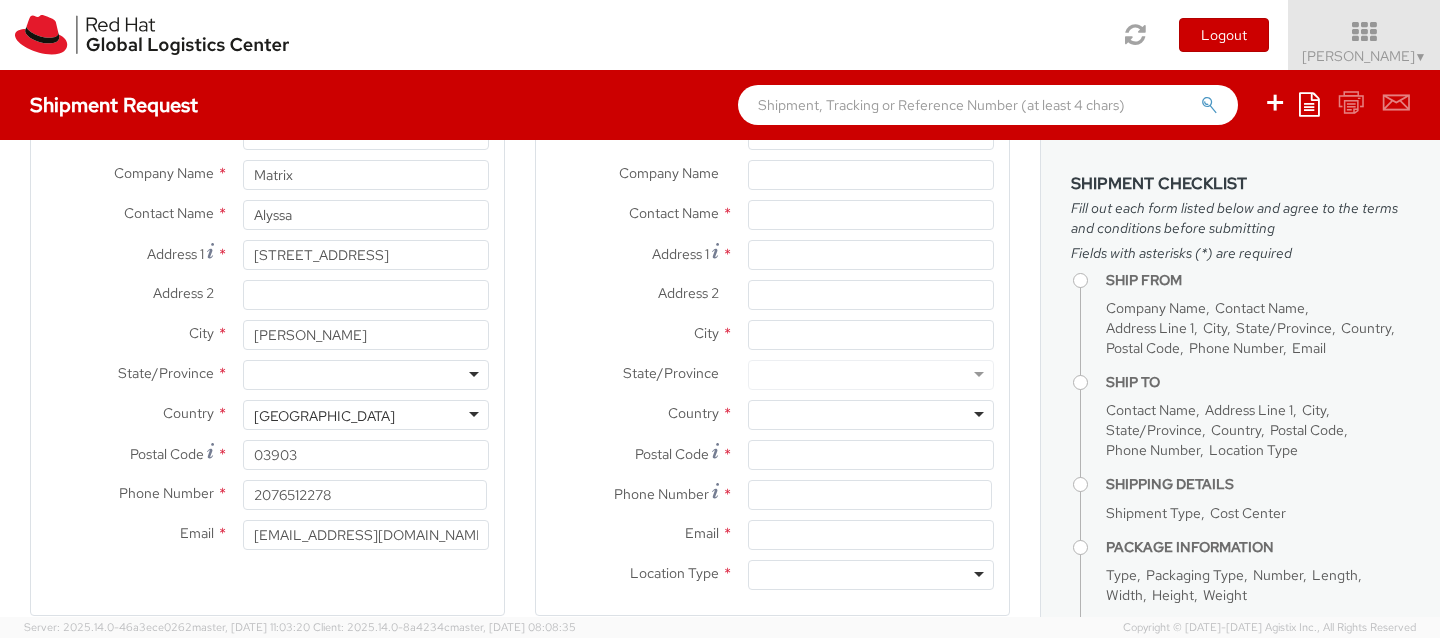 click at bounding box center (366, 135) 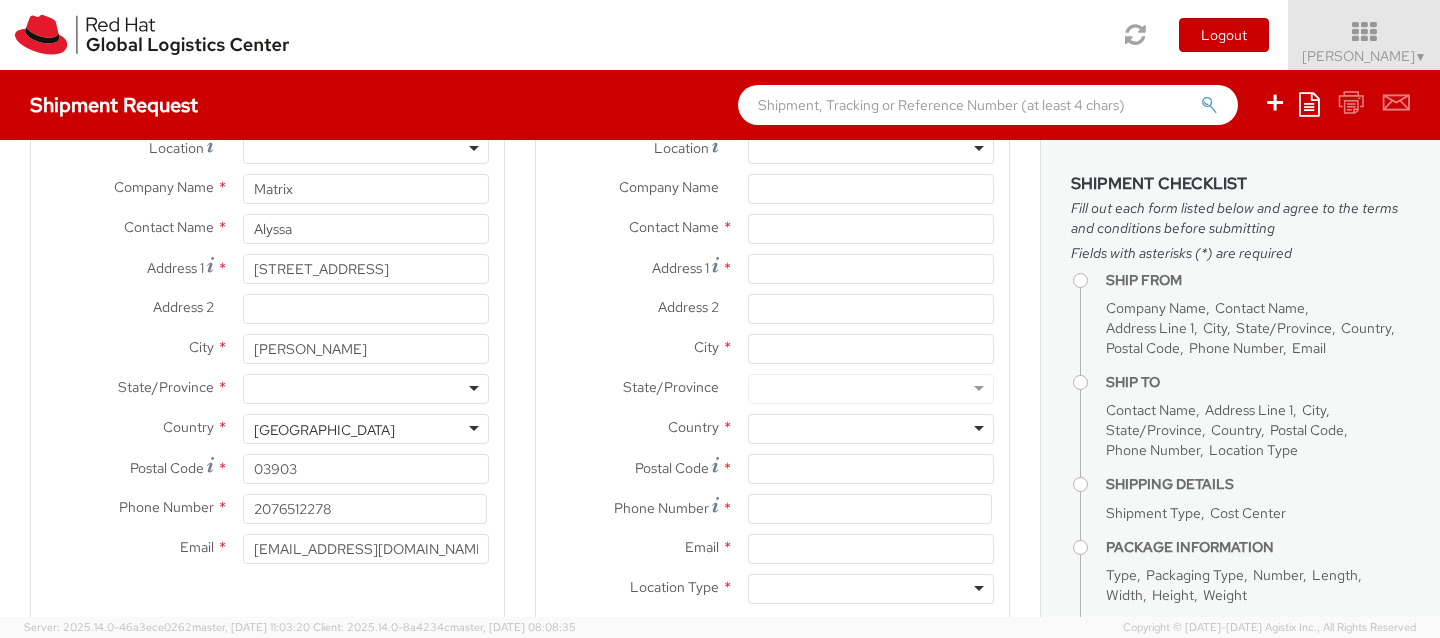 click on "Address 2        *" at bounding box center [129, 307] 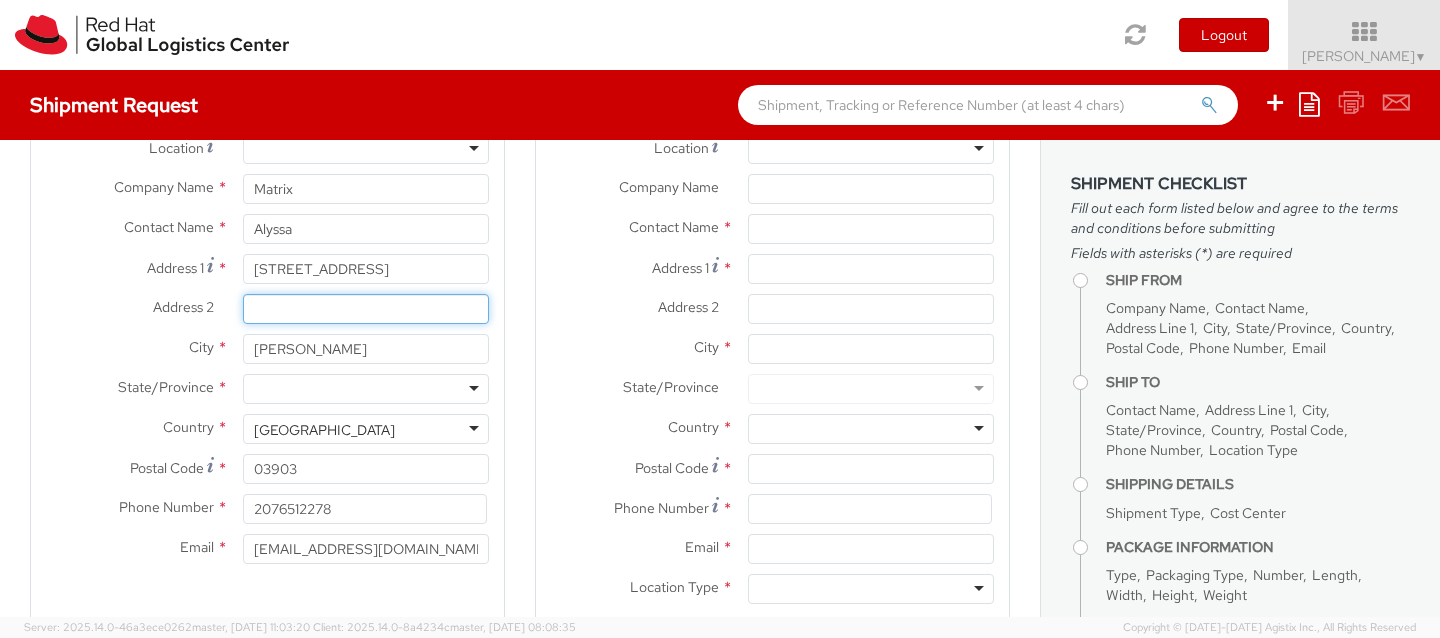 click on "Address 2        *" at bounding box center [366, 309] 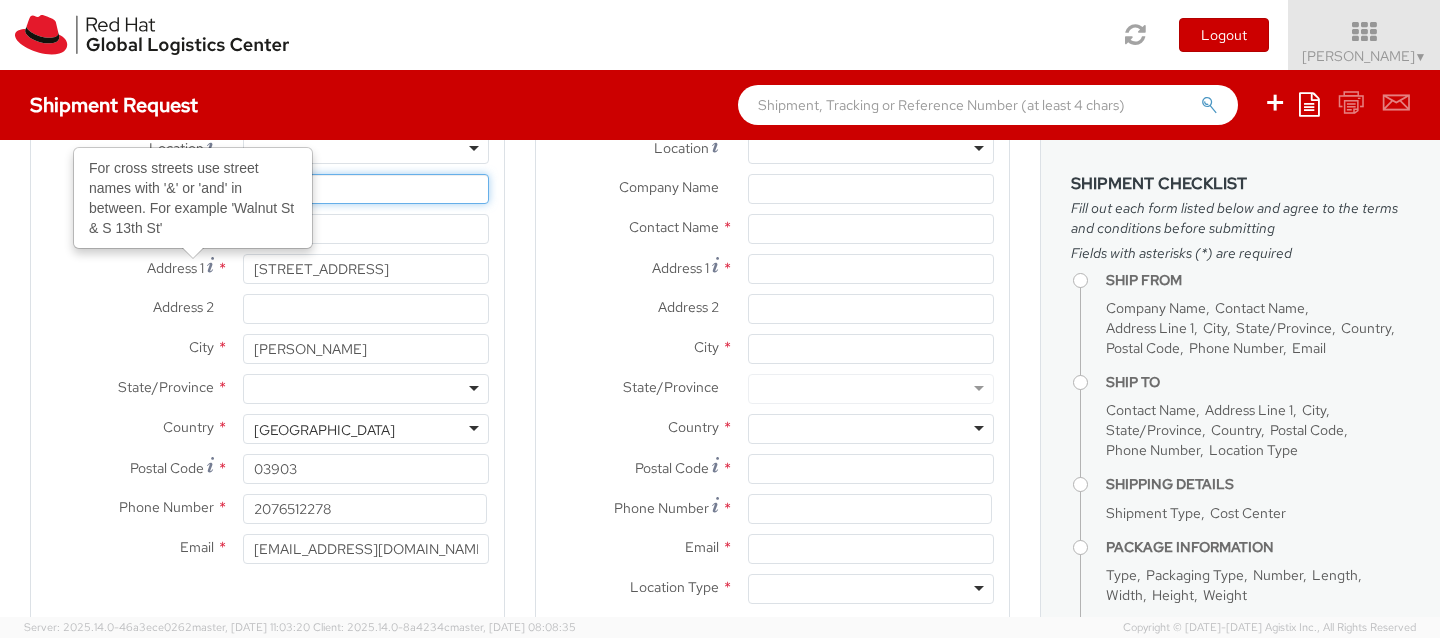 click on "Matrix" at bounding box center [366, 189] 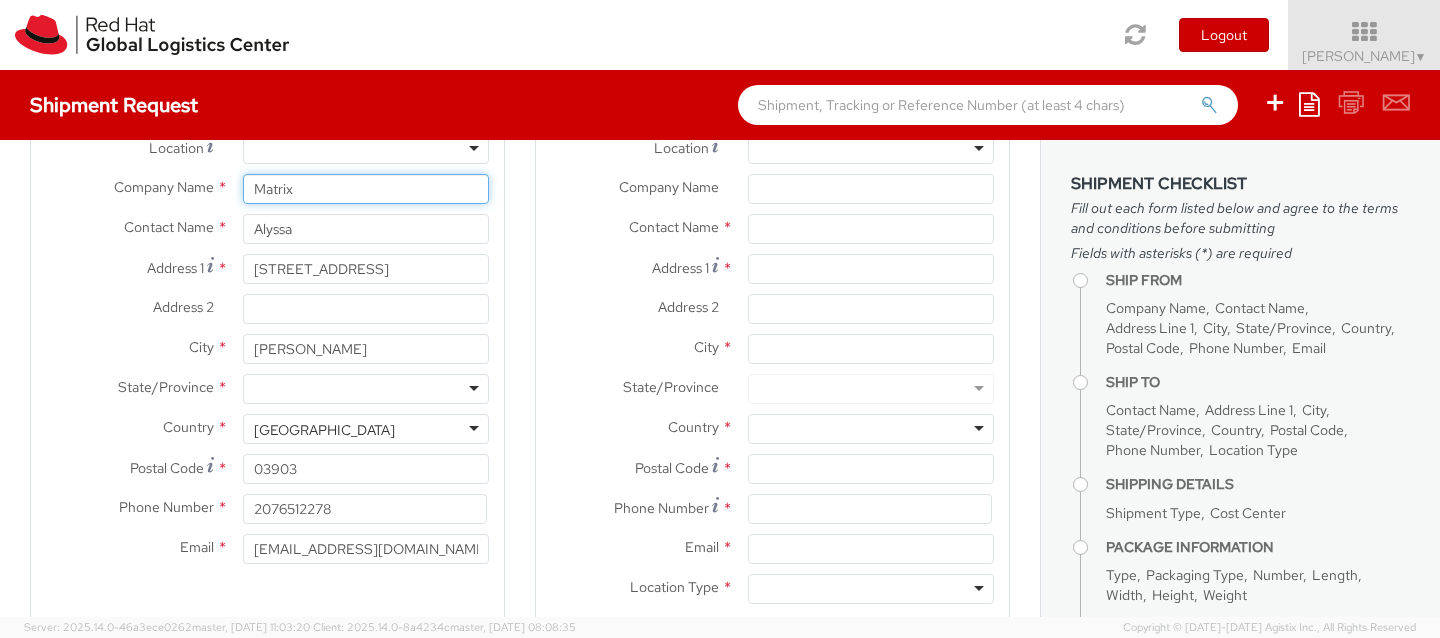 click on "Matrix" at bounding box center (366, 189) 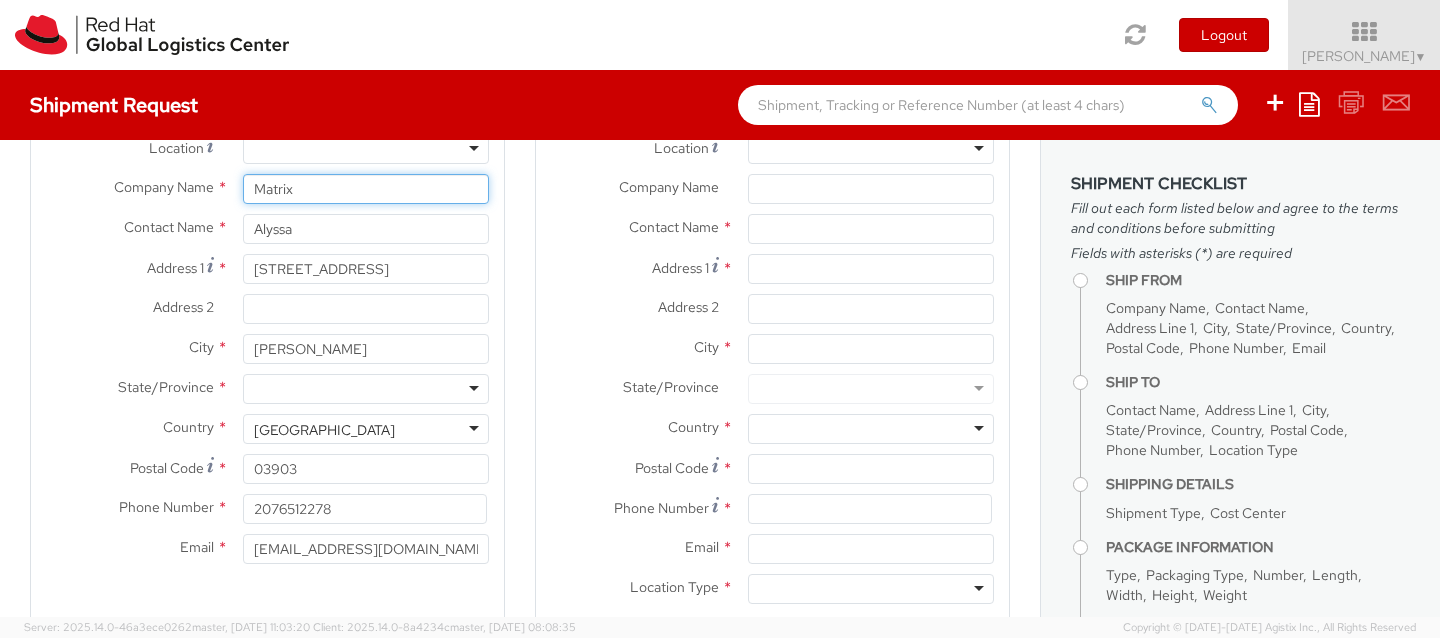 click on "Matrix" at bounding box center [366, 189] 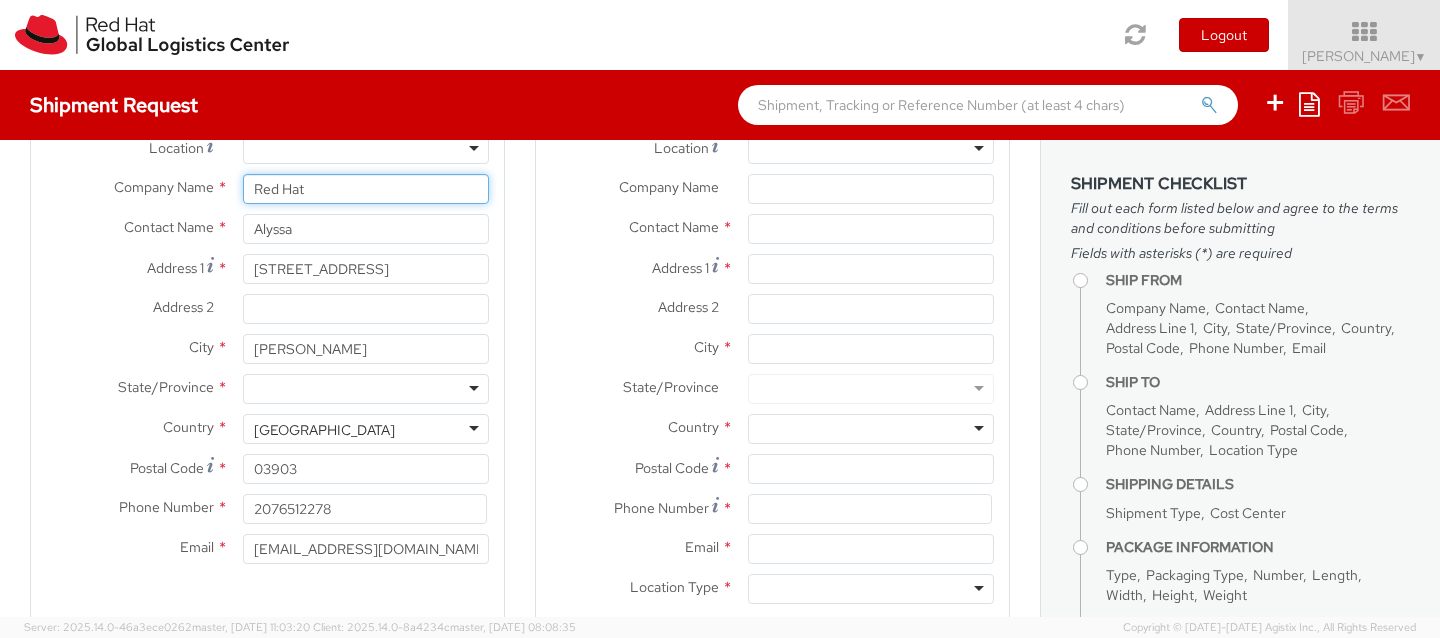 type on "Red Hat" 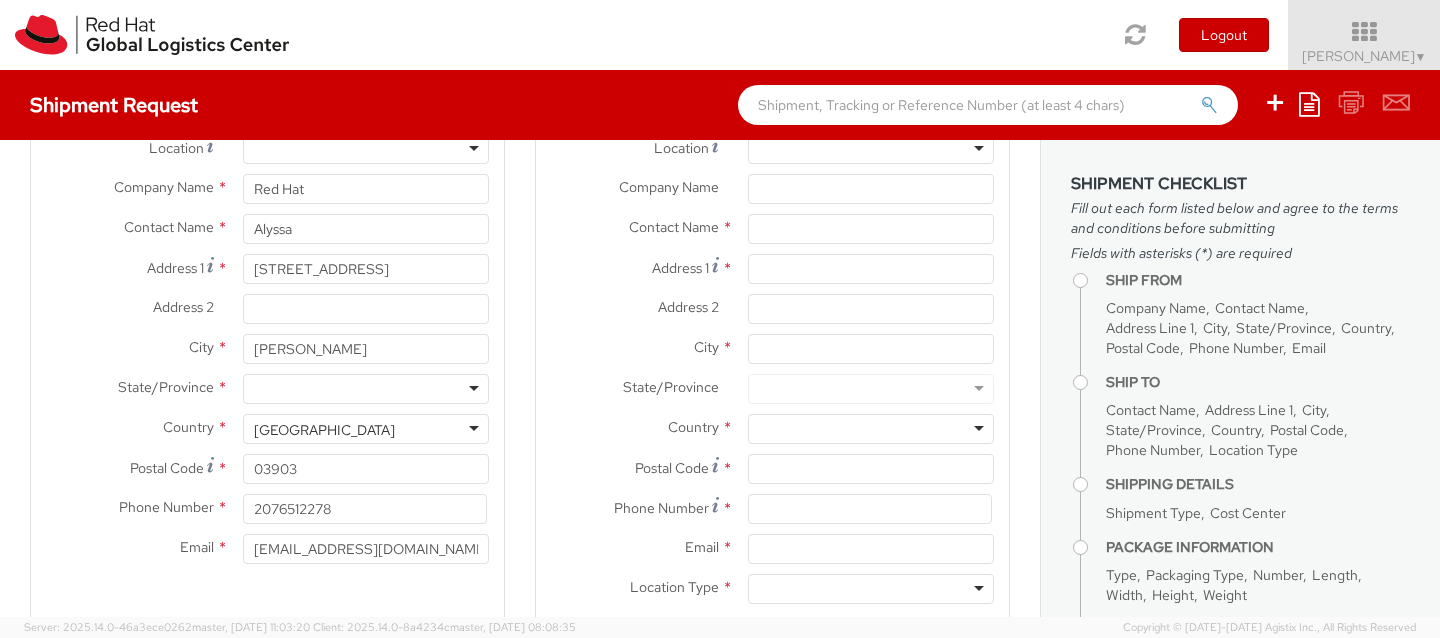 click on "Ship From Location                       Location        *             [GEOGRAPHIC_DATA] - [GEOGRAPHIC_DATA] - [GEOGRAPHIC_DATA] [GEOGRAPHIC_DATA] - [GEOGRAPHIC_DATA] [GEOGRAPHIC_DATA] [GEOGRAPHIC_DATA] - [GEOGRAPHIC_DATA] [GEOGRAPHIC_DATA] - [GEOGRAPHIC_DATA] - [GEOGRAPHIC_DATA] [GEOGRAPHIC_DATA] - [GEOGRAPHIC_DATA] - [GEOGRAPHIC_DATA] [GEOGRAPHIC_DATA] - [GEOGRAPHIC_DATA] 904 [GEOGRAPHIC_DATA] - [GEOGRAPHIC_DATA] - [GEOGRAPHIC_DATA] [GEOGRAPHIC_DATA] - [GEOGRAPHIC_DATA] - [GEOGRAPHIC_DATA] - [GEOGRAPHIC_DATA] - [GEOGRAPHIC_DATA] - [GEOGRAPHIC_DATA] - [GEOGRAPHIC_DATA] RH - [GEOGRAPHIC_DATA] - Colonial RH - [GEOGRAPHIC_DATA] RH - [GEOGRAPHIC_DATA] - [GEOGRAPHIC_DATA] [GEOGRAPHIC_DATA] - [GEOGRAPHIC_DATA] - [GEOGRAPHIC_DATA][PERSON_NAME][GEOGRAPHIC_DATA] - [GEOGRAPHIC_DATA] - Raycom RH - [GEOGRAPHIC_DATA] Data Center [GEOGRAPHIC_DATA] - [GEOGRAPHIC_DATA] - [GEOGRAPHIC_DATA] RH - [GEOGRAPHIC_DATA] Data Center [GEOGRAPHIC_DATA] - [GEOGRAPHIC_DATA] [GEOGRAPHIC_DATA] - [GEOGRAPHIC_DATA] [GEOGRAPHIC_DATA] - [GEOGRAPHIC_DATA] - [GEOGRAPHIC_DATA] - [GEOGRAPHIC_DATA] - [GEOGRAPHIC_DATA] [GEOGRAPHIC_DATA] - [GEOGRAPHIC_DATA] - [GEOGRAPHIC_DATA] [GEOGRAPHIC_DATA] - [GEOGRAPHIC_DATA] - [GEOGRAPHIC_DATA] [GEOGRAPHIC_DATA] - [GEOGRAPHIC_DATA] [GEOGRAPHIC_DATA] - [GEOGRAPHIC_DATA] - [GEOGRAPHIC_DATA] [GEOGRAPHIC_DATA] - [GEOGRAPHIC_DATA] - [GEOGRAPHIC_DATA] [GEOGRAPHIC_DATA] - [GEOGRAPHIC_DATA] - [GEOGRAPHIC_DATA] [GEOGRAPHIC_DATA] - [GEOGRAPHIC_DATA] - [GEOGRAPHIC_DATA] - [GEOGRAPHIC_DATA] [GEOGRAPHIC_DATA] - [GEOGRAPHIC_DATA] [GEOGRAPHIC_DATA] - [GEOGRAPHIC_DATA] [GEOGRAPHIC_DATA] - [GEOGRAPHIC_DATA] - [GEOGRAPHIC_DATA] [GEOGRAPHIC_DATA] - [GEOGRAPHIC_DATA] [GEOGRAPHIC_DATA] - [GEOGRAPHIC_DATA] - [GEOGRAPHIC_DATA] [GEOGRAPHIC_DATA][PERSON_NAME][GEOGRAPHIC_DATA] - [GEOGRAPHIC_DATA] RH - [GEOGRAPHIC_DATA] [GEOGRAPHIC_DATA] - [GEOGRAPHIC_DATA] - MSO RH - [GEOGRAPHIC_DATA] - MSO RH - Coppell Data Center (IBM) RH - Cork RH - [GEOGRAPHIC_DATA] [GEOGRAPHIC_DATA] - [GEOGRAPHIC_DATA] - [GEOGRAPHIC_DATA] [GEOGRAPHIC_DATA] - [GEOGRAPHIC_DATA] - [GEOGRAPHIC_DATA] [GEOGRAPHIC_DATA] - [GEOGRAPHIC_DATA] [GEOGRAPHIC_DATA] - [GEOGRAPHIC_DATA] - [GEOGRAPHIC_DATA] [GEOGRAPHIC_DATA] - [GEOGRAPHIC_DATA]" at bounding box center [267, 356] 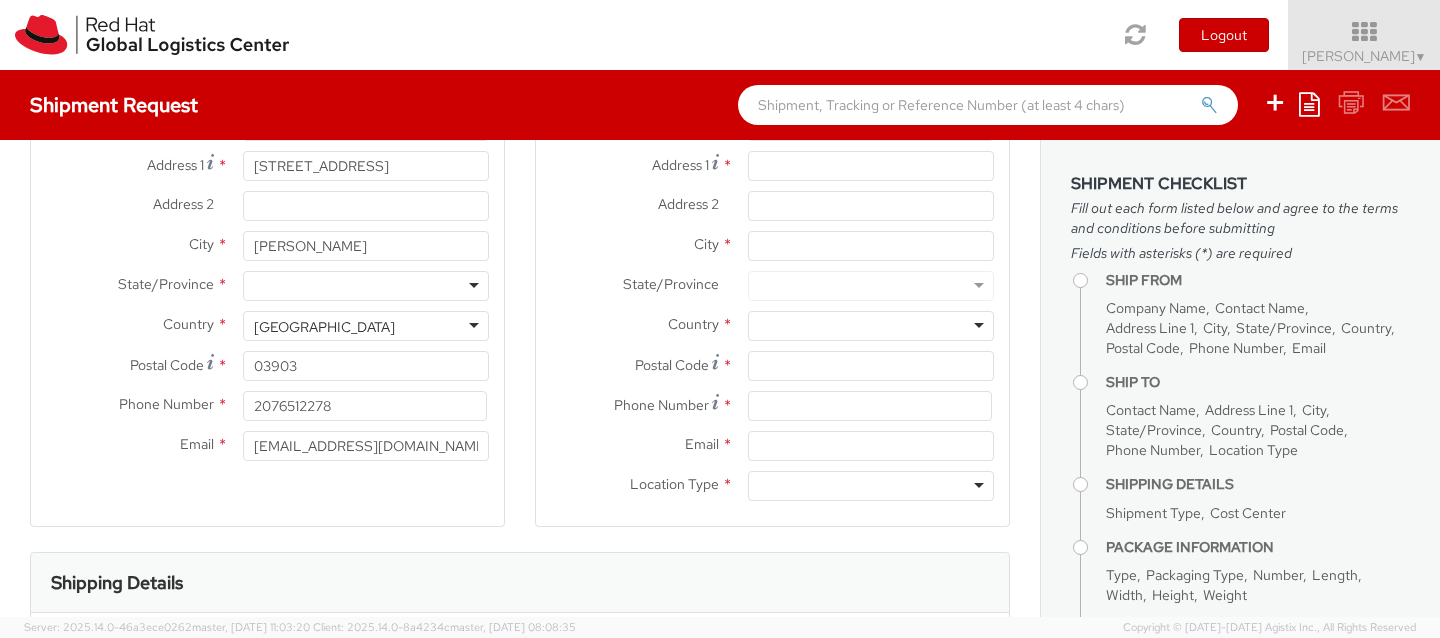 scroll, scrollTop: 244, scrollLeft: 0, axis: vertical 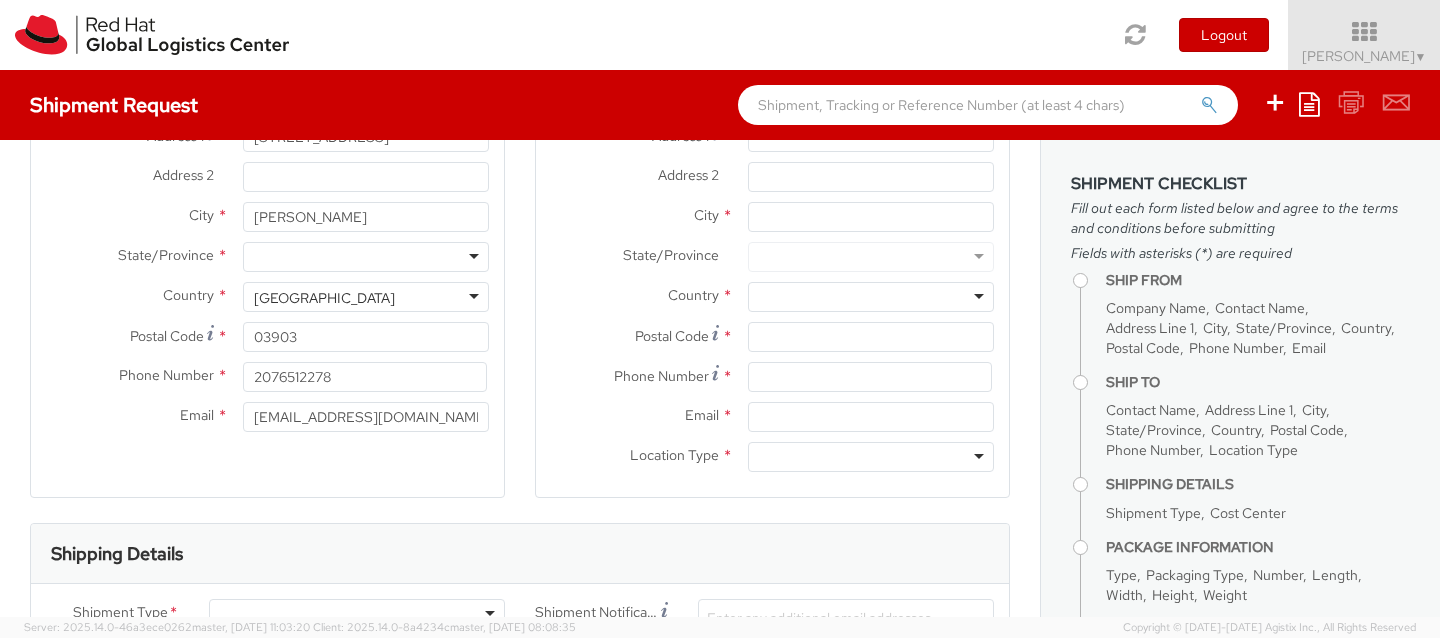 click at bounding box center [366, 257] 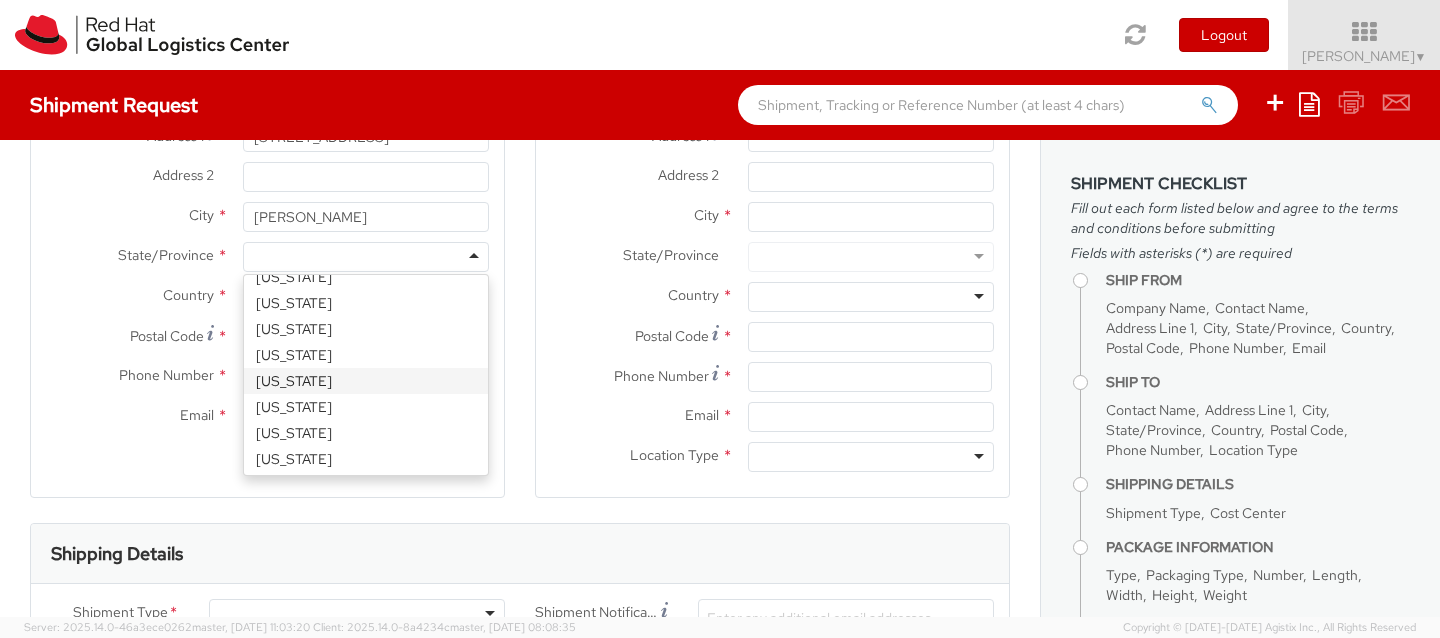 scroll, scrollTop: 534, scrollLeft: 0, axis: vertical 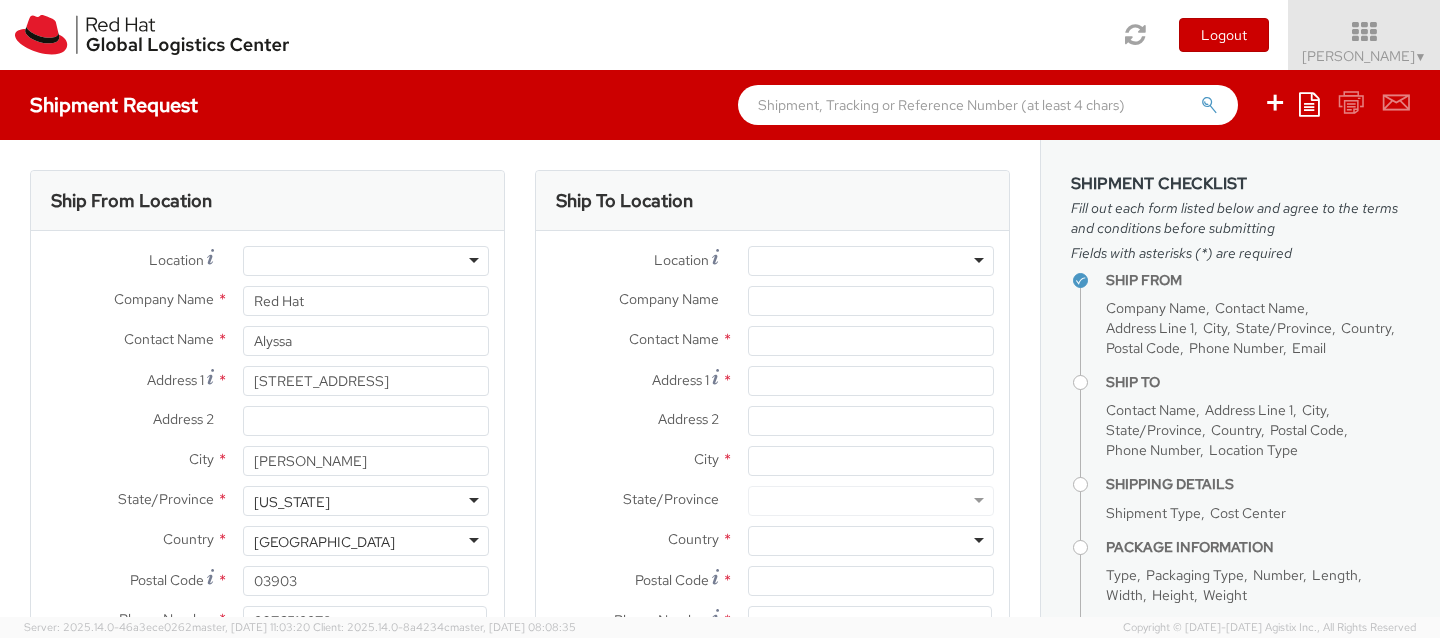 click at bounding box center [871, 261] 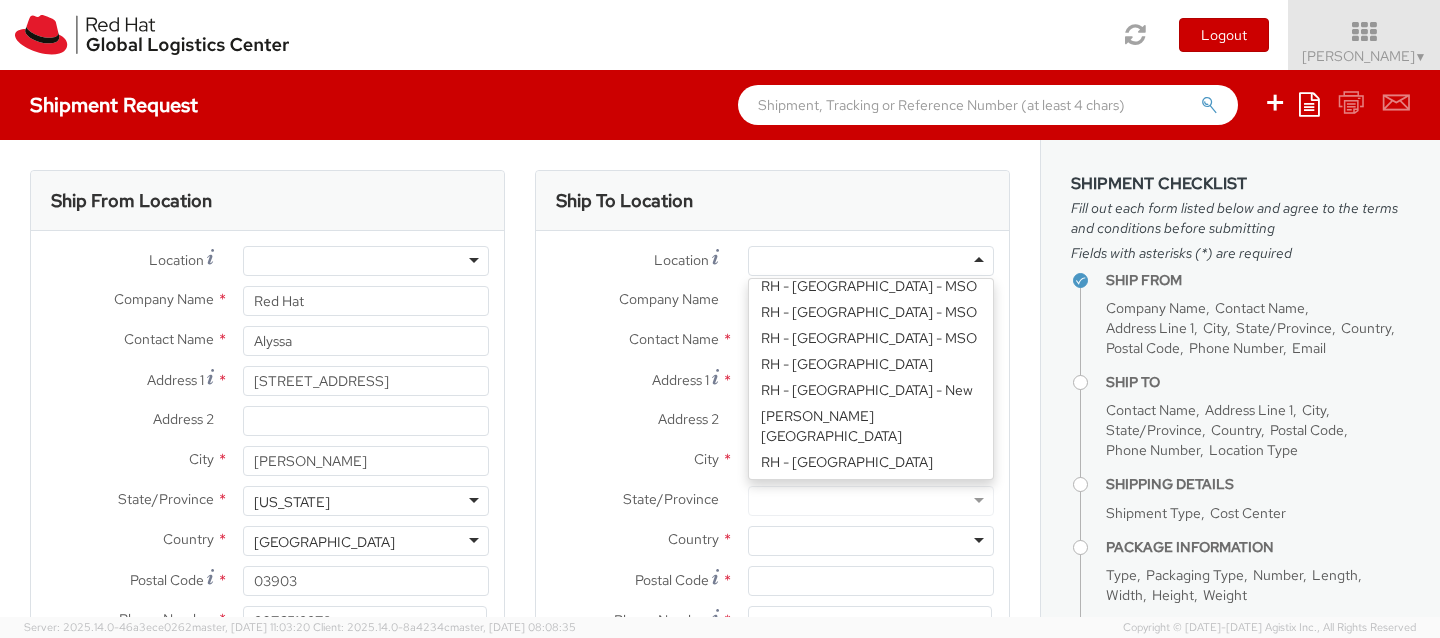 scroll, scrollTop: 3458, scrollLeft: 0, axis: vertical 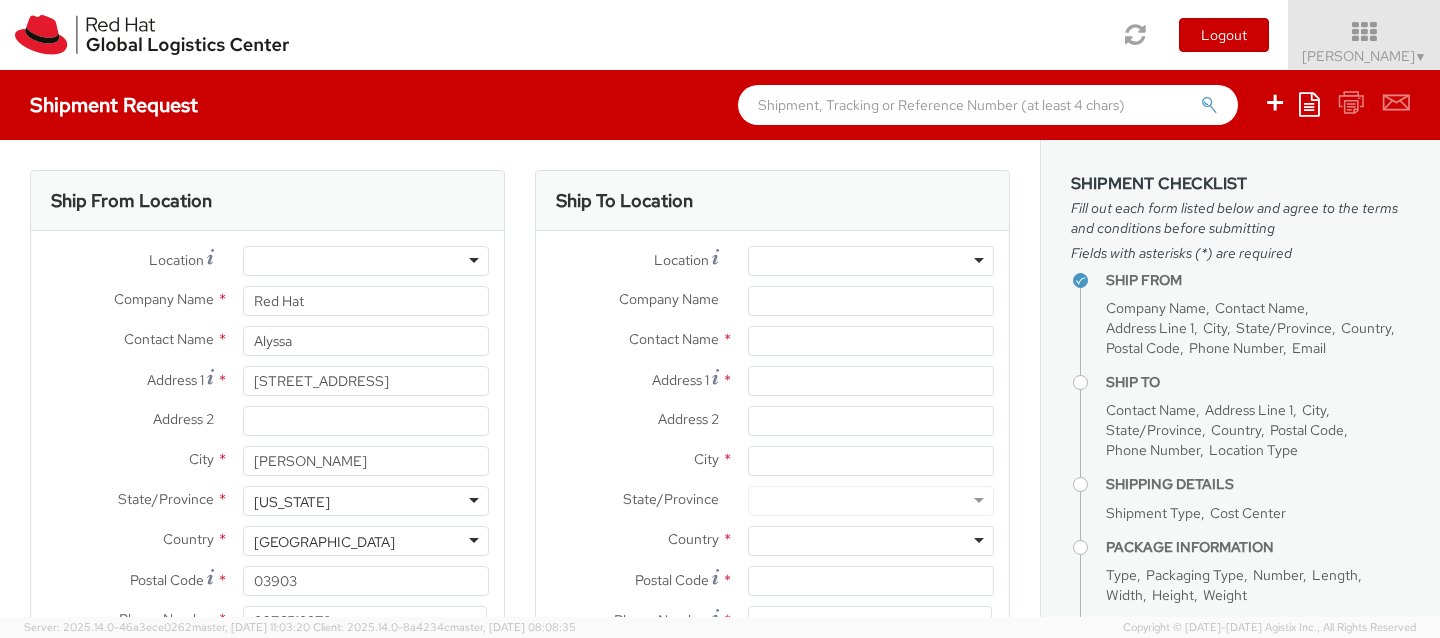 click on "Location        *             [GEOGRAPHIC_DATA] - [GEOGRAPHIC_DATA] - [GEOGRAPHIC_DATA] [GEOGRAPHIC_DATA] - [GEOGRAPHIC_DATA] Data Center [GEOGRAPHIC_DATA] - [GEOGRAPHIC_DATA] [GEOGRAPHIC_DATA] - [GEOGRAPHIC_DATA] - [GEOGRAPHIC_DATA] [GEOGRAPHIC_DATA] - [GEOGRAPHIC_DATA] - [GEOGRAPHIC_DATA] [GEOGRAPHIC_DATA] - [GEOGRAPHIC_DATA] 904 RH - [GEOGRAPHIC_DATA] - [GEOGRAPHIC_DATA] [GEOGRAPHIC_DATA] - [GEOGRAPHIC_DATA] - [GEOGRAPHIC_DATA] - [GEOGRAPHIC_DATA] - [GEOGRAPHIC_DATA] - [GEOGRAPHIC_DATA] - [GEOGRAPHIC_DATA] RH - [GEOGRAPHIC_DATA] - Colonial RH - Be'er Sheva [GEOGRAPHIC_DATA] - [GEOGRAPHIC_DATA] - [GEOGRAPHIC_DATA] [GEOGRAPHIC_DATA] - [GEOGRAPHIC_DATA] - [GEOGRAPHIC_DATA][PERSON_NAME][GEOGRAPHIC_DATA] - [GEOGRAPHIC_DATA] - [GEOGRAPHIC_DATA] RH - [GEOGRAPHIC_DATA] Data Center [GEOGRAPHIC_DATA] - [GEOGRAPHIC_DATA] - [GEOGRAPHIC_DATA] RH - [GEOGRAPHIC_DATA] Data Center RH - [GEOGRAPHIC_DATA] [GEOGRAPHIC_DATA] - [GEOGRAPHIC_DATA] [GEOGRAPHIC_DATA] - [GEOGRAPHIC_DATA] - [GEOGRAPHIC_DATA] - [GEOGRAPHIC_DATA] - [GEOGRAPHIC_DATA] [GEOGRAPHIC_DATA] - [GEOGRAPHIC_DATA] - [GEOGRAPHIC_DATA] [GEOGRAPHIC_DATA] - [GEOGRAPHIC_DATA] - [GEOGRAPHIC_DATA] [GEOGRAPHIC_DATA] - [GEOGRAPHIC_DATA] [GEOGRAPHIC_DATA] - [GEOGRAPHIC_DATA] - [GEOGRAPHIC_DATA] [GEOGRAPHIC_DATA] - [GEOGRAPHIC_DATA] - [GEOGRAPHIC_DATA] [GEOGRAPHIC_DATA] - [GEOGRAPHIC_DATA] - [GEOGRAPHIC_DATA] [GEOGRAPHIC_DATA] - [GEOGRAPHIC_DATA] - [GEOGRAPHIC_DATA] - [GEOGRAPHIC_DATA] [GEOGRAPHIC_DATA] - [GEOGRAPHIC_DATA] [GEOGRAPHIC_DATA] - [GEOGRAPHIC_DATA] [GEOGRAPHIC_DATA] - [GEOGRAPHIC_DATA] - [GEOGRAPHIC_DATA] [GEOGRAPHIC_DATA] - [GEOGRAPHIC_DATA] [GEOGRAPHIC_DATA] - [GEOGRAPHIC_DATA] - [GEOGRAPHIC_DATA] [GEOGRAPHIC_DATA][PERSON_NAME][GEOGRAPHIC_DATA] - [GEOGRAPHIC_DATA] [GEOGRAPHIC_DATA] - [GEOGRAPHIC_DATA] [GEOGRAPHIC_DATA] - [GEOGRAPHIC_DATA] - [GEOGRAPHIC_DATA] [GEOGRAPHIC_DATA] - [GEOGRAPHIC_DATA] - MSO RH - Coppell Data Center (IBM) RH - Cork RH - [GEOGRAPHIC_DATA] RH - [GEOGRAPHIC_DATA] - [GEOGRAPHIC_DATA] [GEOGRAPHIC_DATA] - [GEOGRAPHIC_DATA] - [GEOGRAPHIC_DATA] [GEOGRAPHIC_DATA] - [GEOGRAPHIC_DATA] [GEOGRAPHIC_DATA] - [GEOGRAPHIC_DATA] - [GEOGRAPHIC_DATA] [GEOGRAPHIC_DATA] - [GEOGRAPHIC_DATA][PERSON_NAME][GEOGRAPHIC_DATA] - [PERSON_NAME][GEOGRAPHIC_DATA] [GEOGRAPHIC_DATA] - [GEOGRAPHIC_DATA] - [GEOGRAPHIC_DATA]" at bounding box center [772, 261] 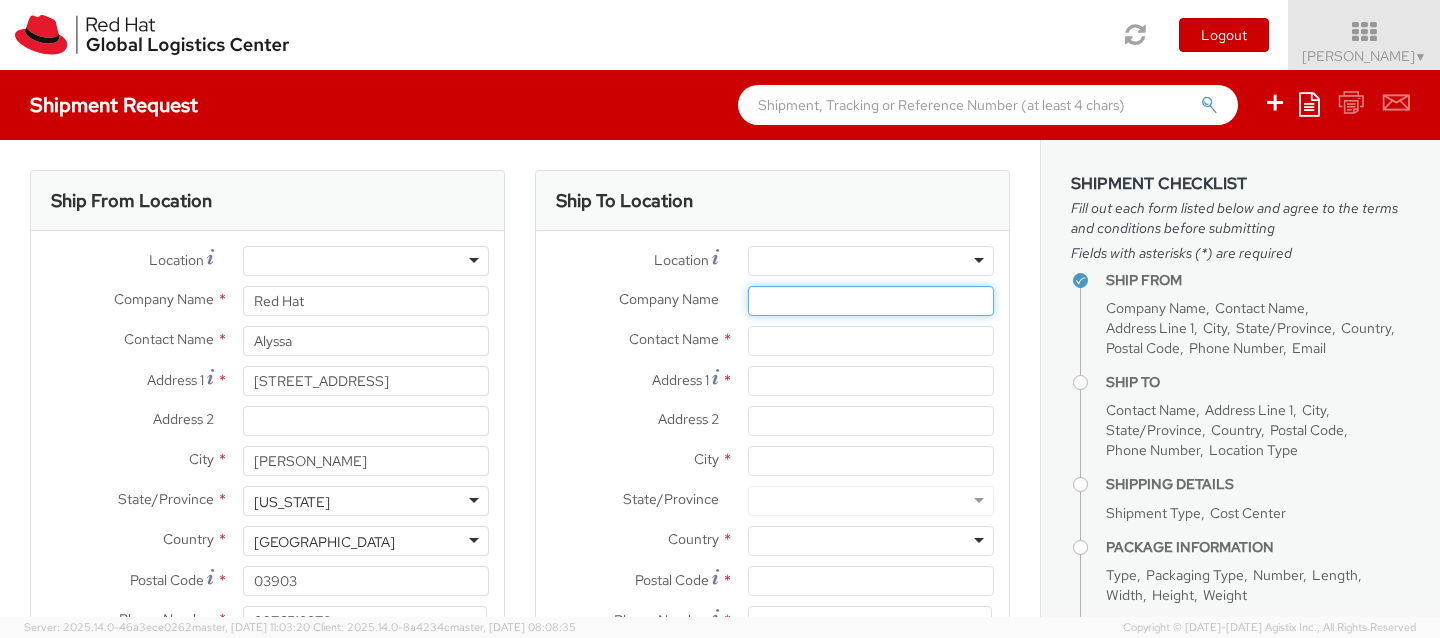 click on "Company Name        *" at bounding box center [871, 301] 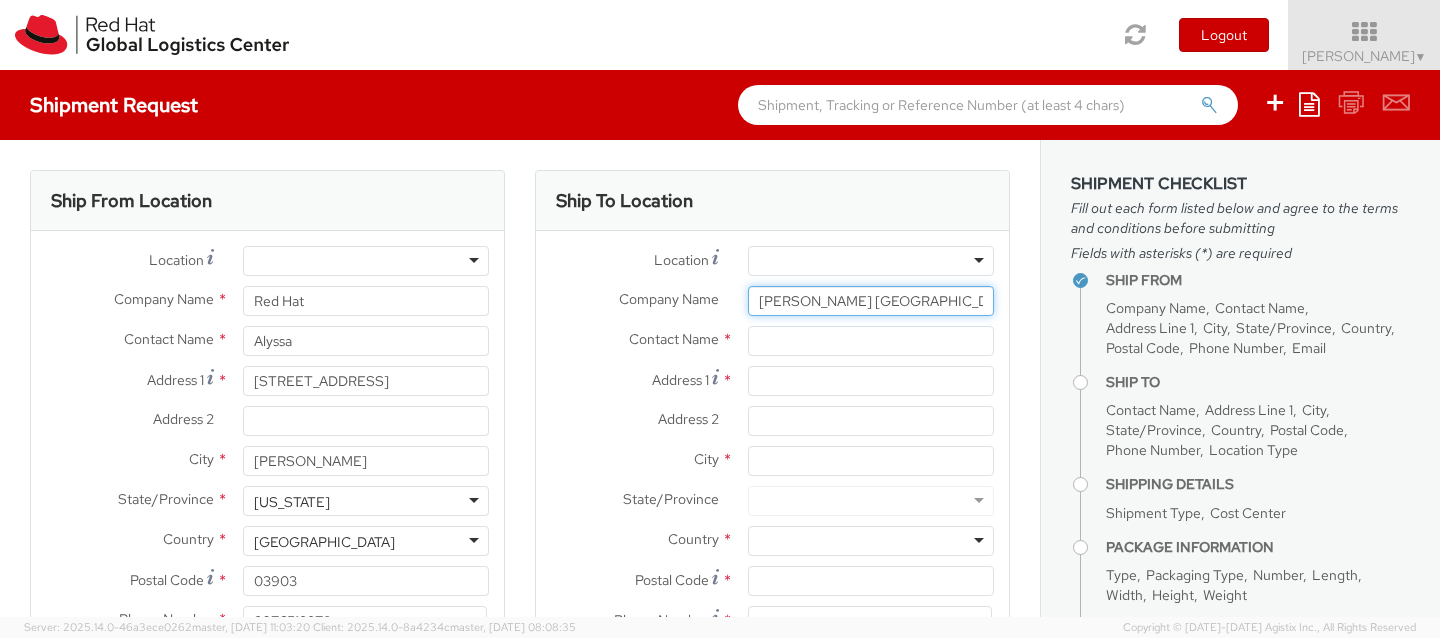 scroll, scrollTop: 0, scrollLeft: 619, axis: horizontal 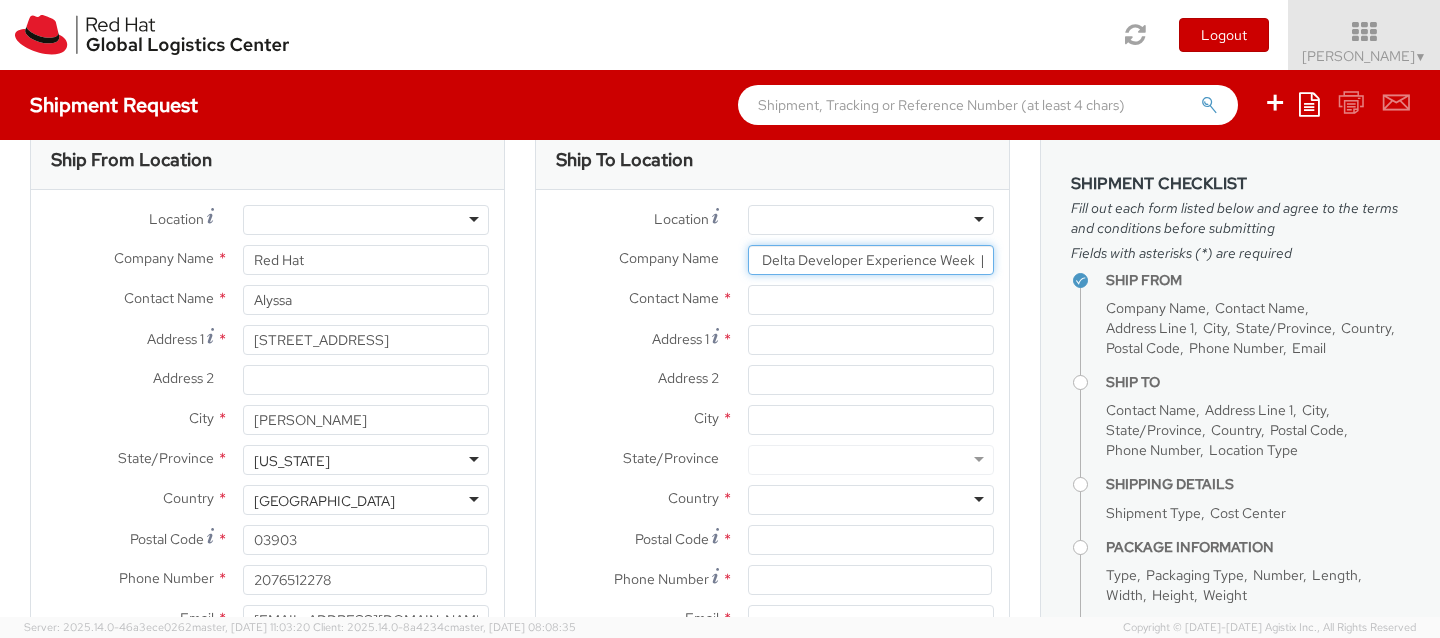 type on "[PERSON_NAME] [GEOGRAPHIC_DATA] [STREET_ADDRESS]  Attn: [PERSON_NAME], 07.21 MTH Delta Developer Experience Week  [GEOGRAPHIC_DATA]," 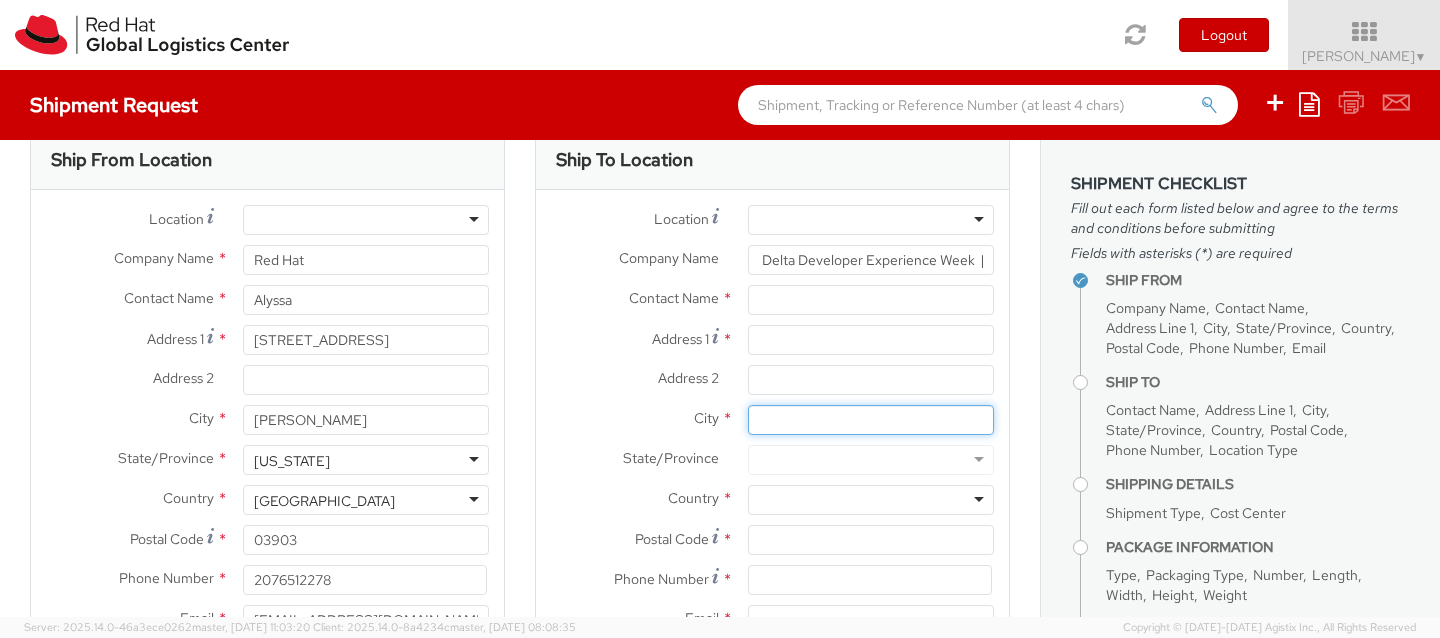 scroll, scrollTop: 0, scrollLeft: 0, axis: both 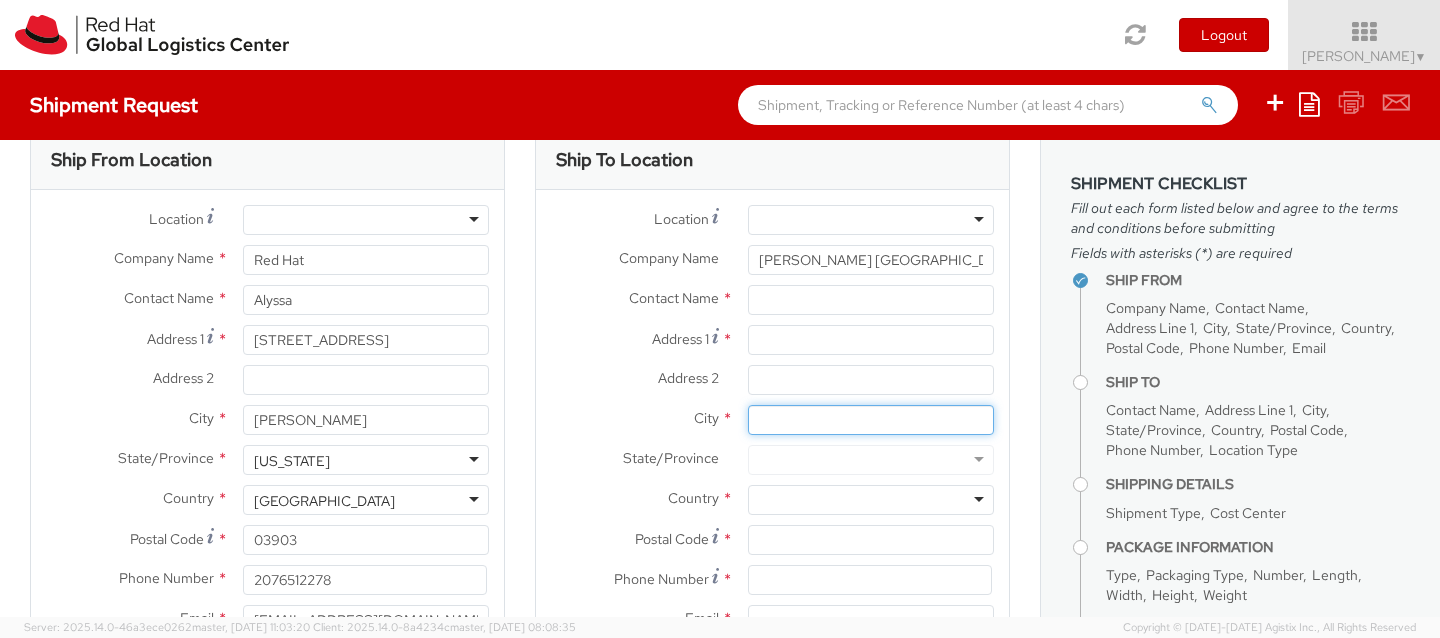 click on "City        *" at bounding box center [871, 420] 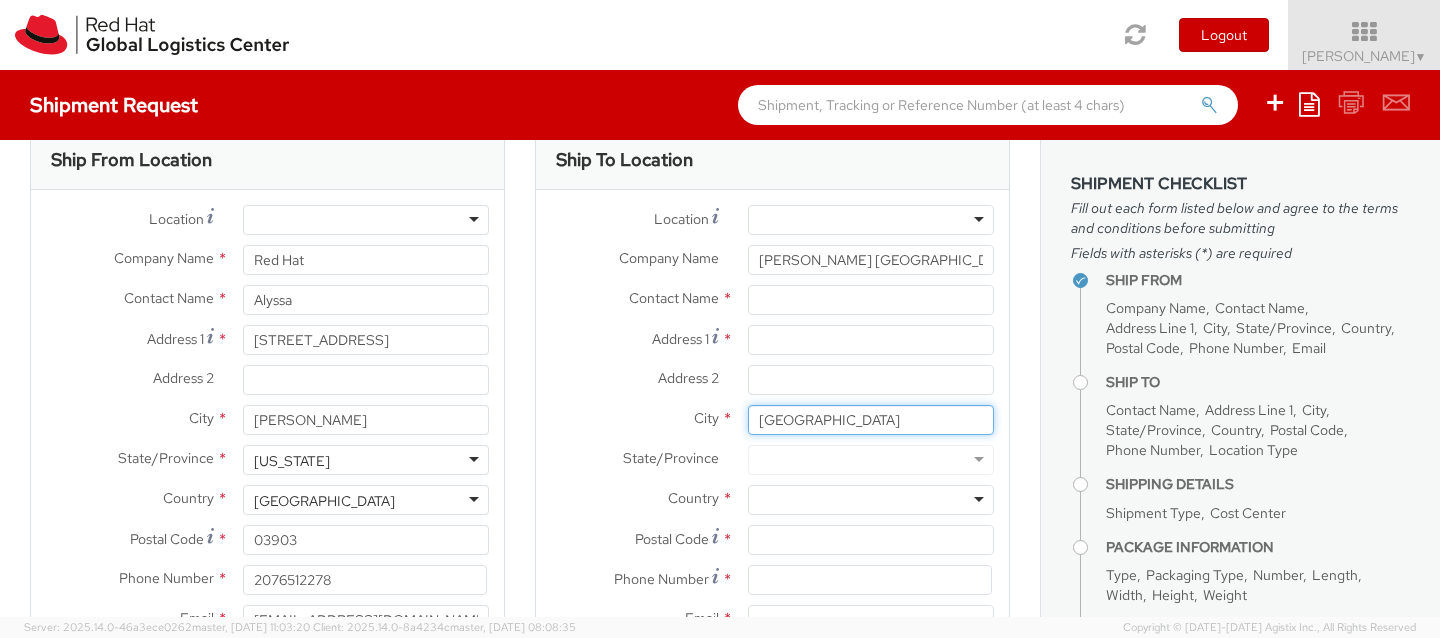 type on "[GEOGRAPHIC_DATA]" 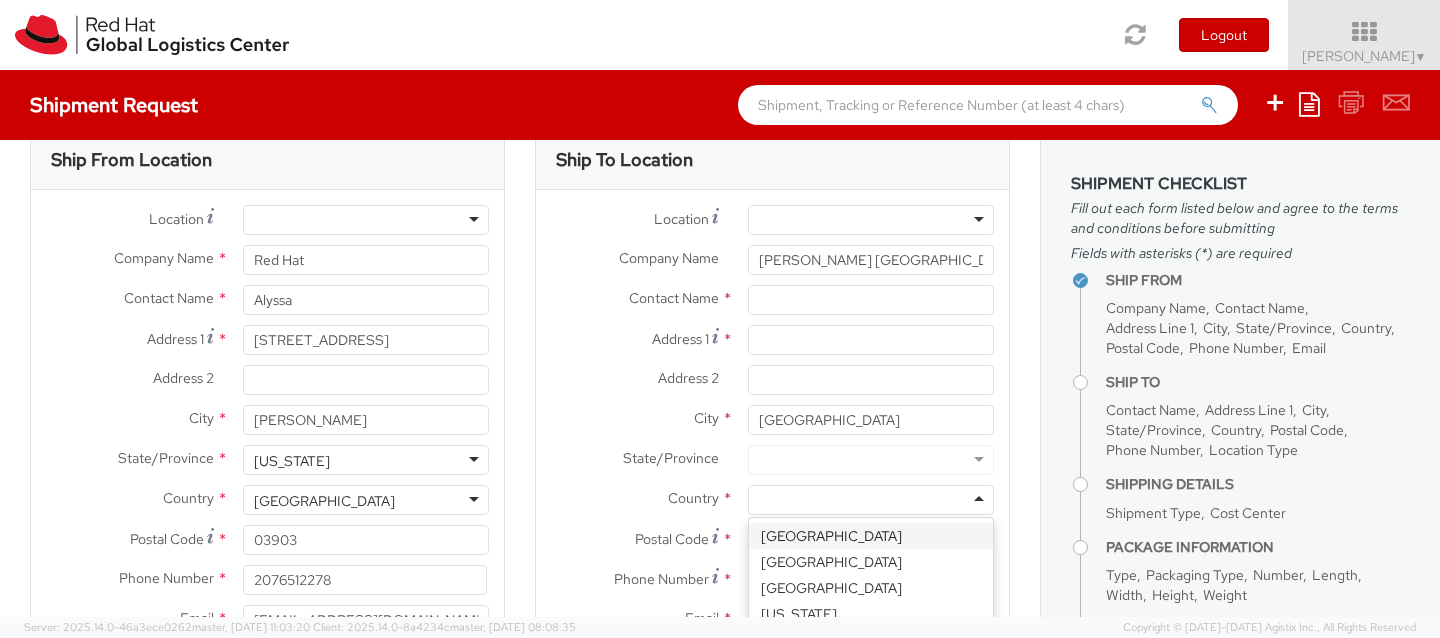 type on "M" 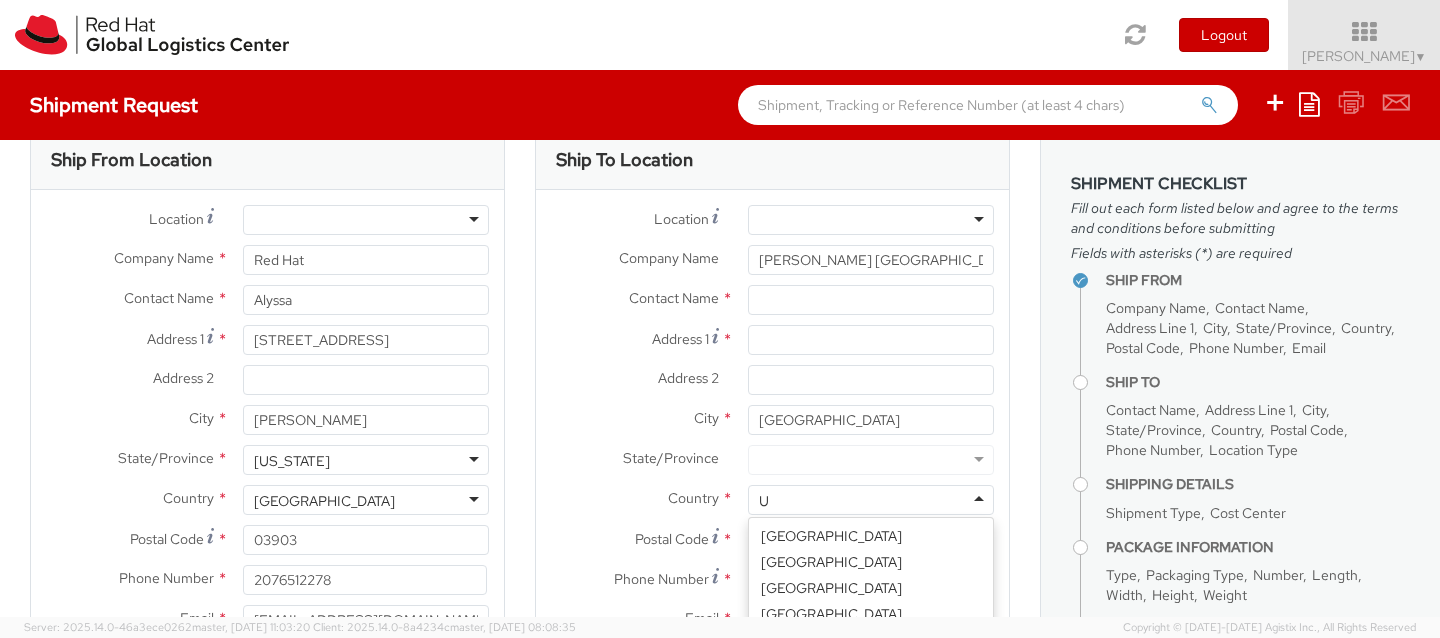 scroll, scrollTop: 231, scrollLeft: 0, axis: vertical 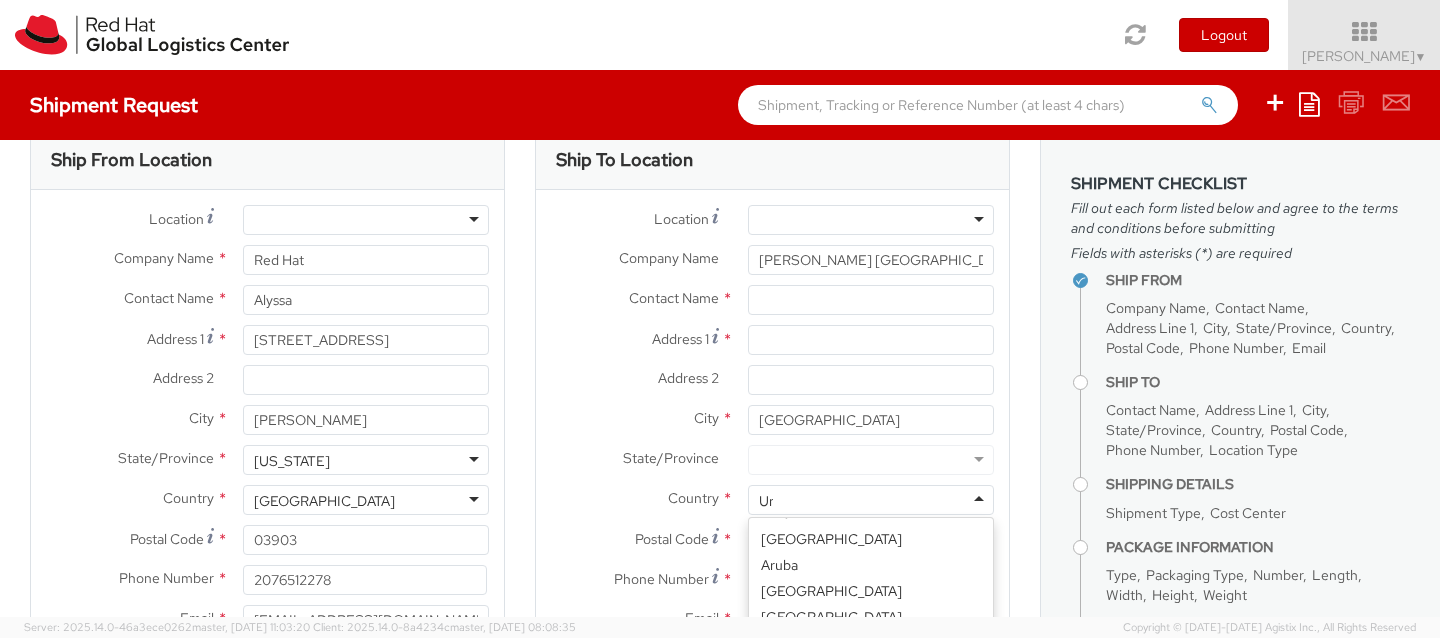 type on "Uni" 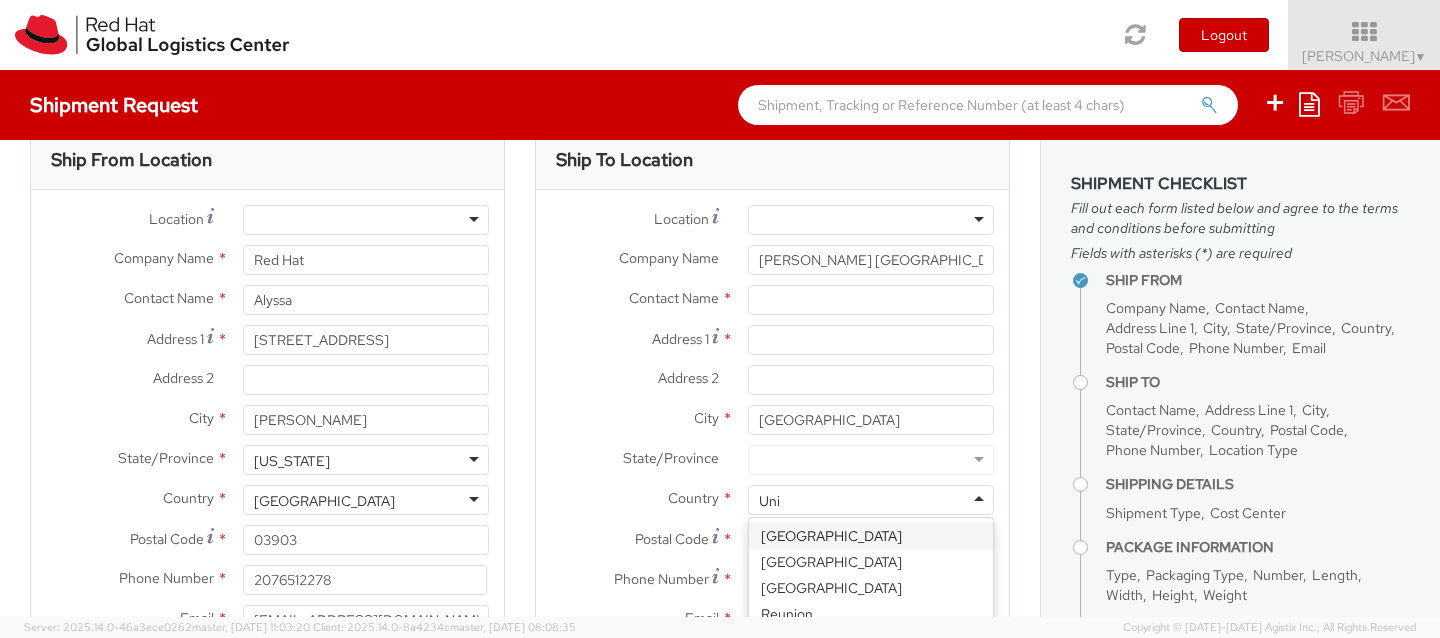 type 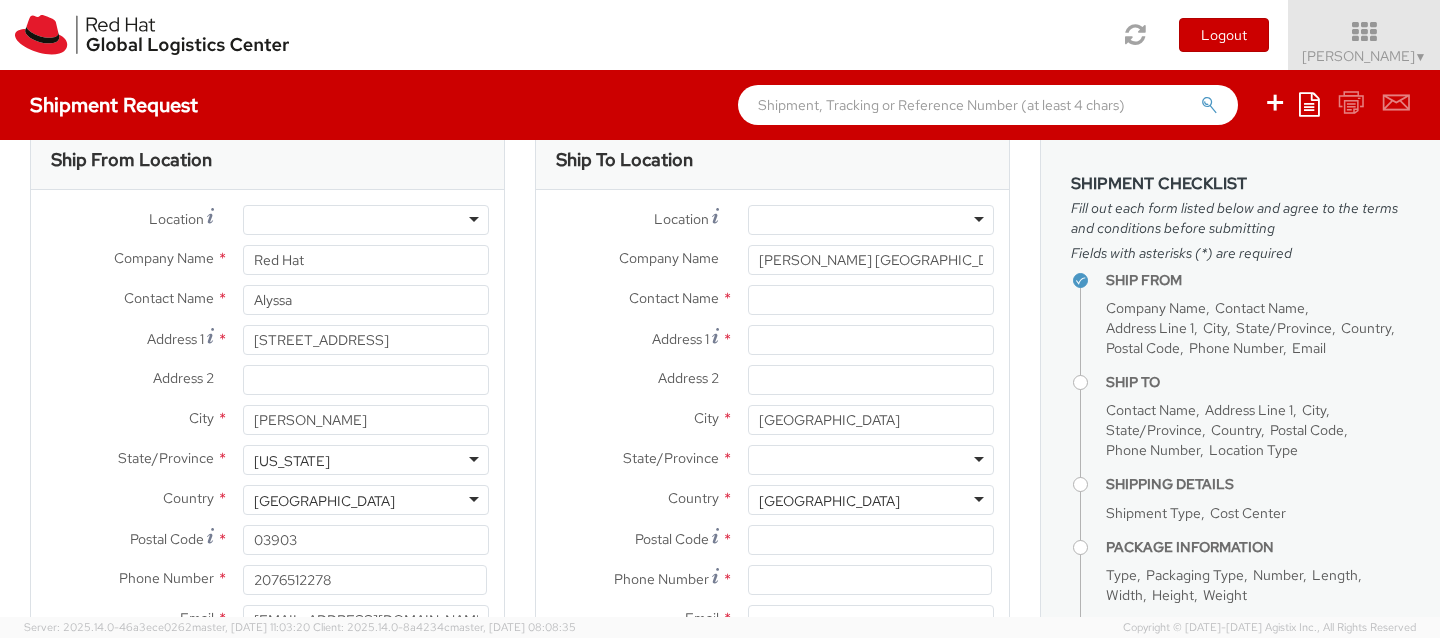 scroll, scrollTop: 0, scrollLeft: 0, axis: both 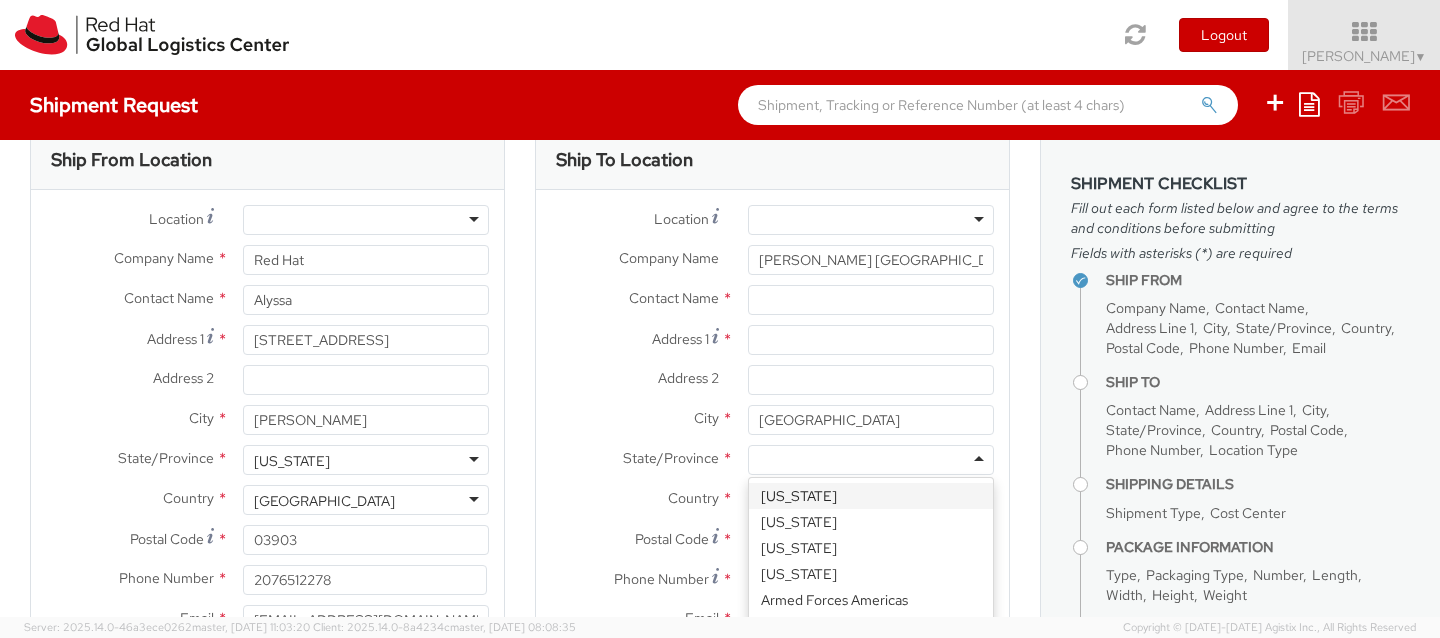 click at bounding box center [871, 460] 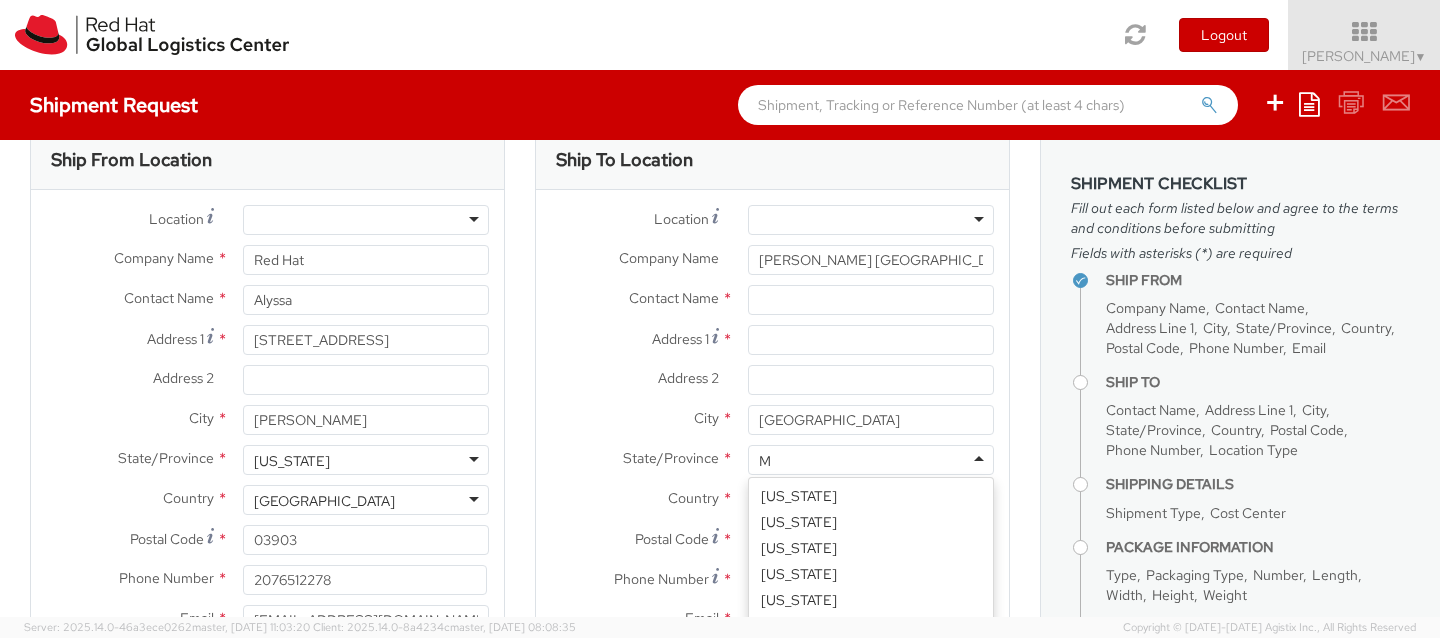 scroll, scrollTop: 49, scrollLeft: 0, axis: vertical 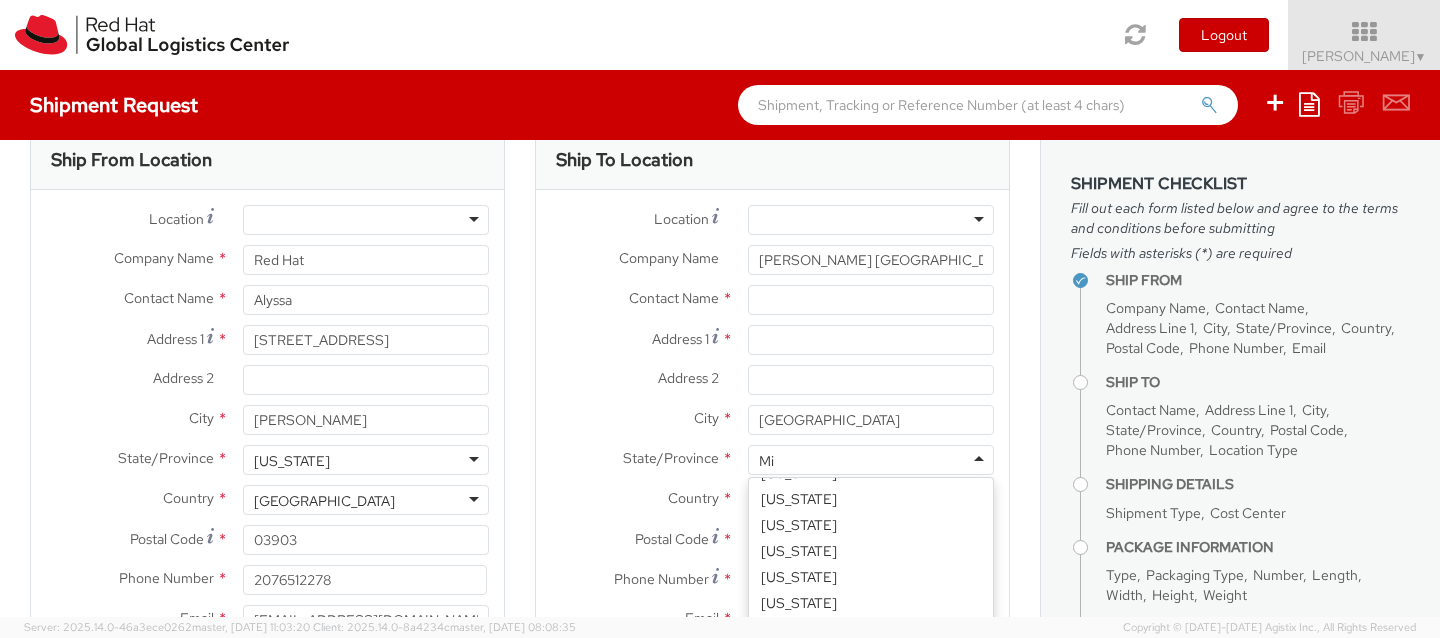 type on "Min" 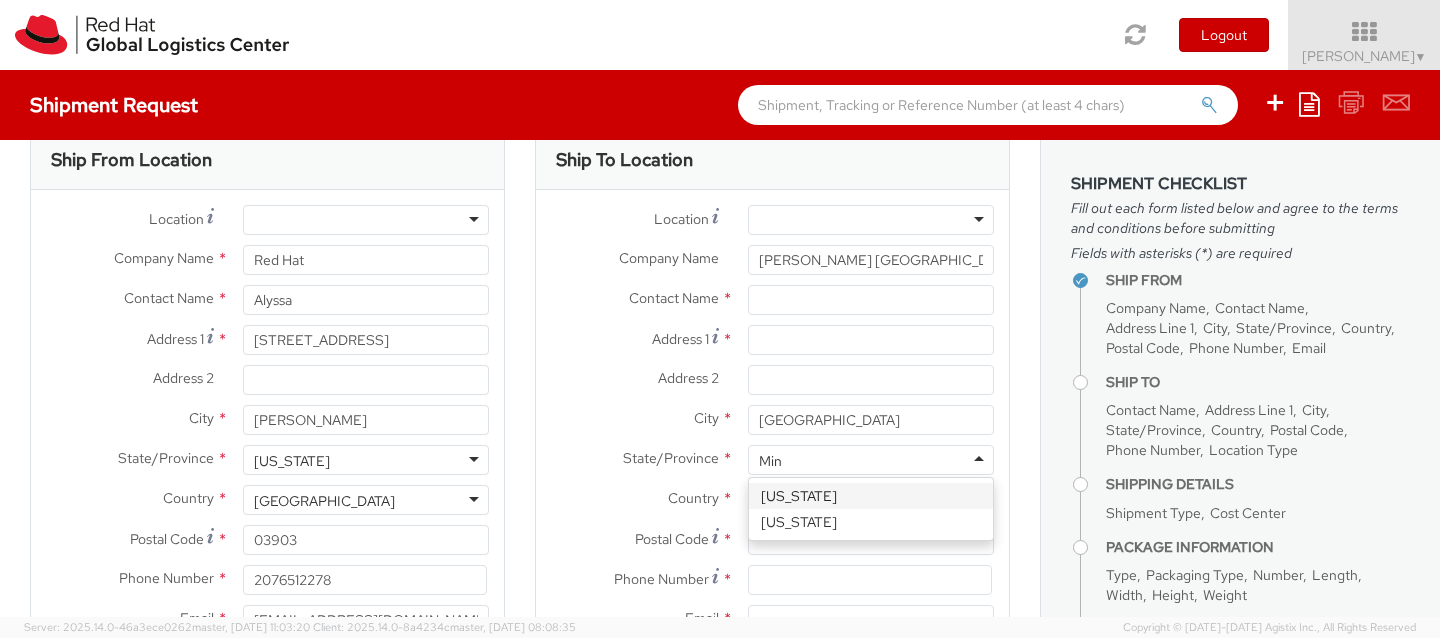 type 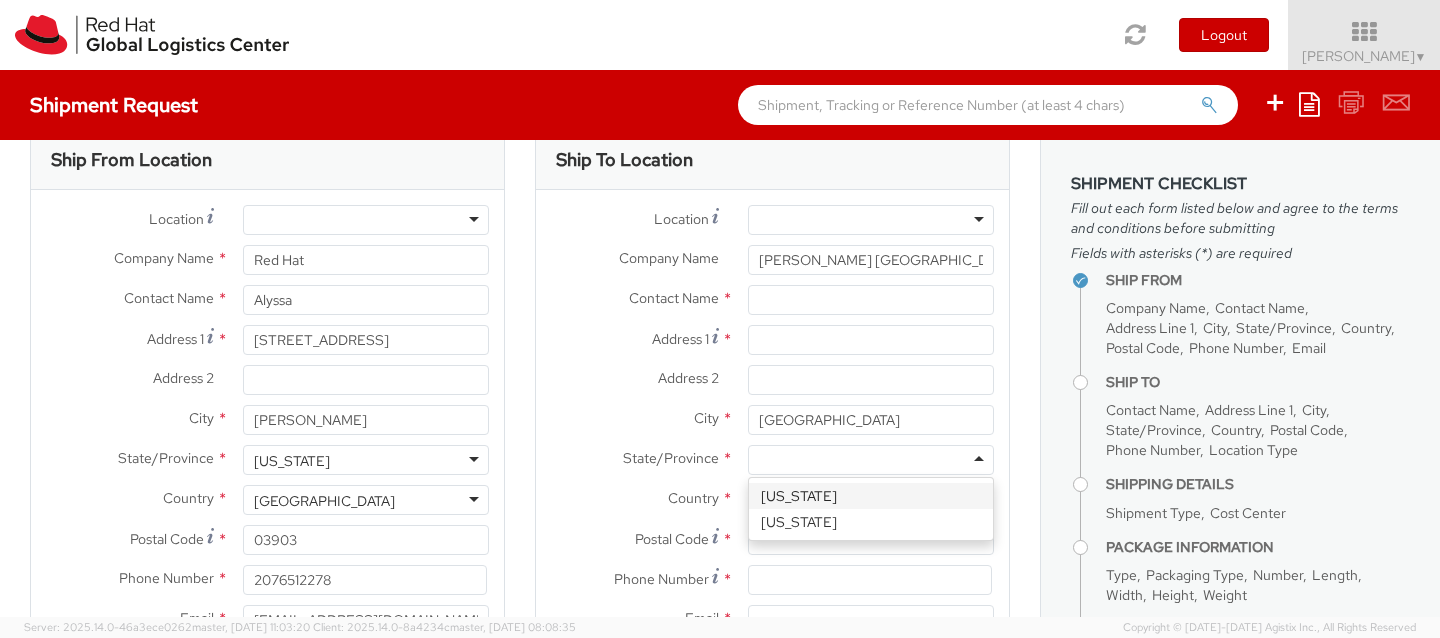 scroll, scrollTop: 0, scrollLeft: 0, axis: both 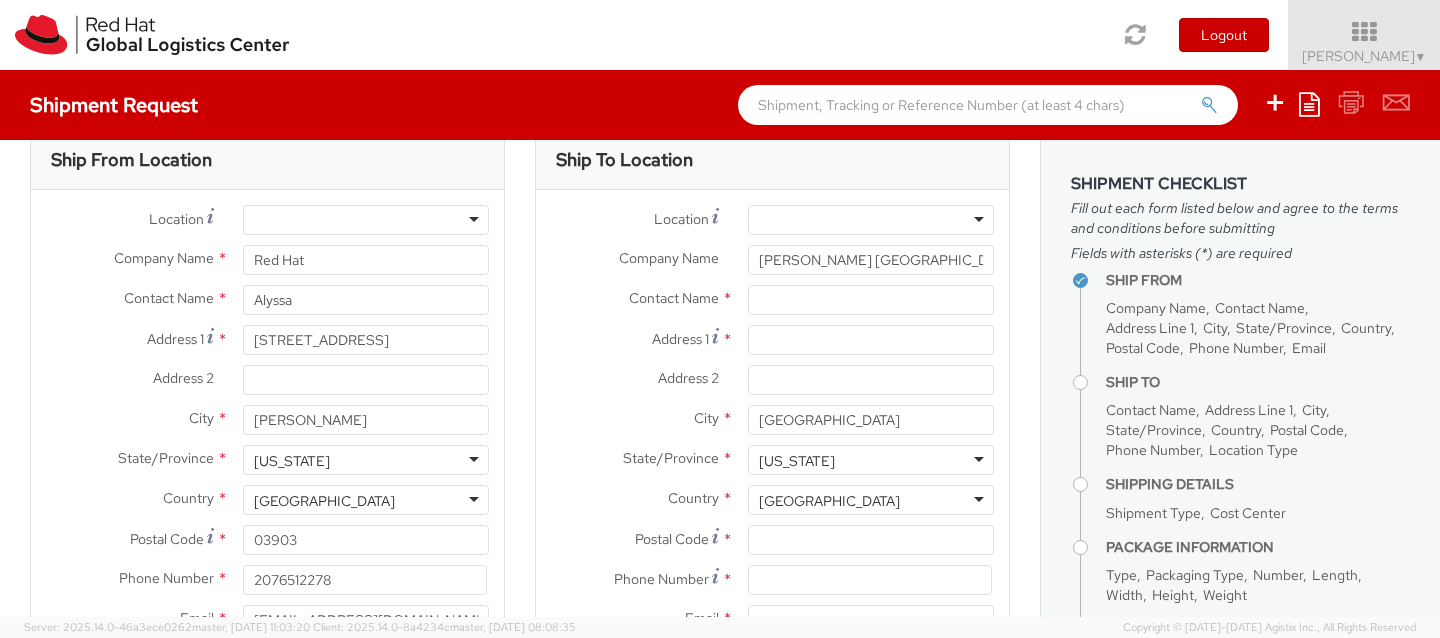 click on "Company Name        *       [PERSON_NAME] [GEOGRAPHIC_DATA] [STREET_ADDRESS]  Attn: [PERSON_NAME], 07.21 MTH Delta Developer Experience Week  [GEOGRAPHIC_DATA]," at bounding box center [772, 265] 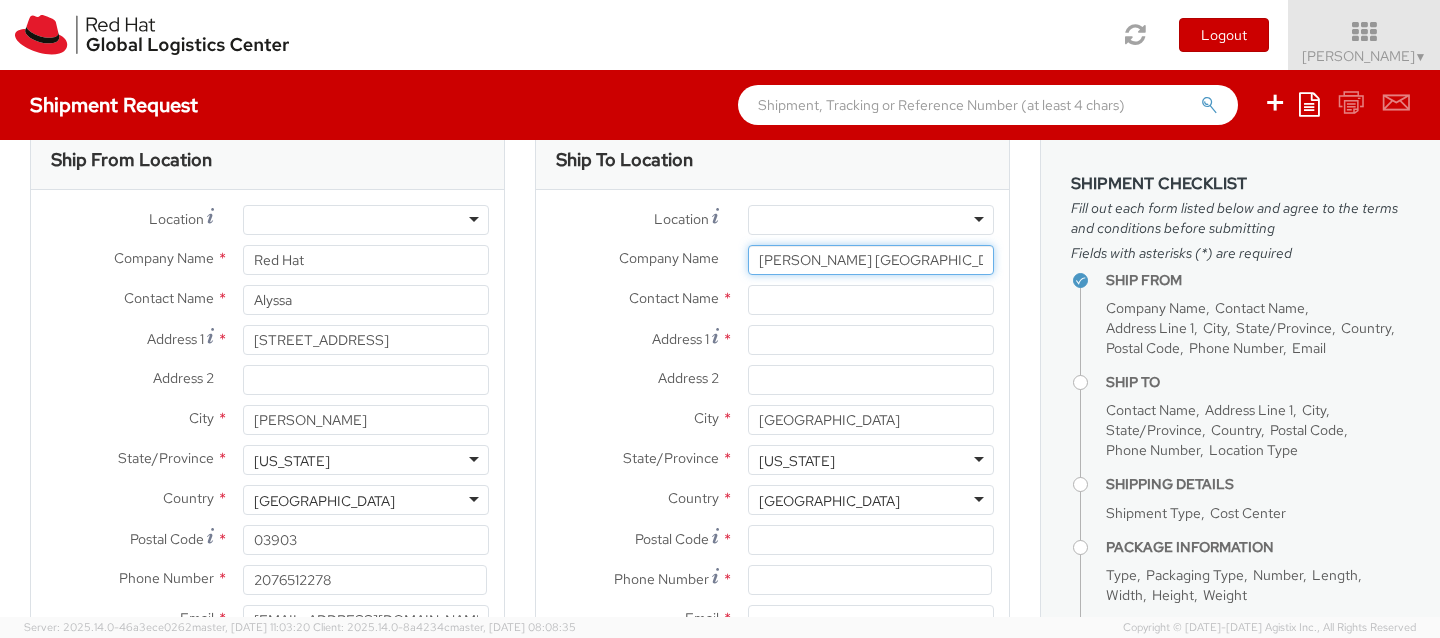 click on "[PERSON_NAME] [GEOGRAPHIC_DATA] [STREET_ADDRESS]  Attn: [PERSON_NAME], 07.21 MTH Delta Developer Experience Week  [GEOGRAPHIC_DATA]," at bounding box center [871, 260] 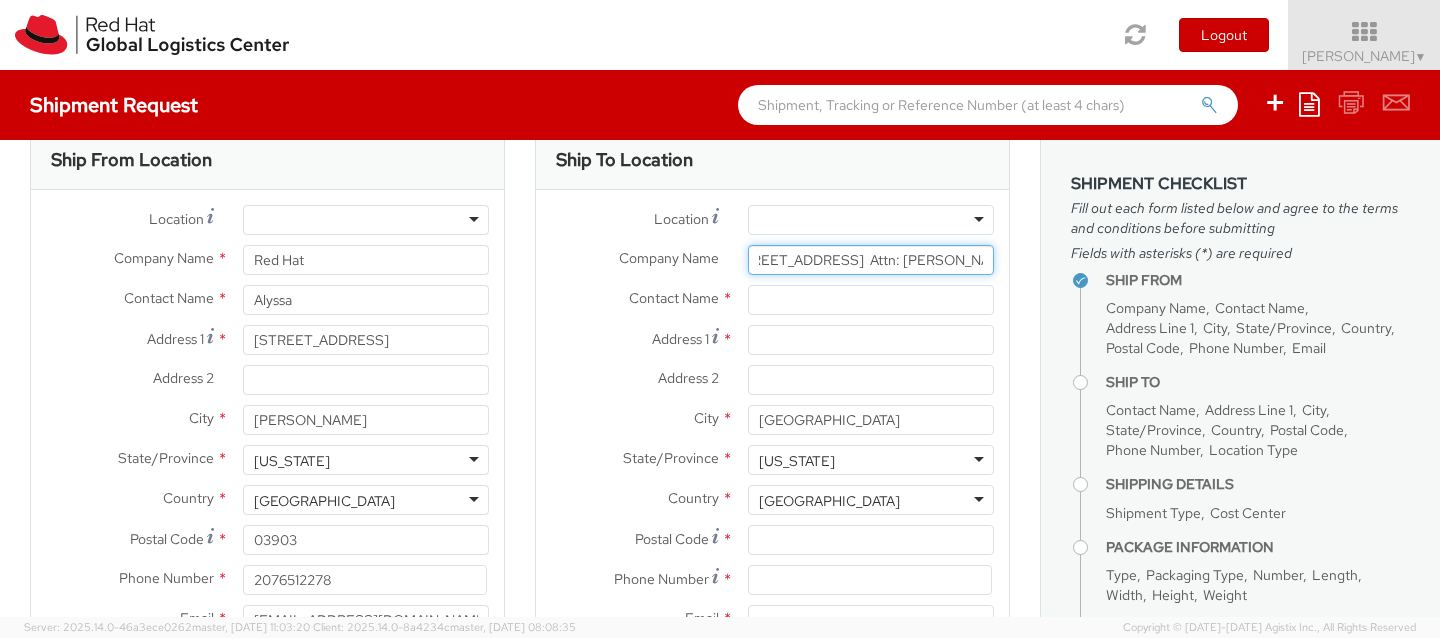 scroll, scrollTop: 0, scrollLeft: 619, axis: horizontal 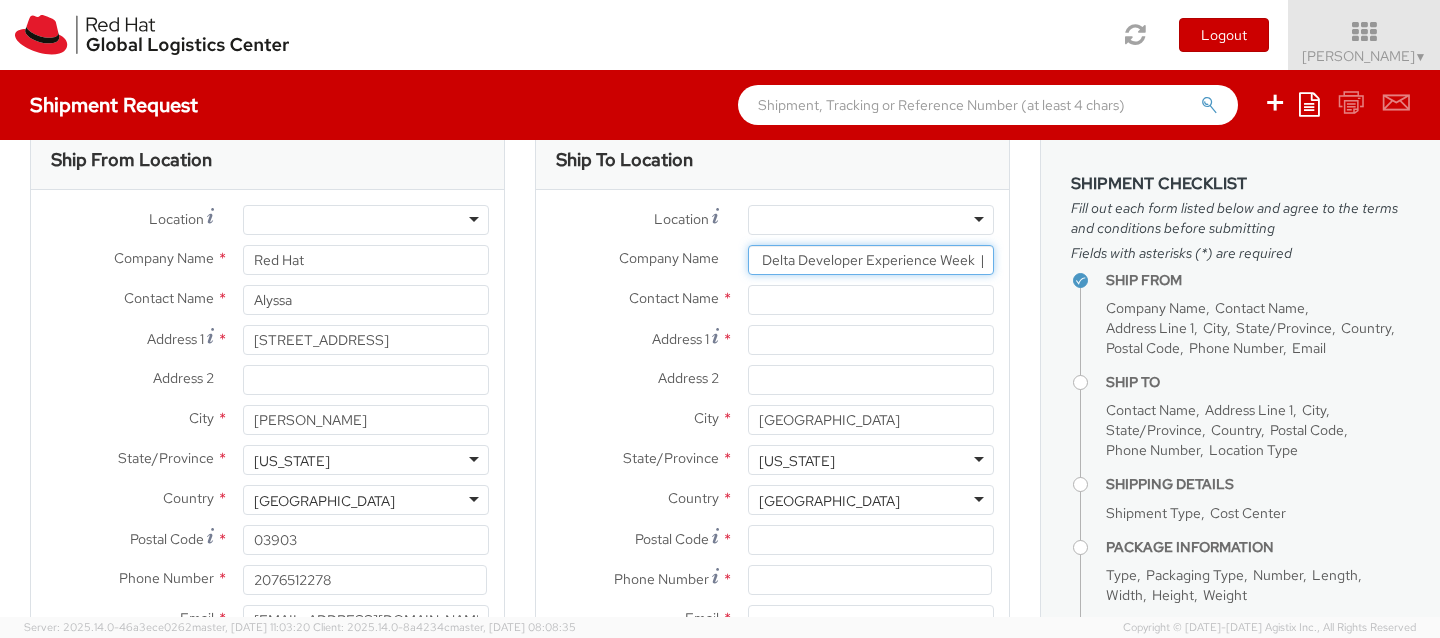 drag, startPoint x: 922, startPoint y: 260, endPoint x: 1052, endPoint y: 263, distance: 130.0346 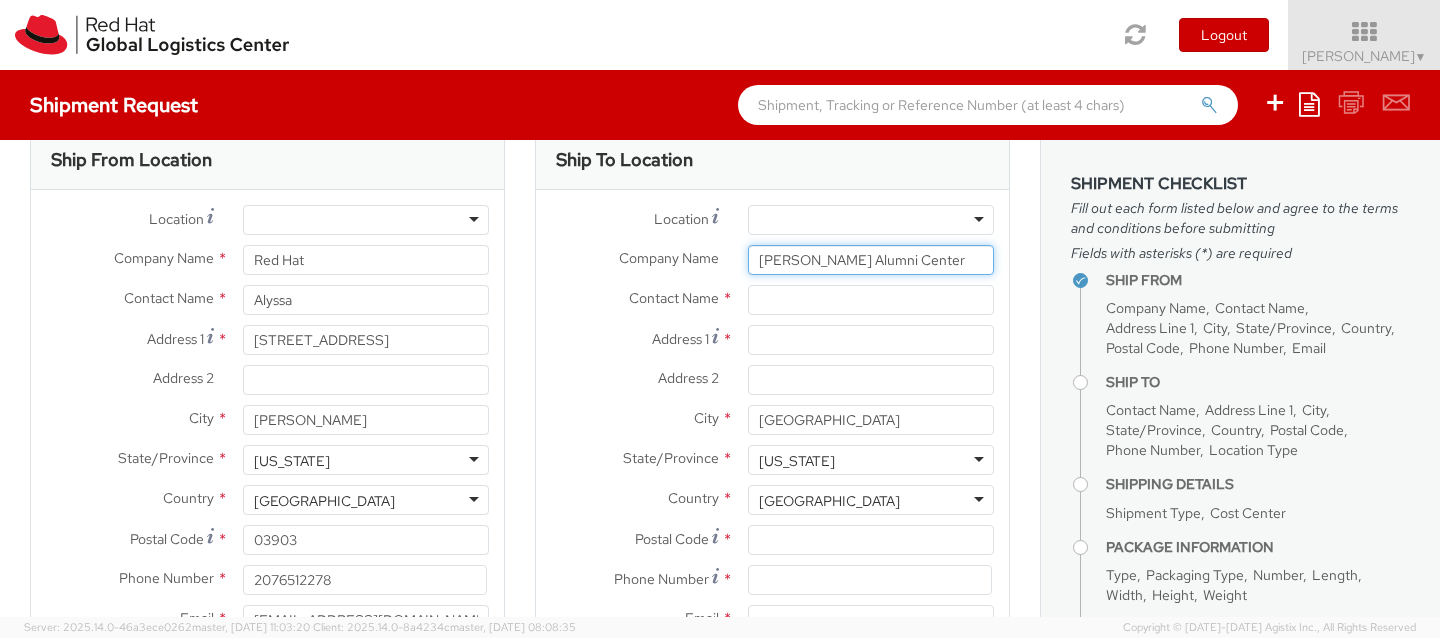 scroll, scrollTop: 0, scrollLeft: 0, axis: both 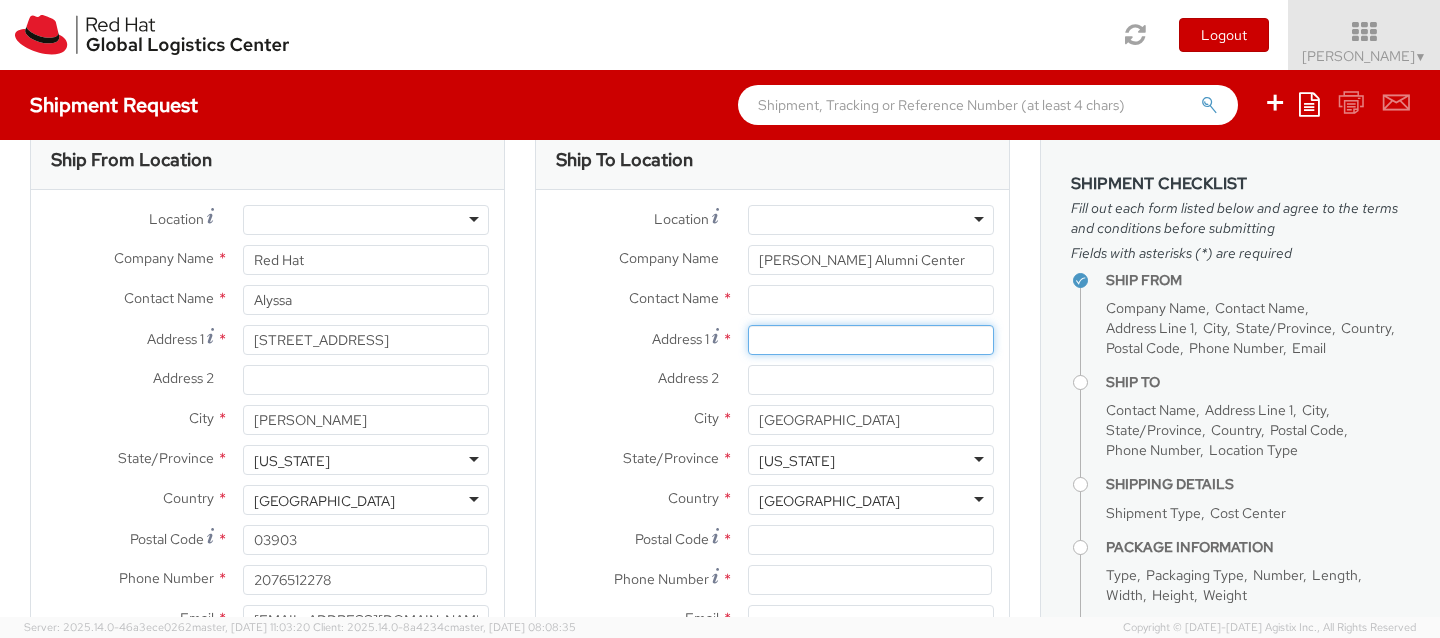 click on "Address 1        *" at bounding box center (871, 340) 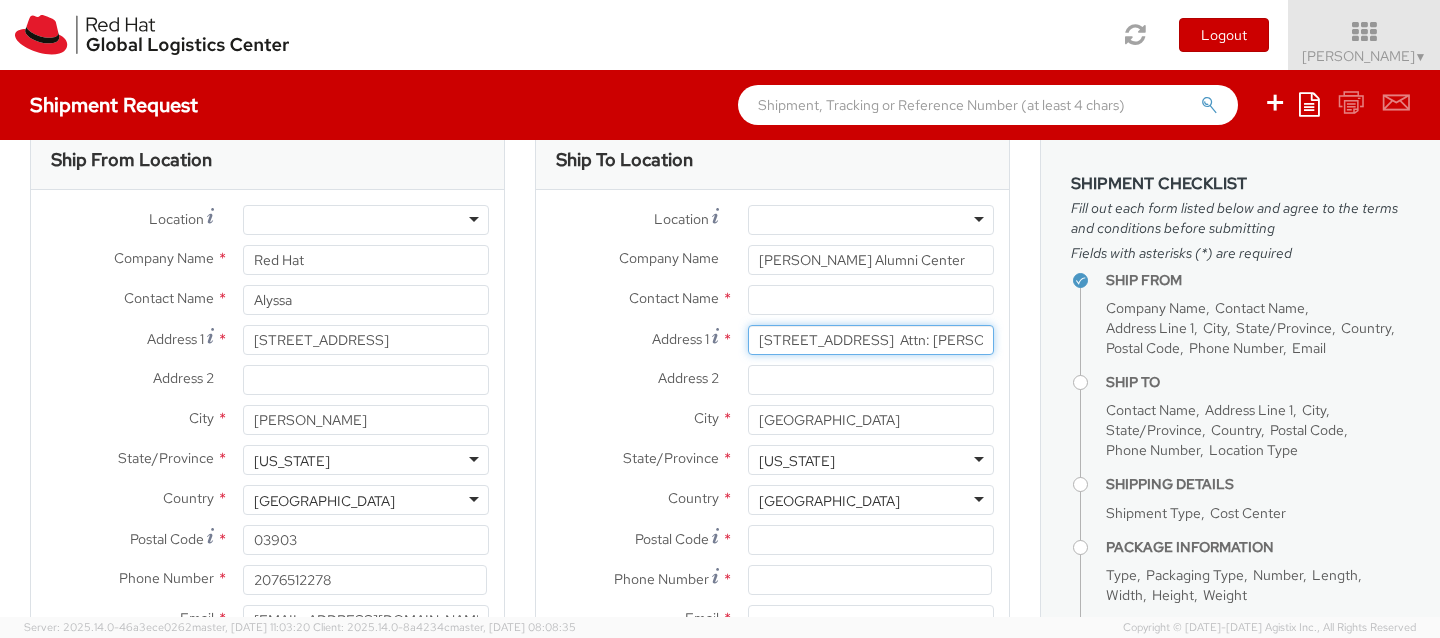 scroll, scrollTop: 0, scrollLeft: 189, axis: horizontal 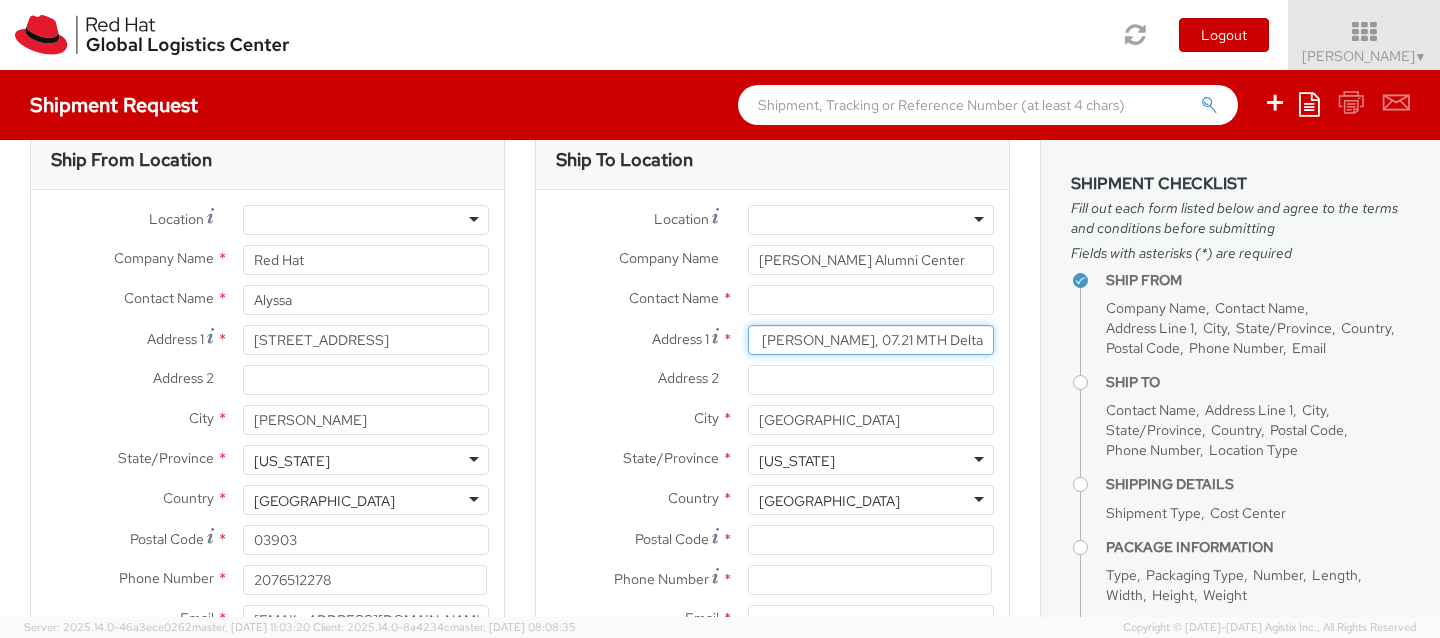 click on "[STREET_ADDRESS]  Attn: [PERSON_NAME], 07.21 MTH Delta" at bounding box center (871, 340) 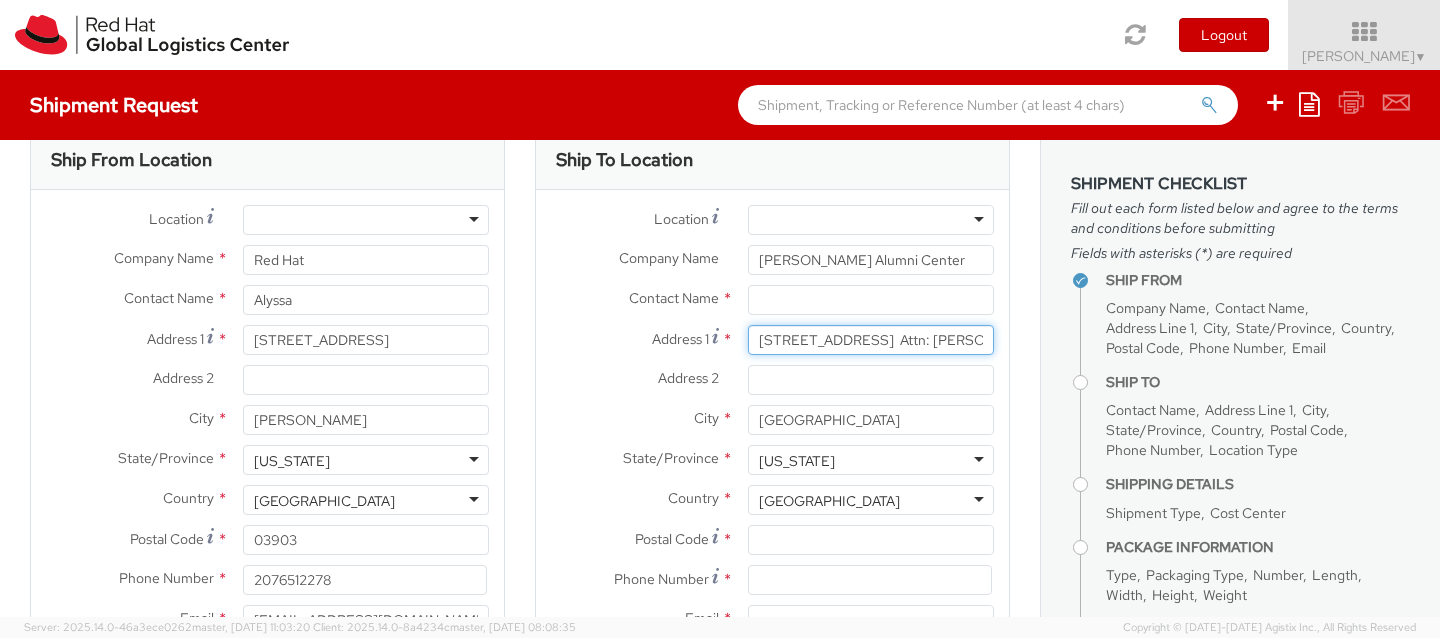 drag, startPoint x: 875, startPoint y: 346, endPoint x: 917, endPoint y: 343, distance: 42.107006 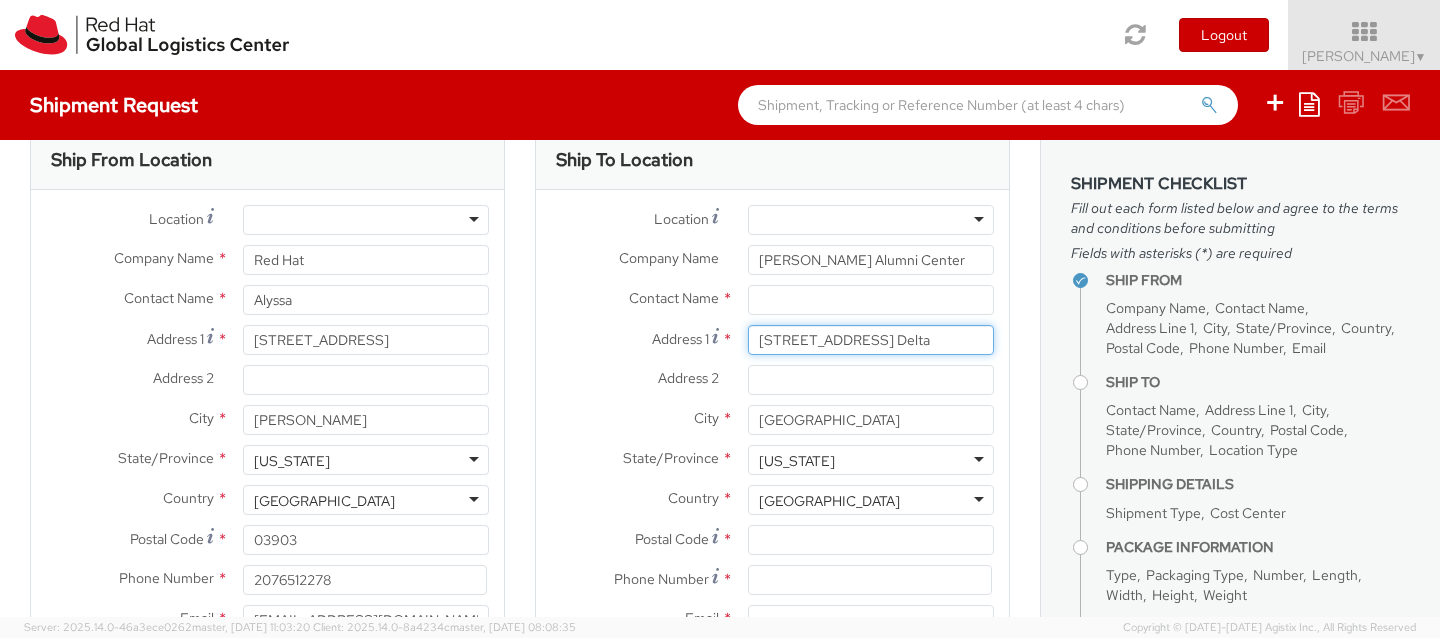 type on "[STREET_ADDRESS] Delta" 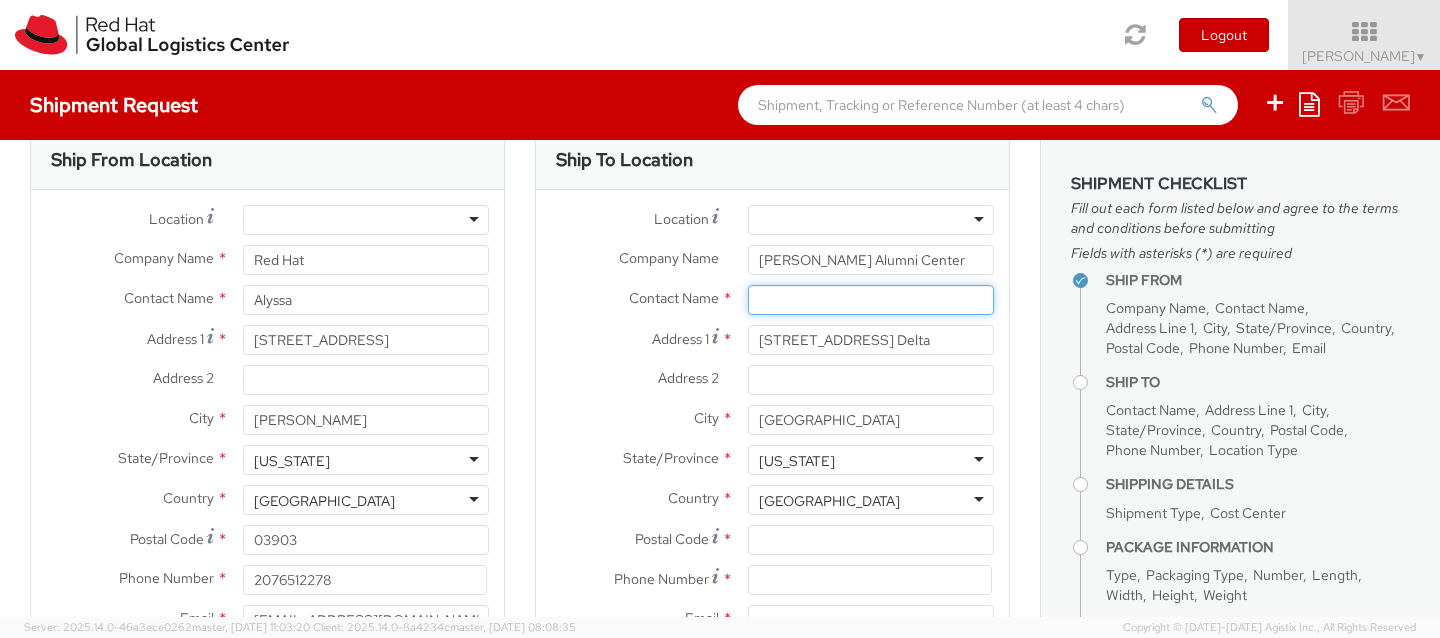click at bounding box center (871, 300) 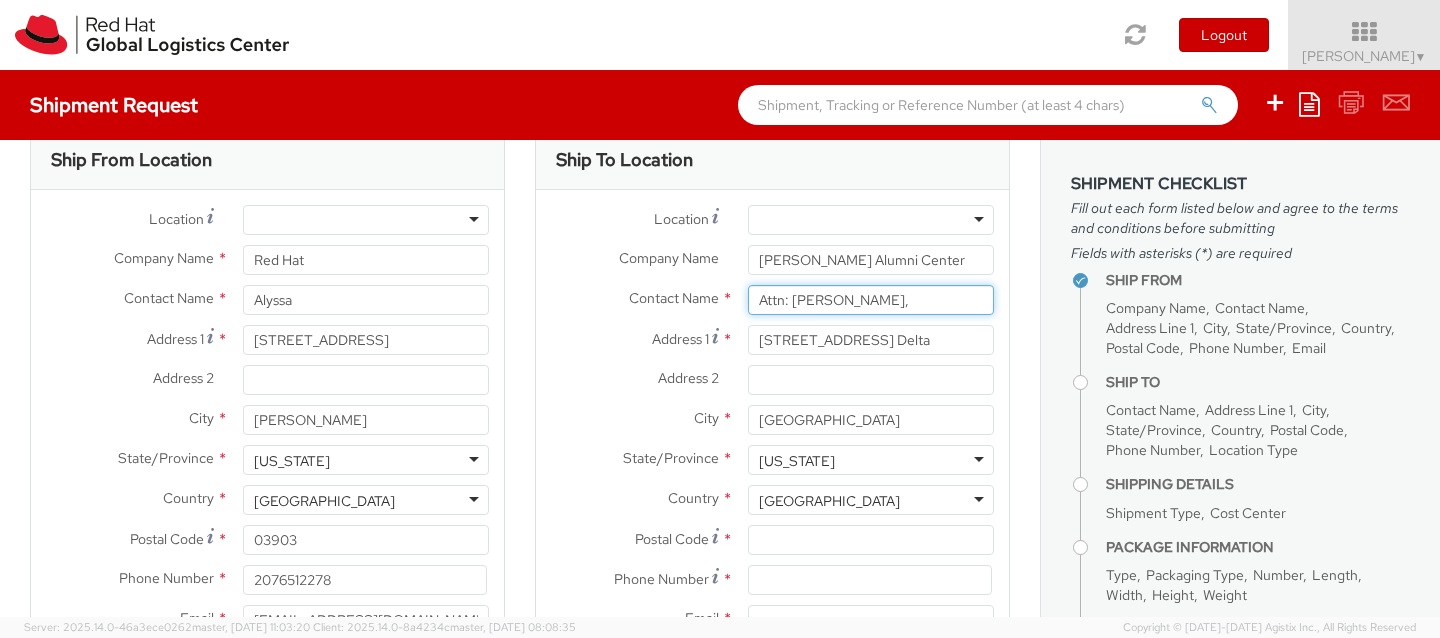 type on "Attn: [PERSON_NAME]," 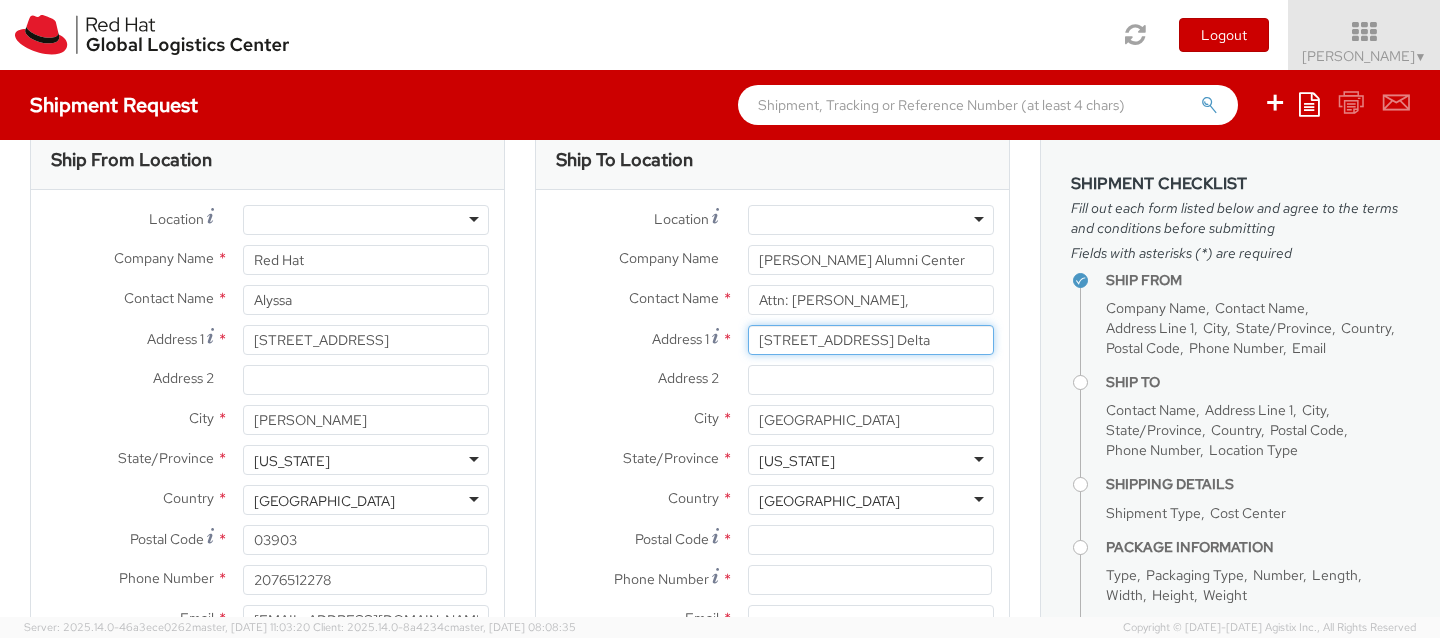 scroll, scrollTop: 0, scrollLeft: 41, axis: horizontal 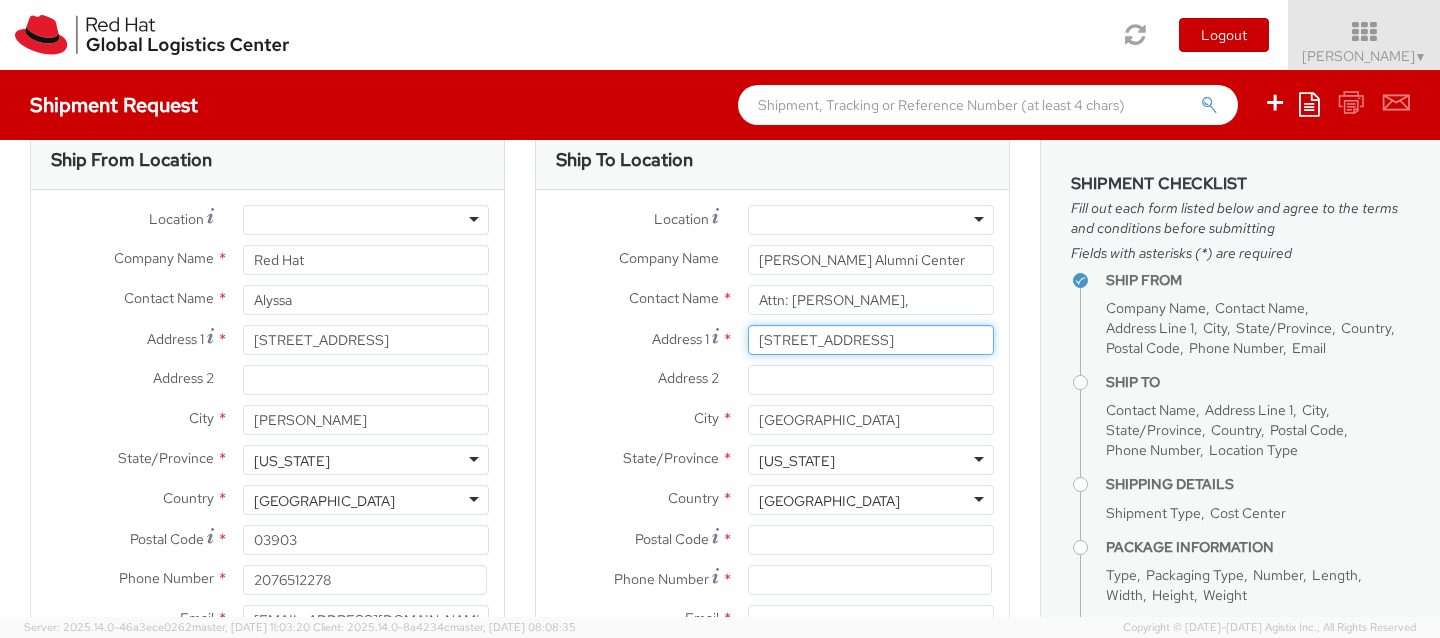 type on "[STREET_ADDRESS]" 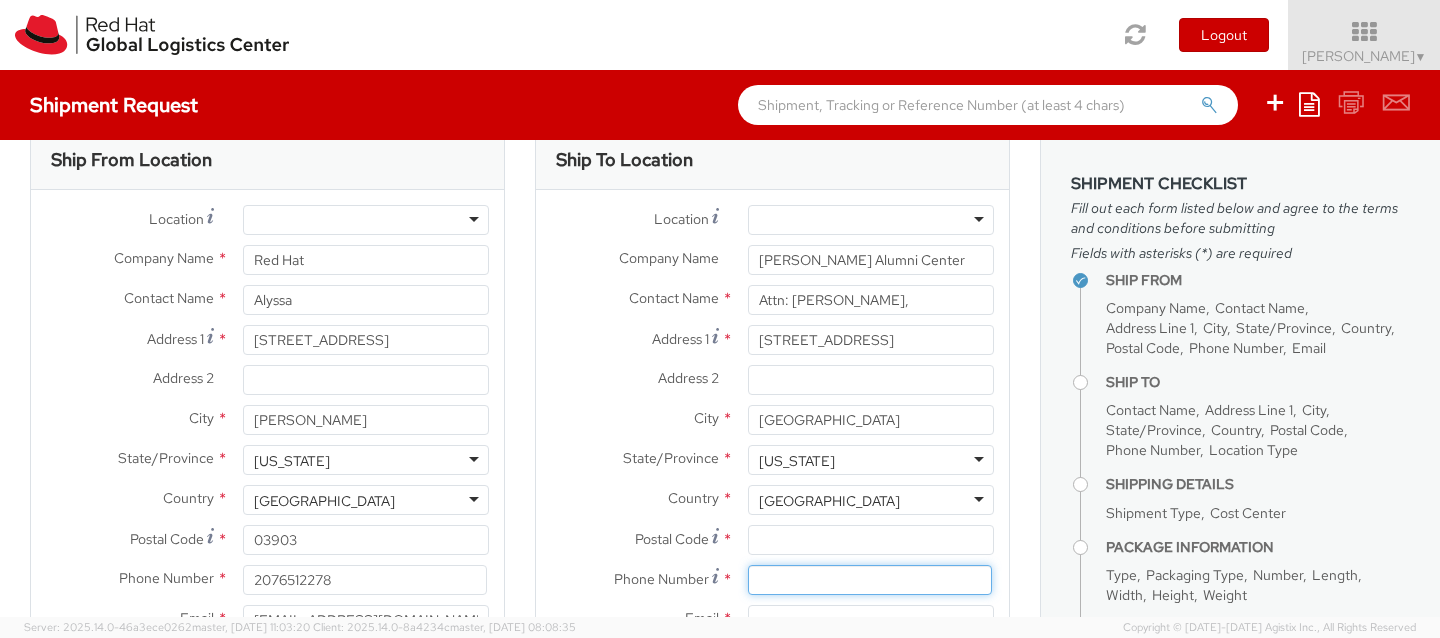 click at bounding box center [870, 580] 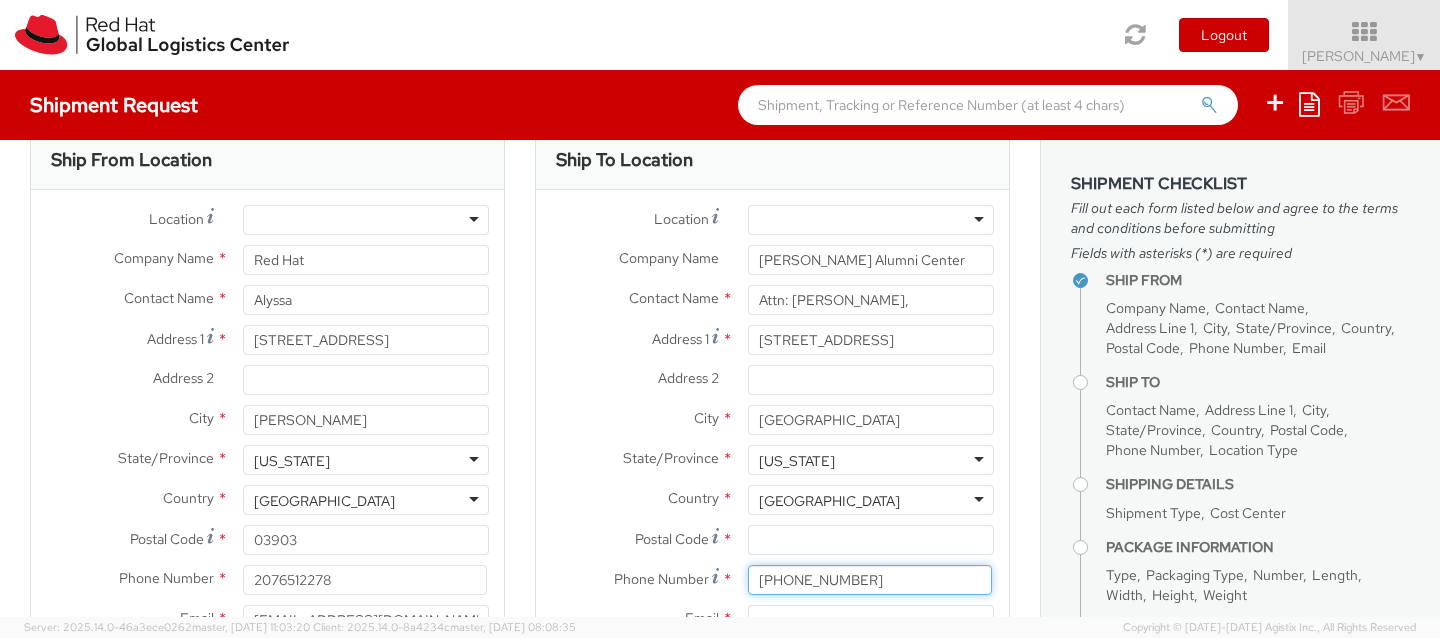 type on "[PHONE_NUMBER]" 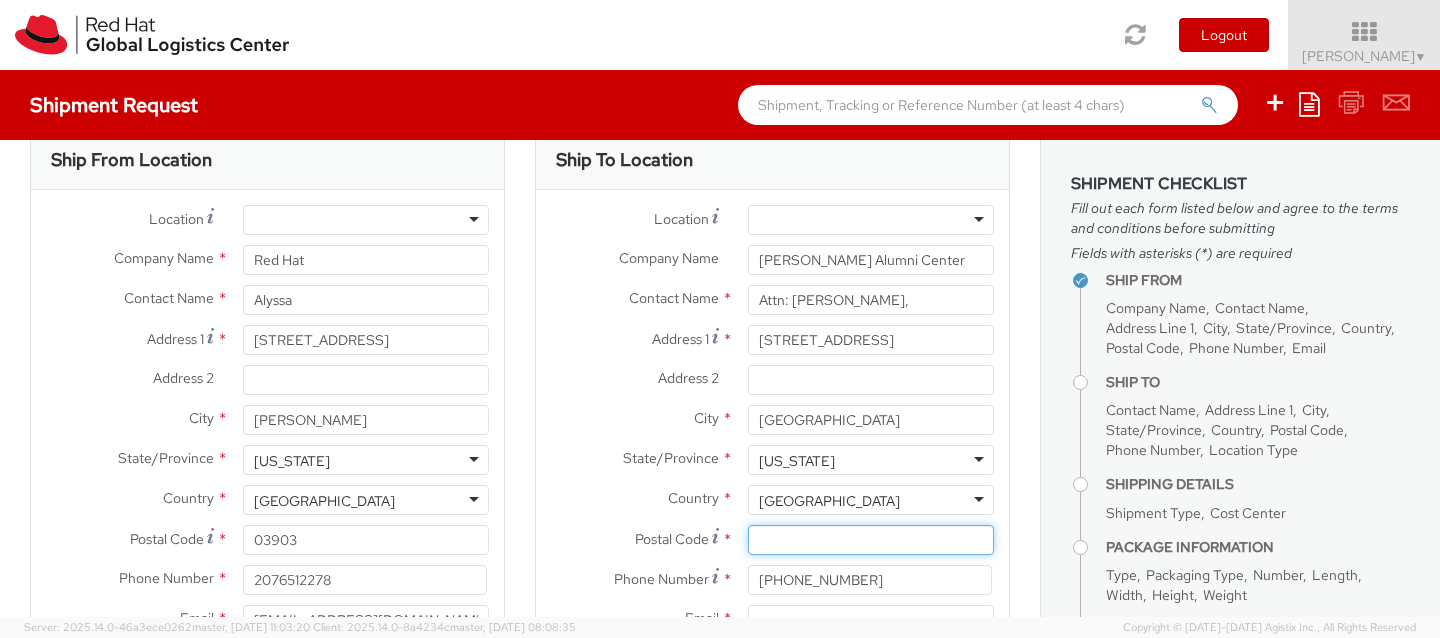 click on "Postal Code        *" at bounding box center [871, 540] 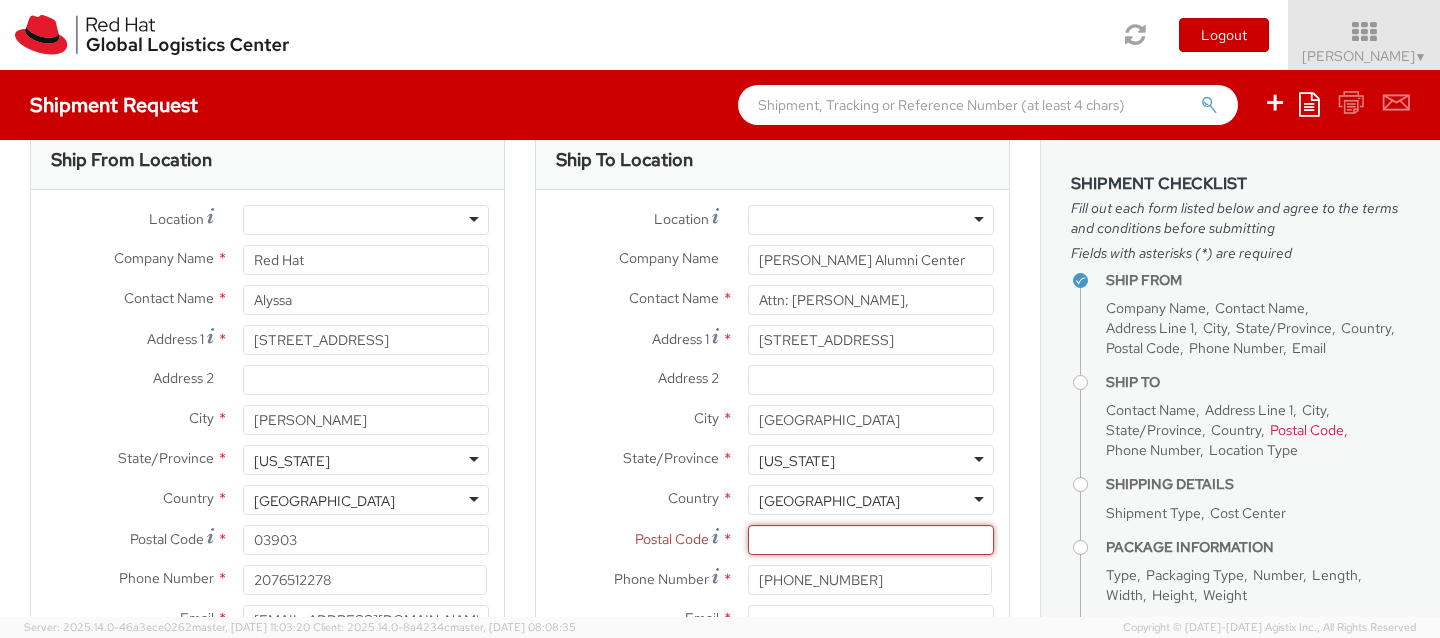 paste on "55455" 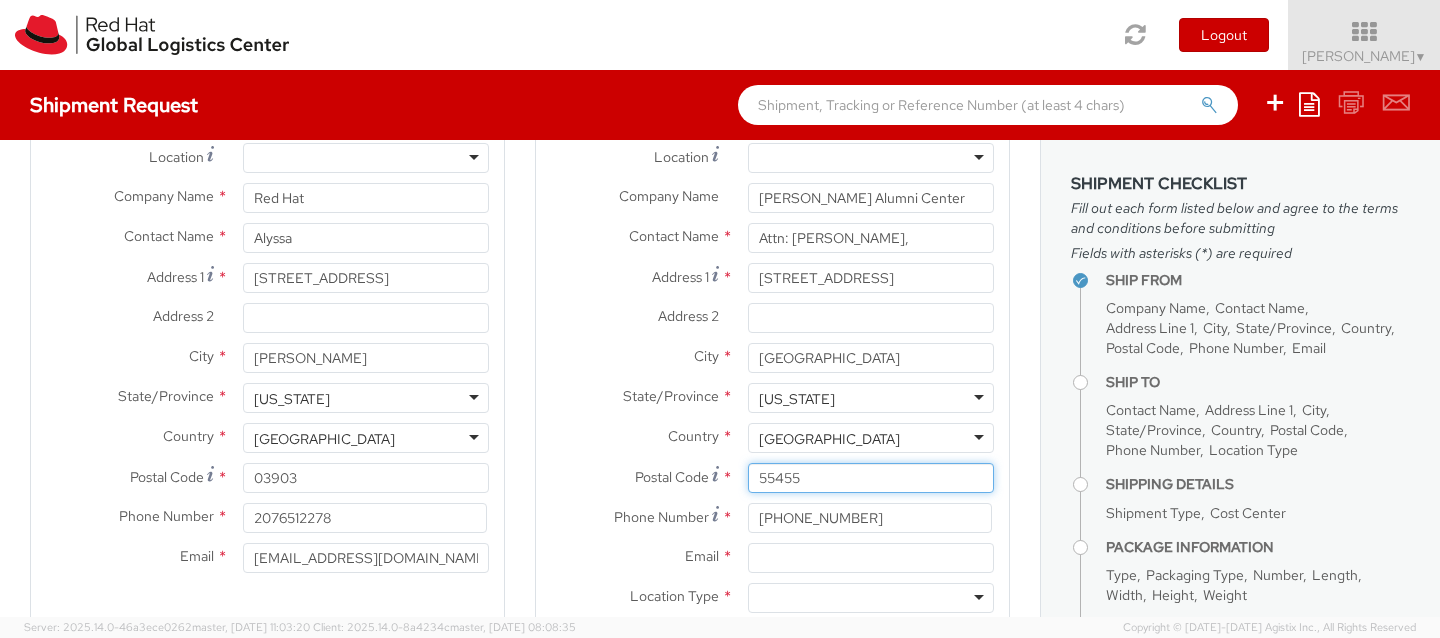 scroll, scrollTop: 123, scrollLeft: 0, axis: vertical 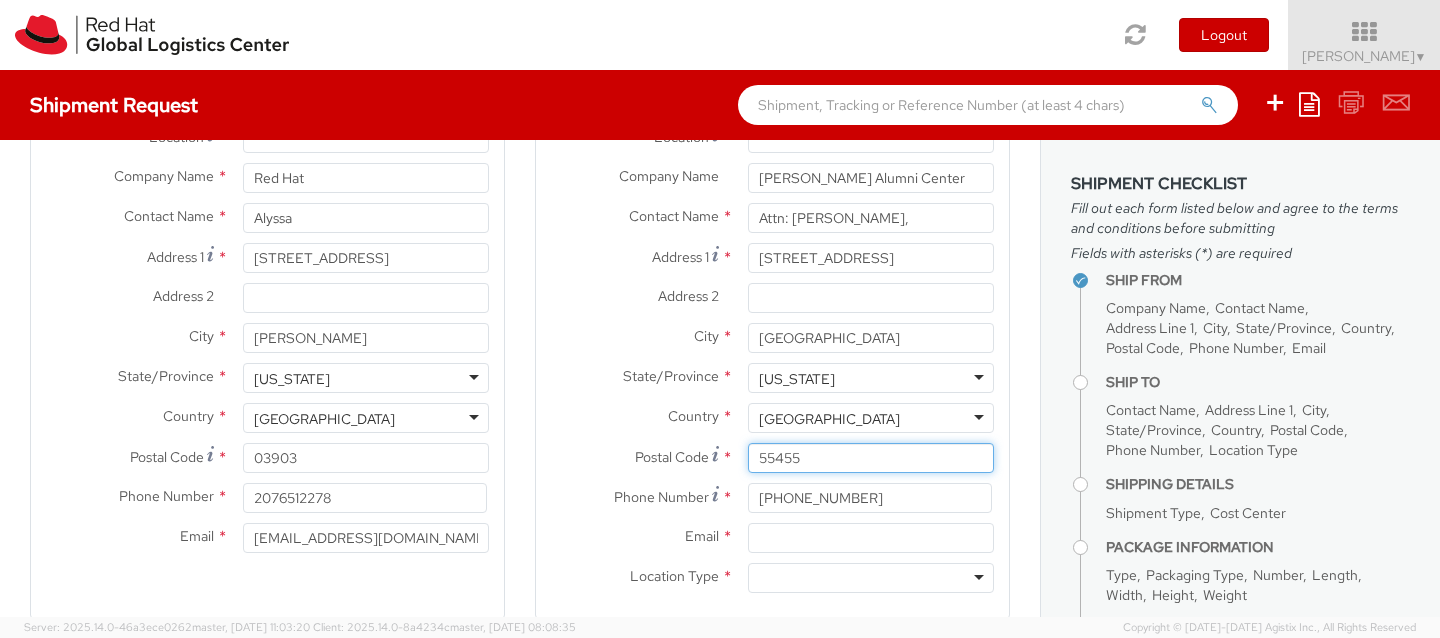 type on "55455" 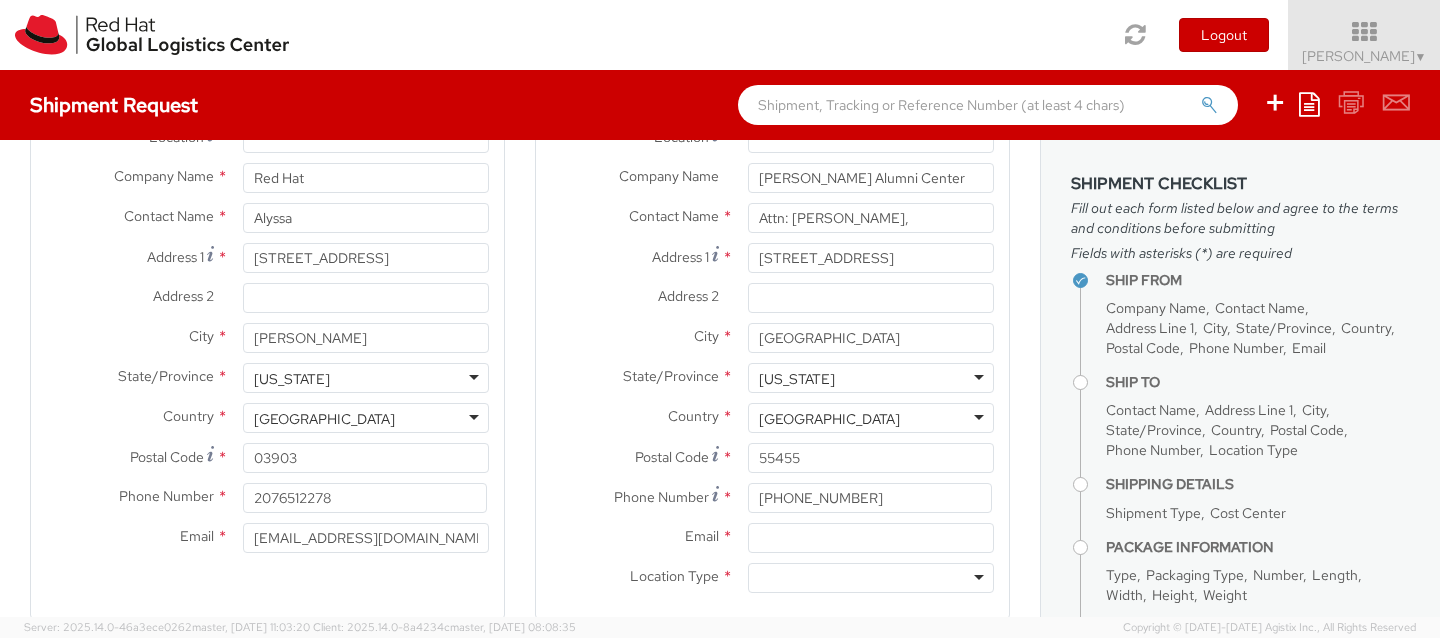 click on "Phone Number        *                           [PHONE_NUMBER]" at bounding box center [772, 503] 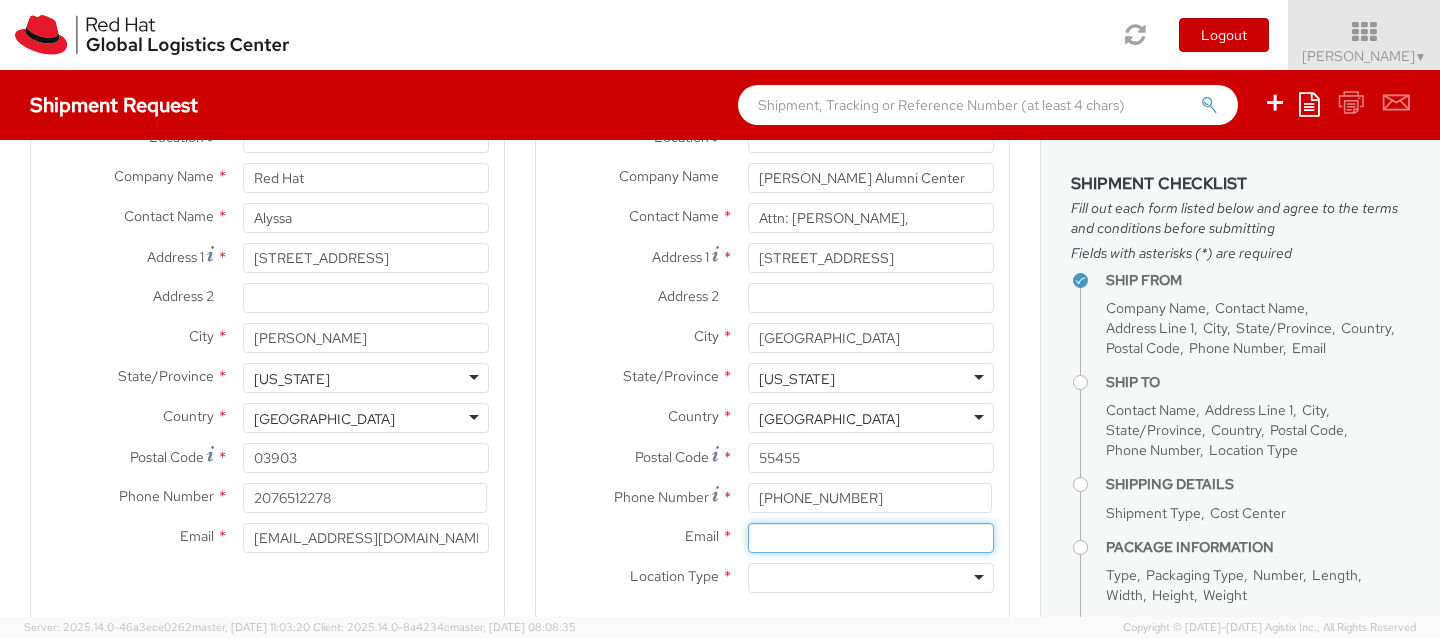 click on "Email        *" at bounding box center [871, 538] 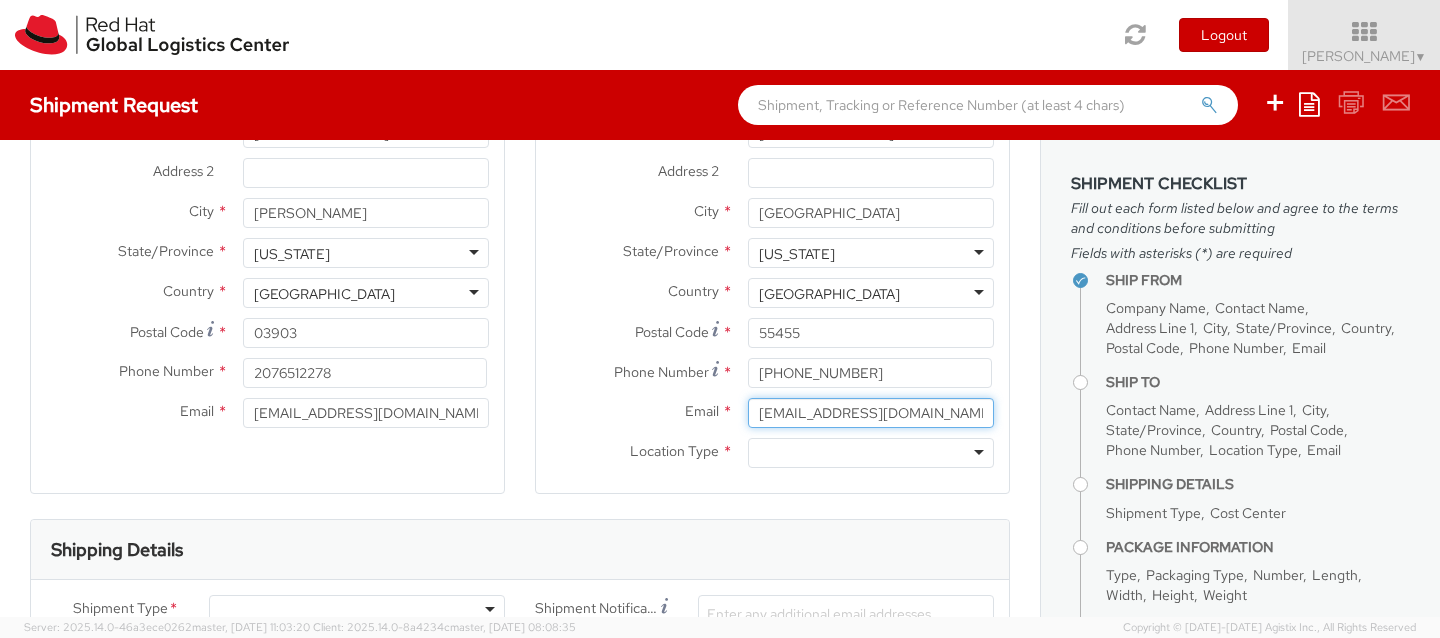 scroll, scrollTop: 250, scrollLeft: 0, axis: vertical 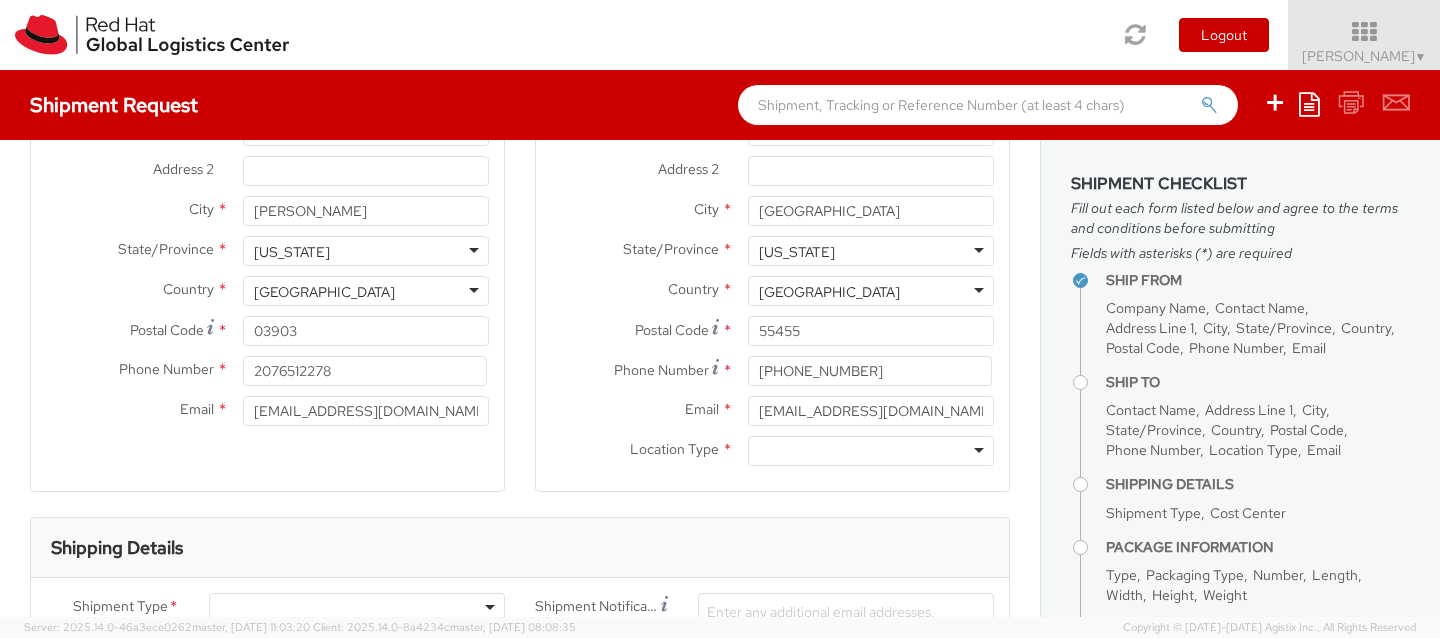 click on "Email        *       [EMAIL_ADDRESS][DOMAIN_NAME]" at bounding box center (772, 416) 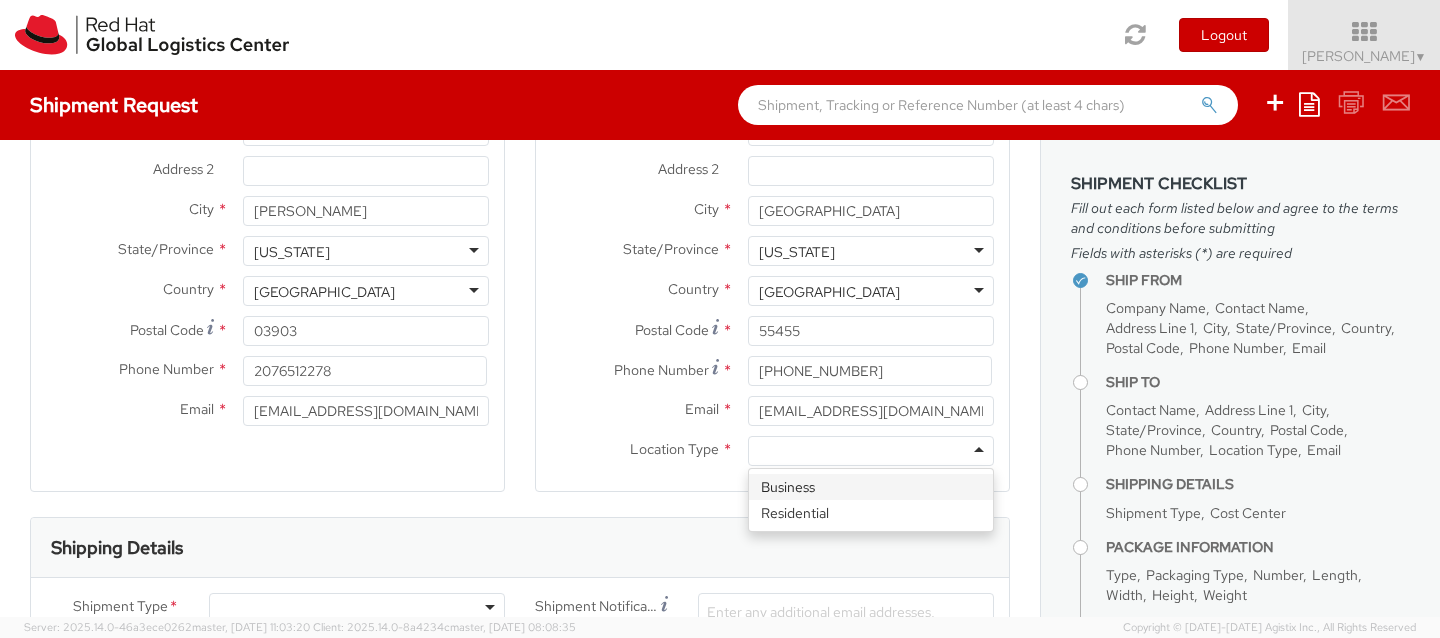 click at bounding box center (871, 451) 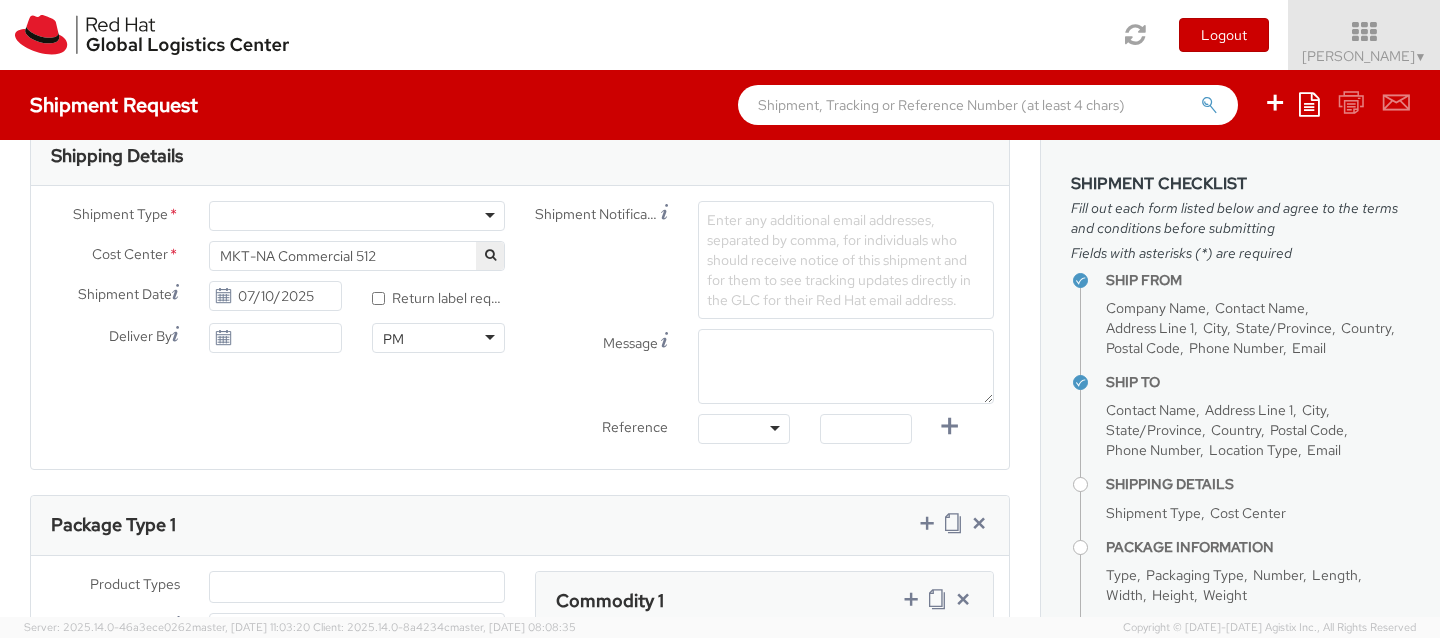 scroll, scrollTop: 579, scrollLeft: 0, axis: vertical 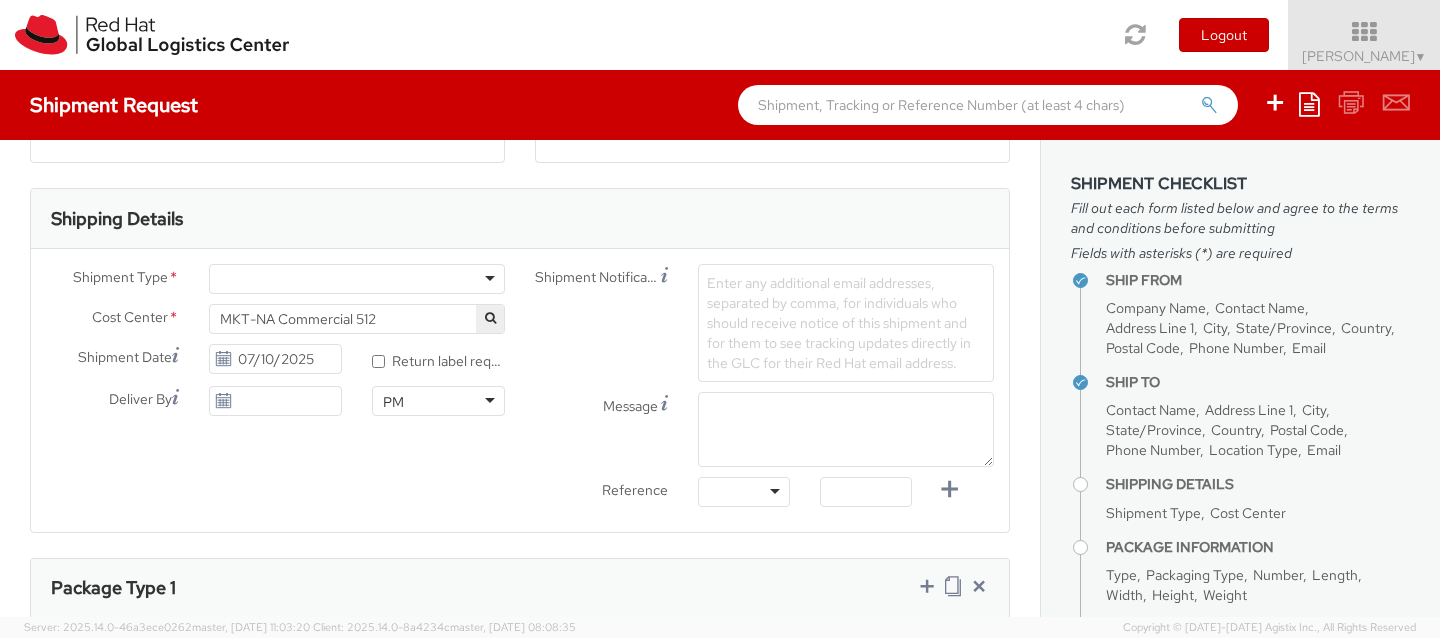 click 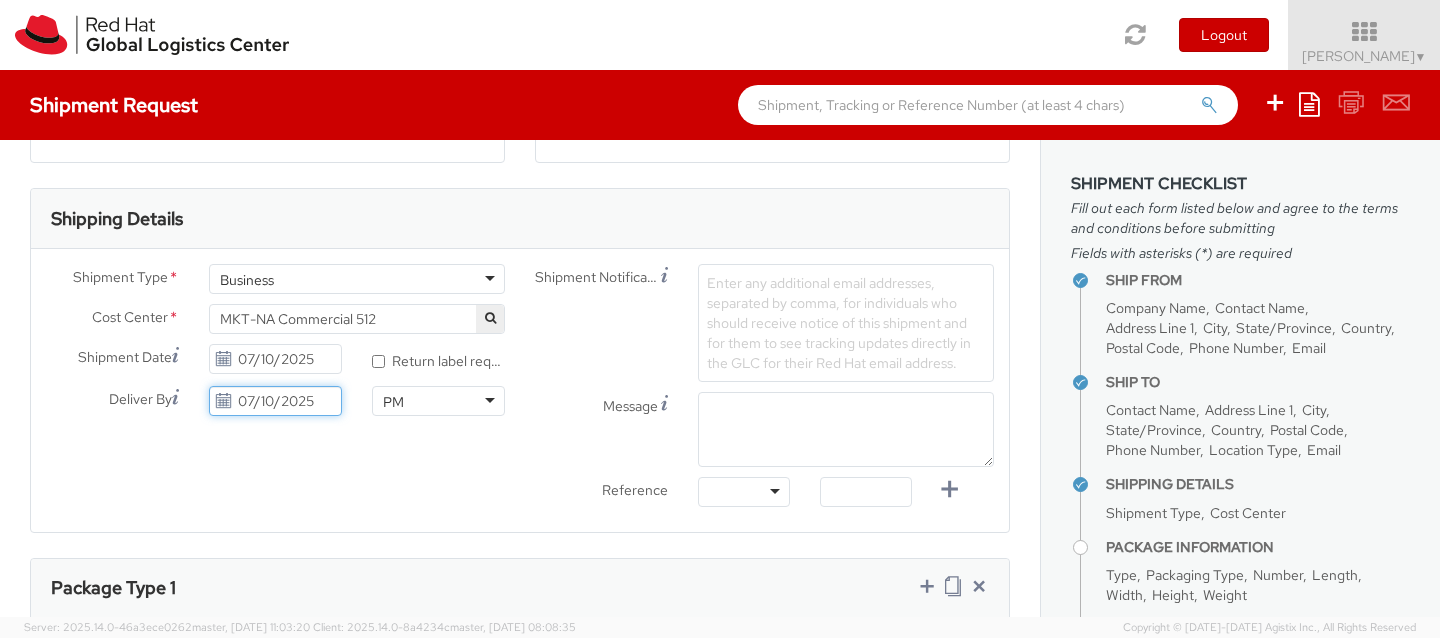 click on "07/10/2025" at bounding box center [275, 401] 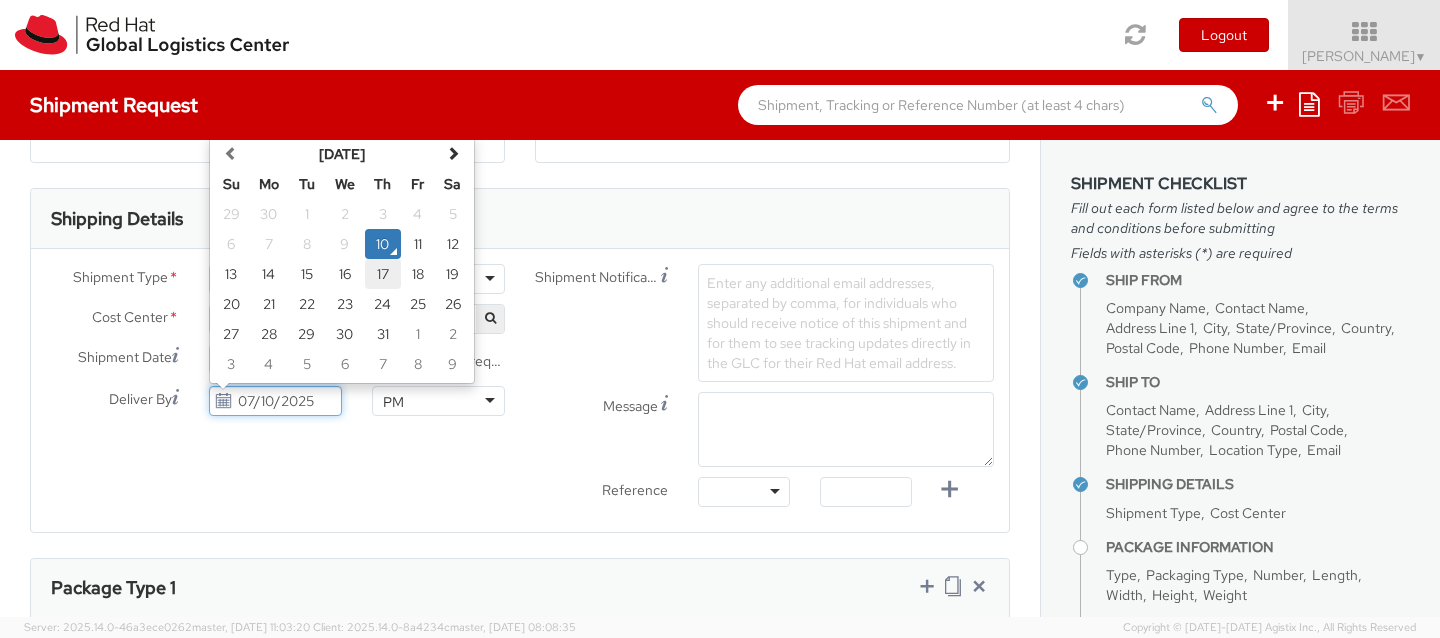 click on "17" 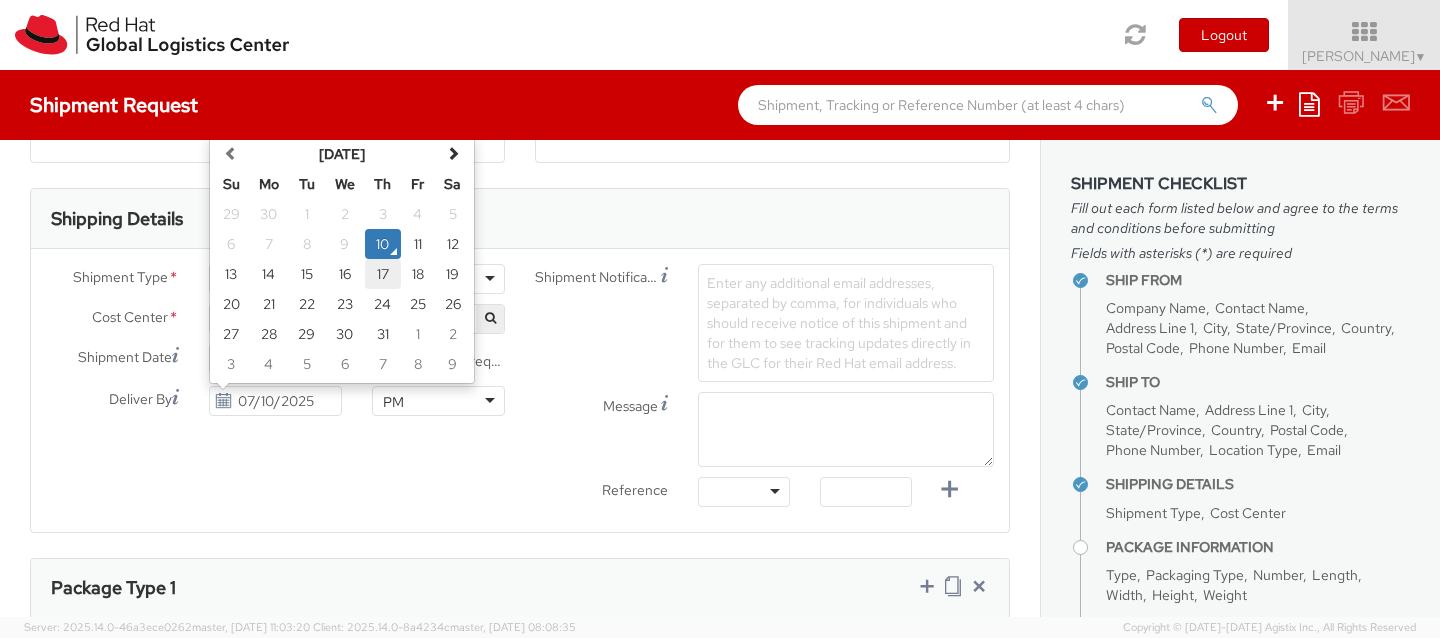 type on "[DATE]" 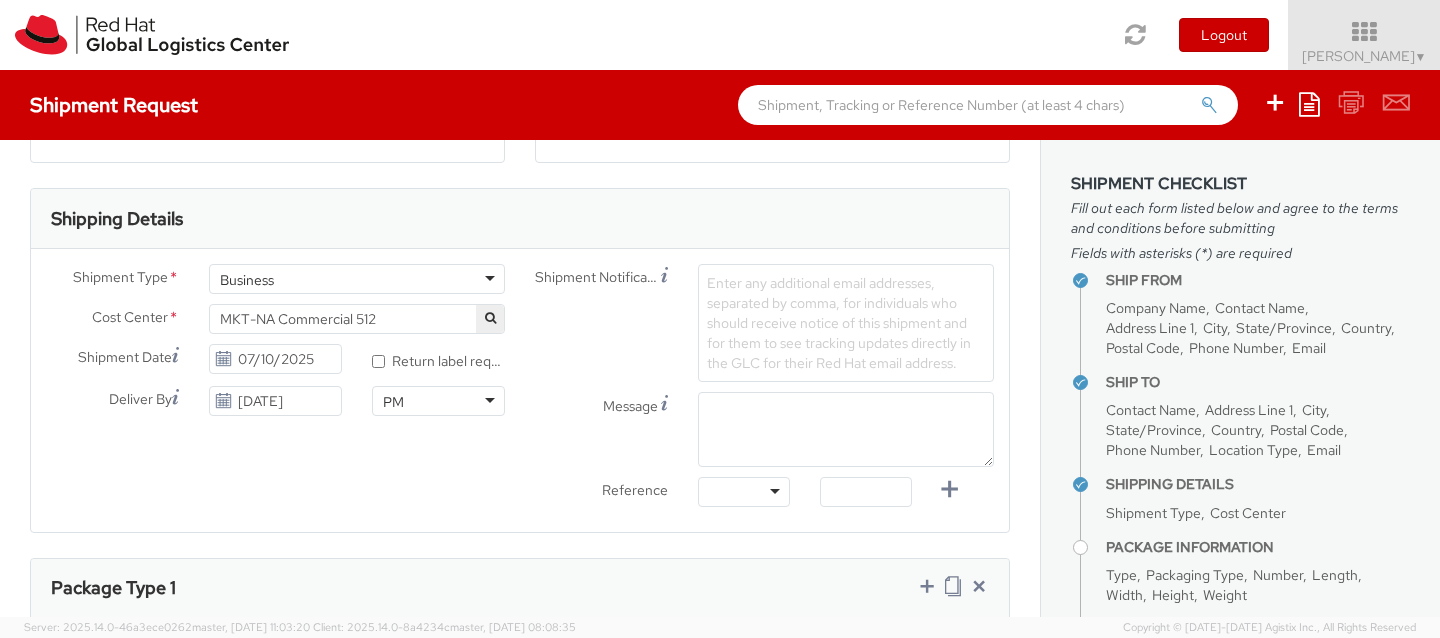 click on "* Return label required" 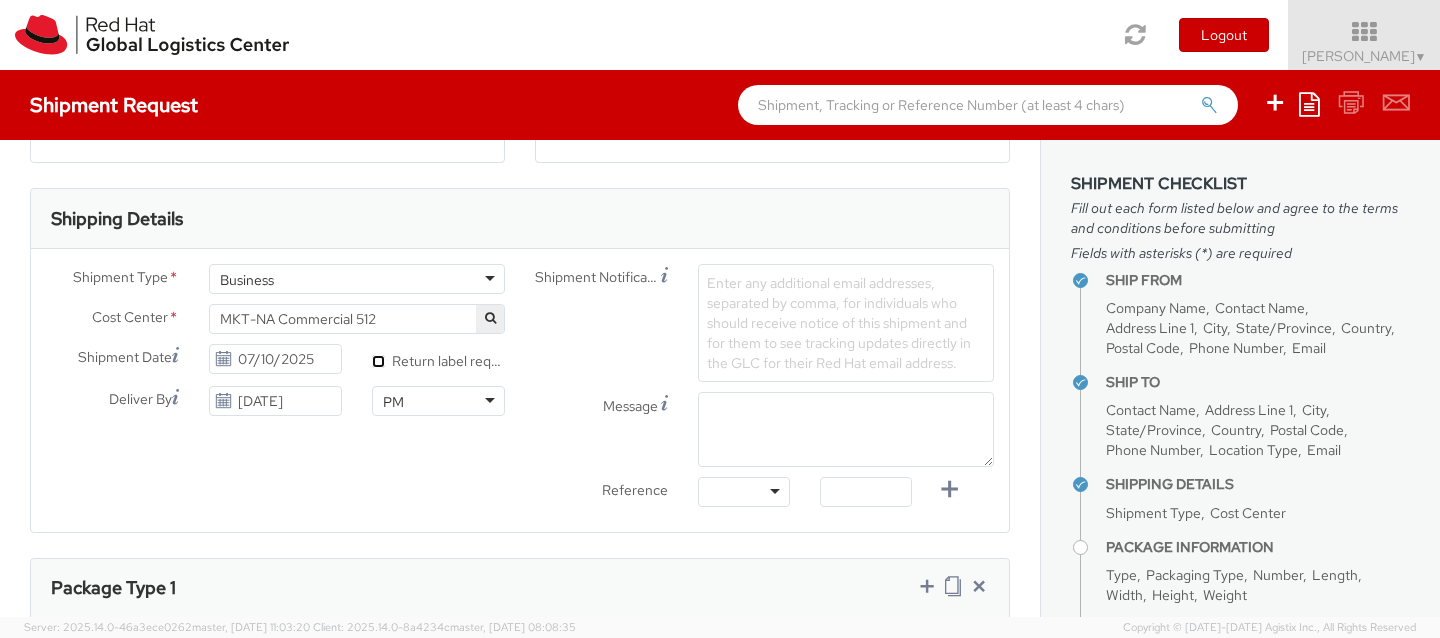 click on "* Return label required" at bounding box center [378, 361] 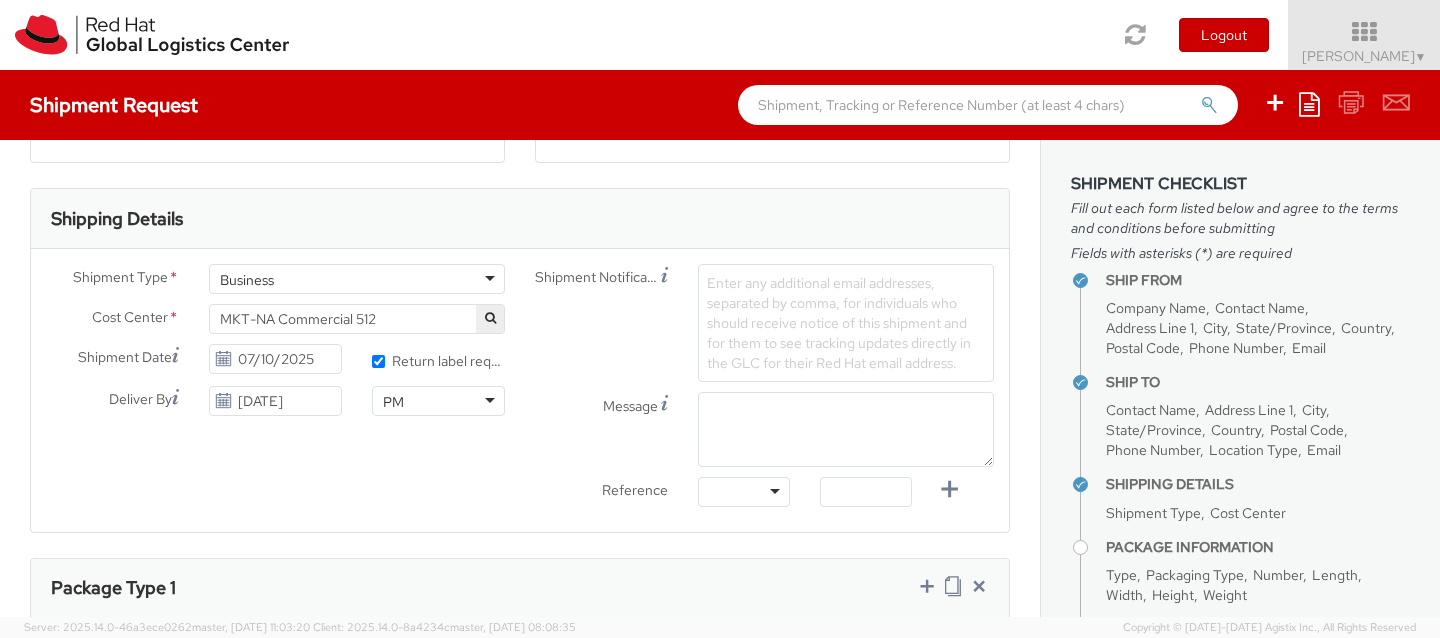 click on "* Return label required" 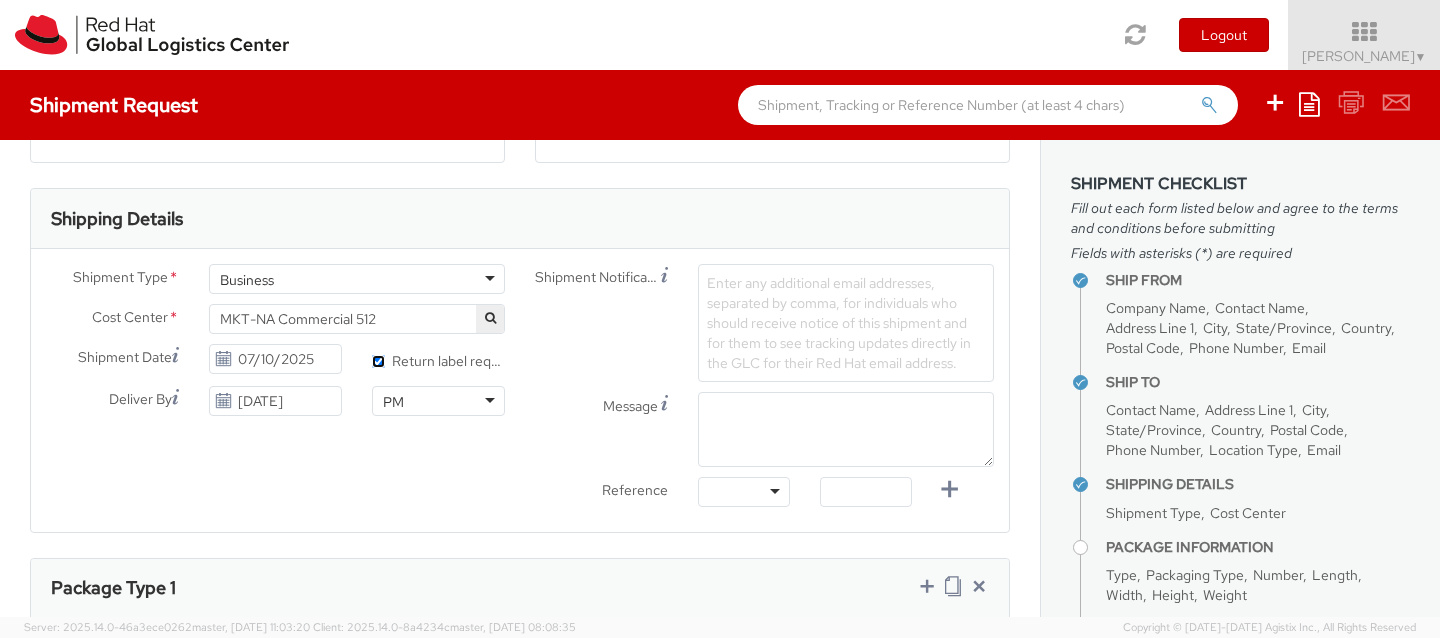 click on "* Return label required" at bounding box center [378, 361] 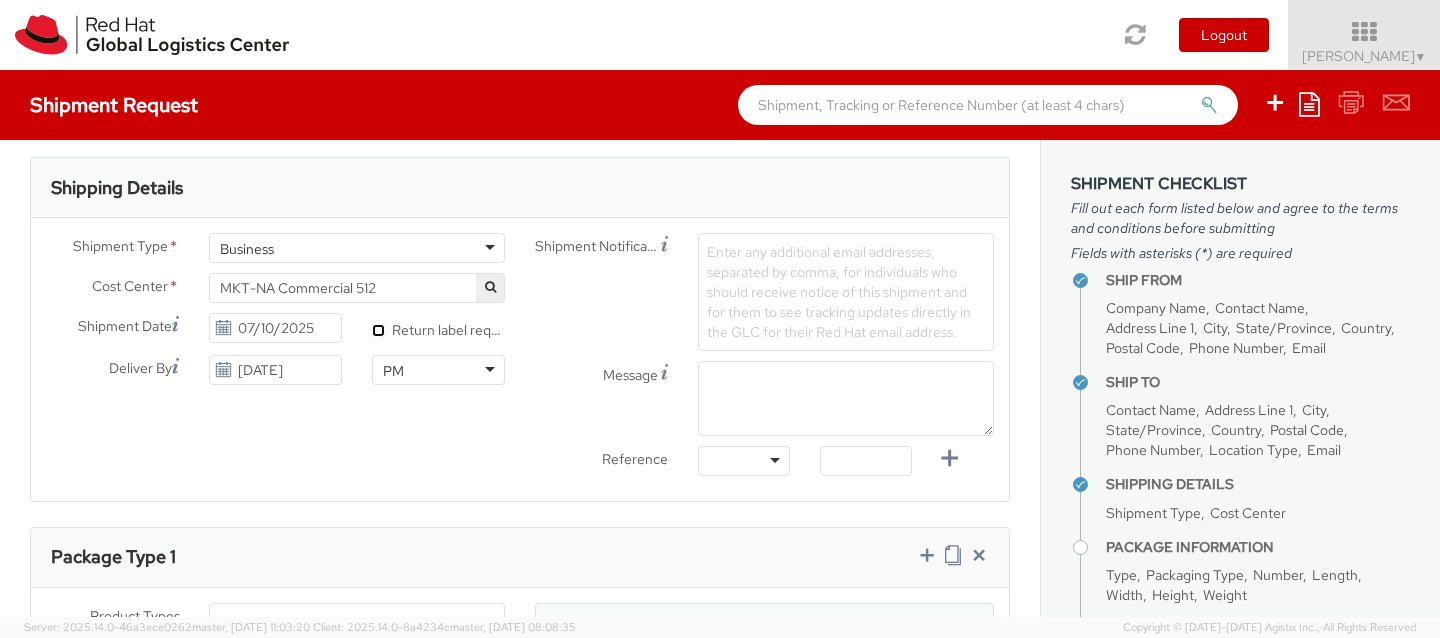 scroll, scrollTop: 622, scrollLeft: 0, axis: vertical 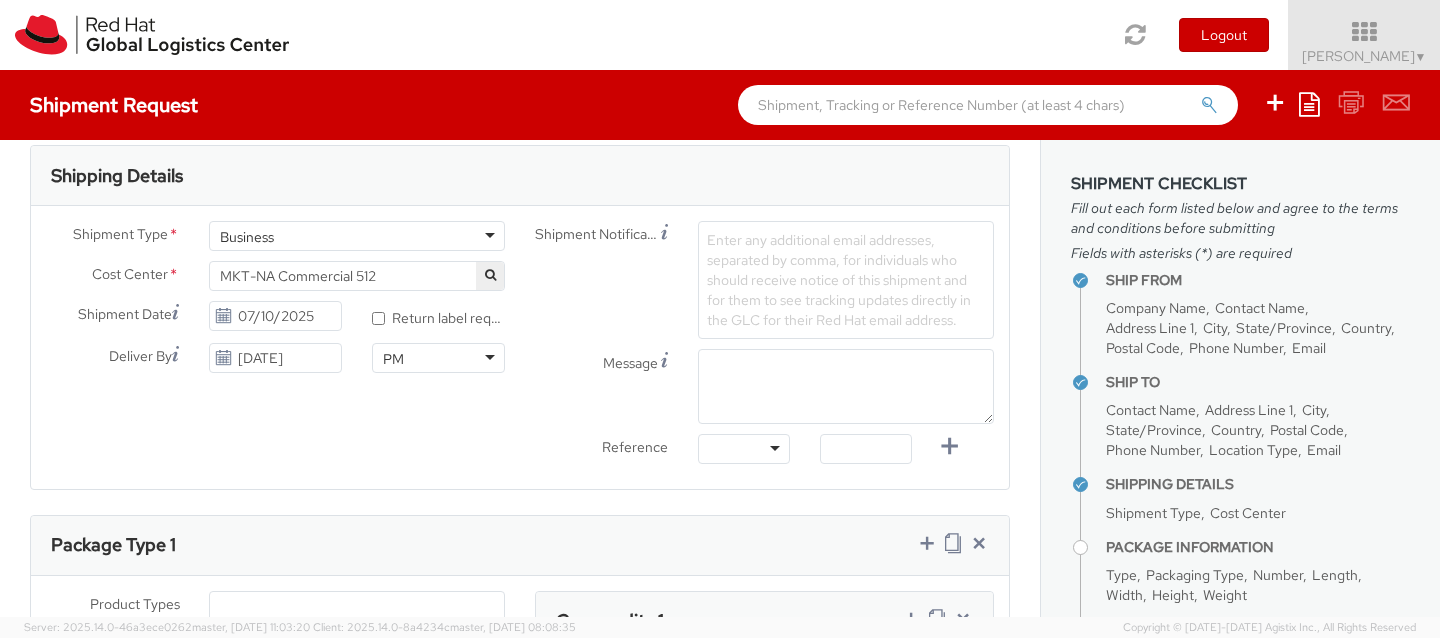 click on "Enter any additional email addresses, separated by comma, for individuals who should receive notice of this shipment and for them to see tracking updates directly in the GLC for their Red Hat email address." 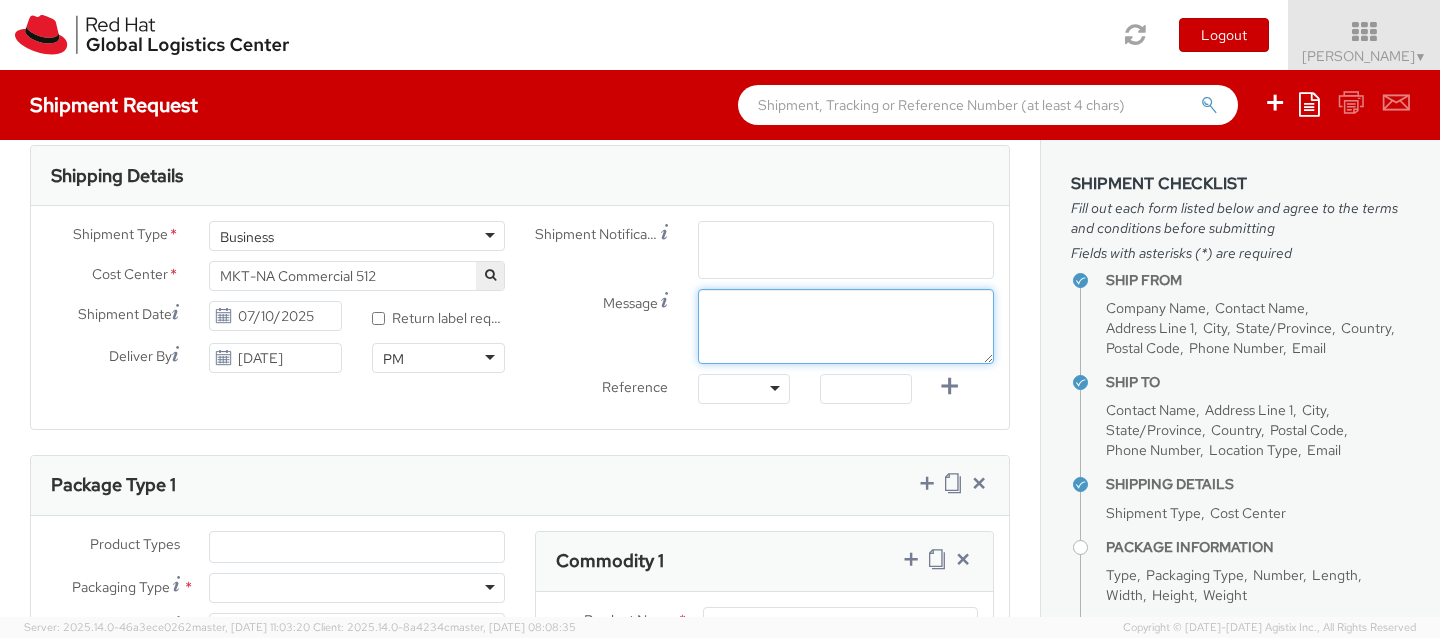 click on "Shipment Notification                                              Enter any additional email addresses, separated by comma, for individuals who should receive notice of this shipment and for them to see tracking updates directly in the GLC for their Red Hat email address.                         Message                                                                      Reference                                                                        Other Purchase Order Number Reference Number" 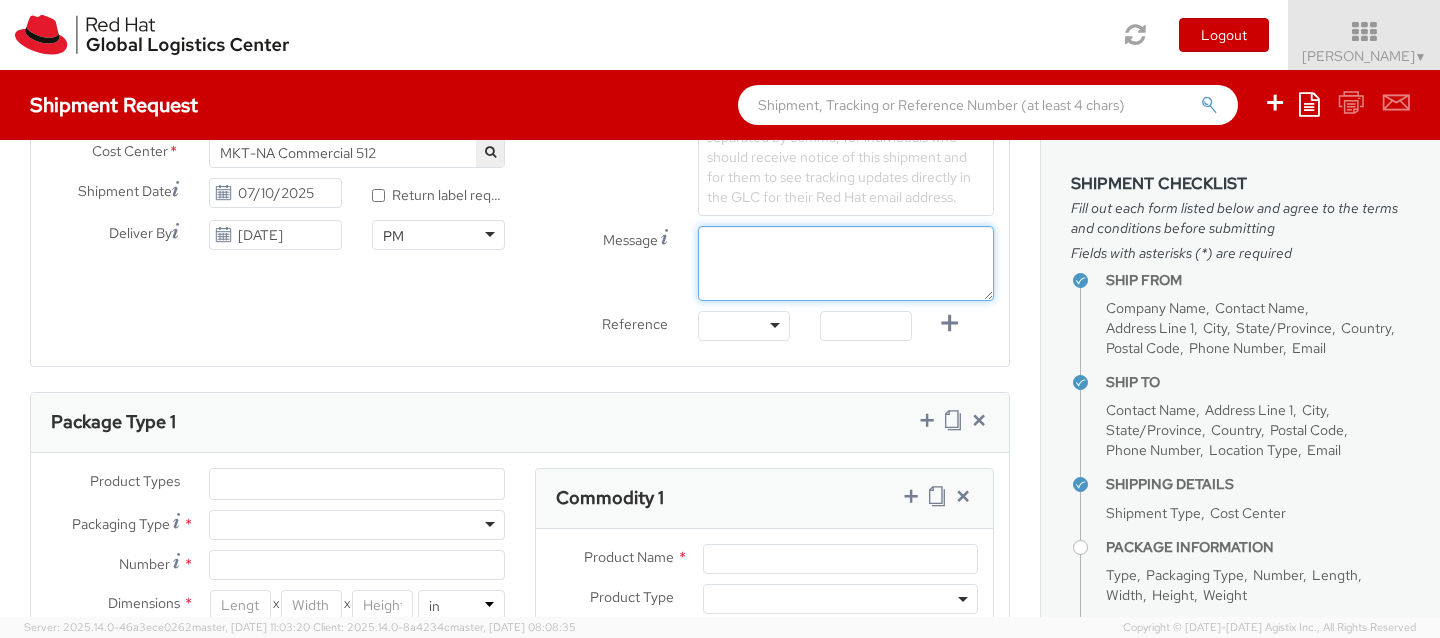 scroll, scrollTop: 869, scrollLeft: 0, axis: vertical 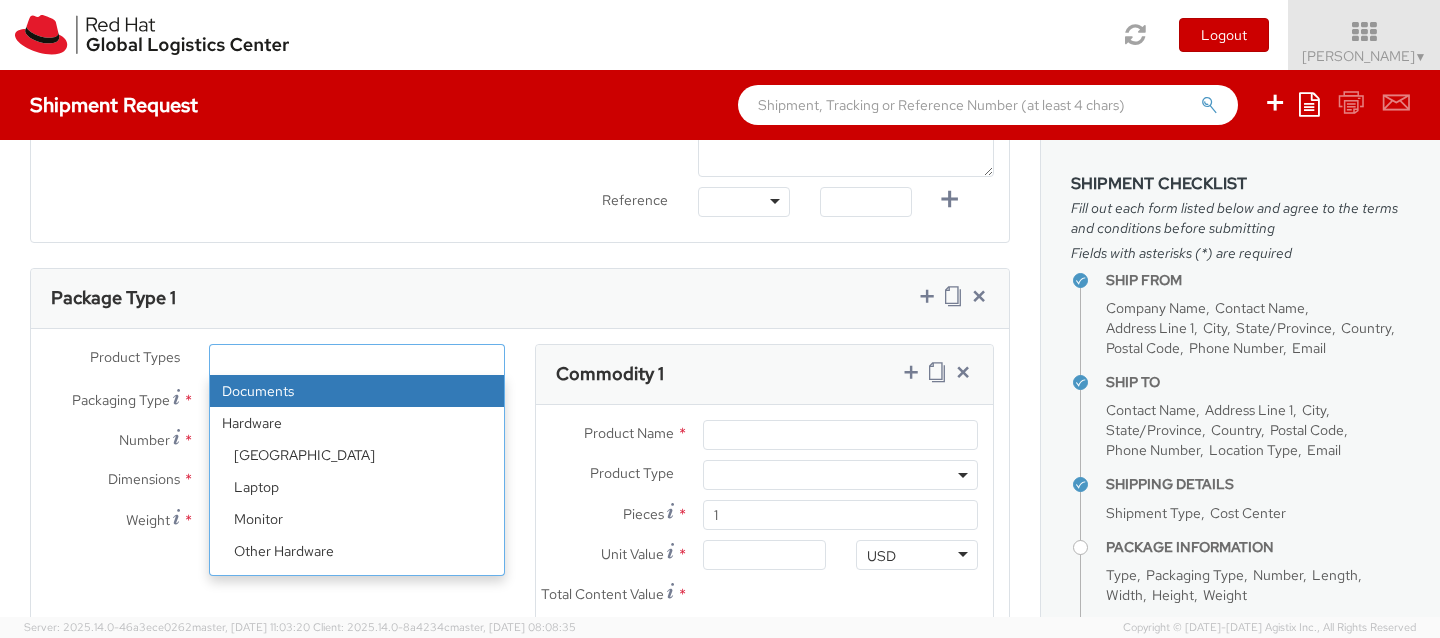 click at bounding box center (225, 360) 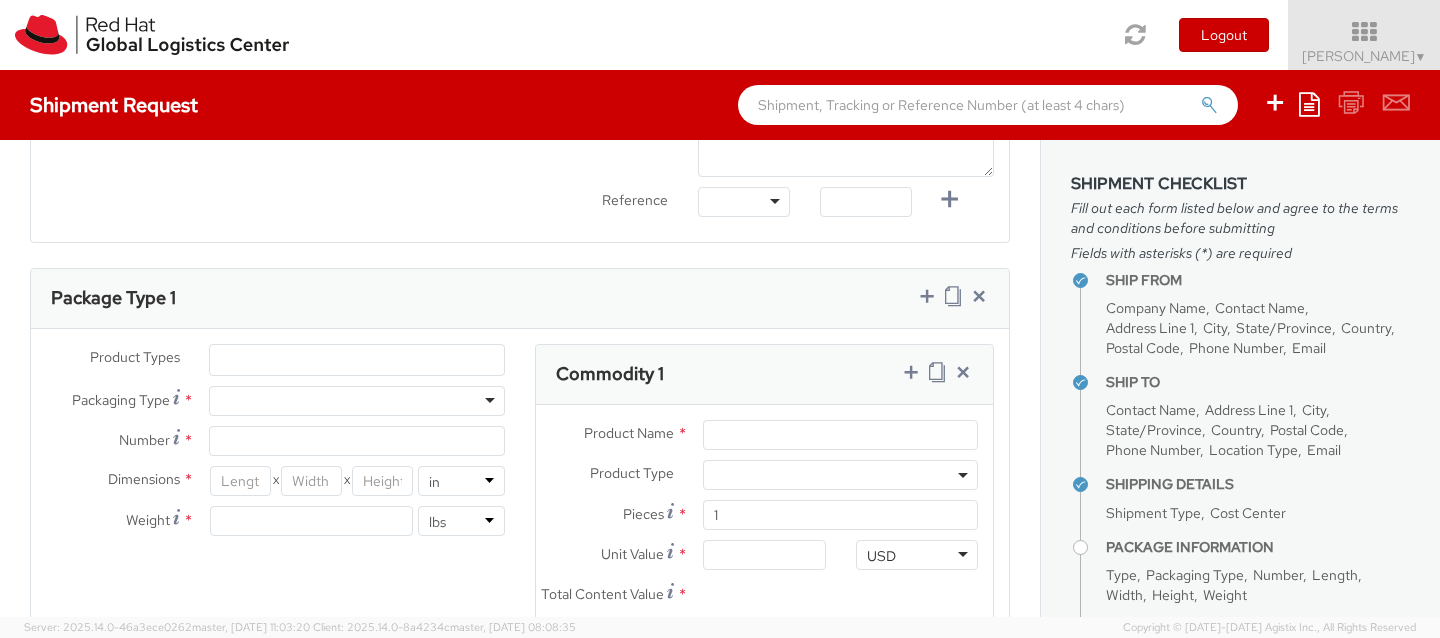 click at bounding box center (357, 401) 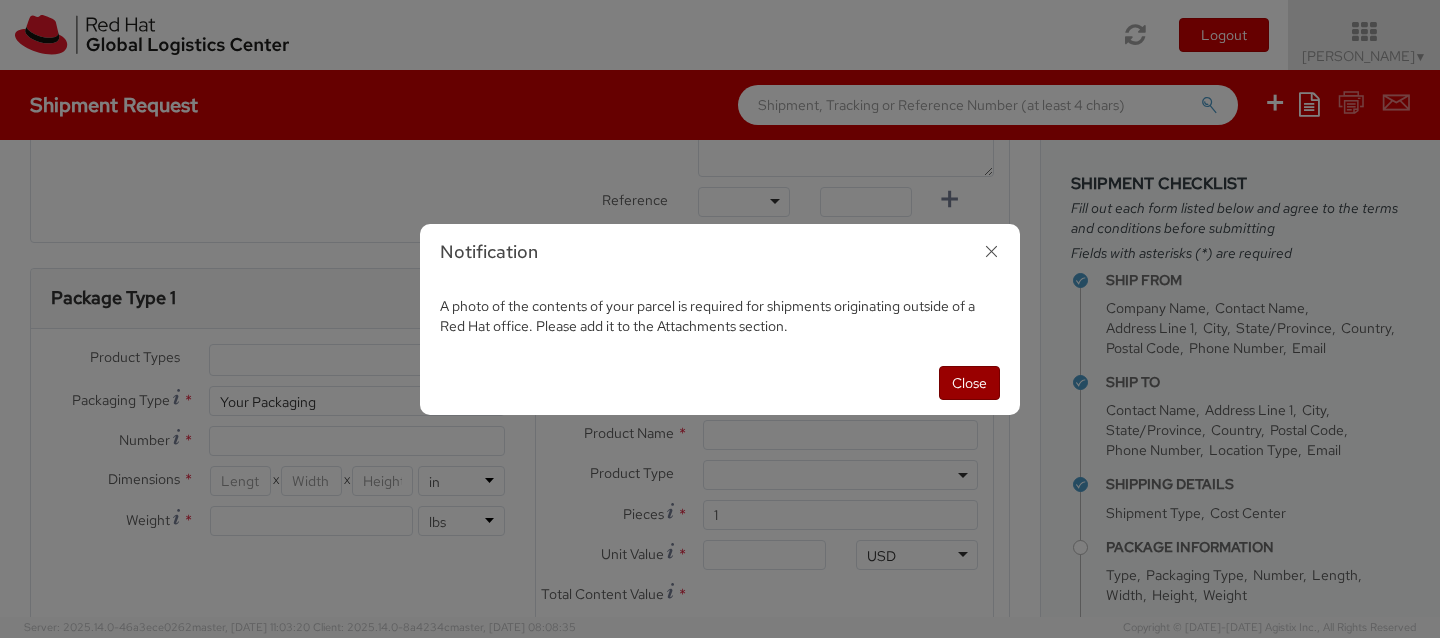 click on "Close" at bounding box center (969, 383) 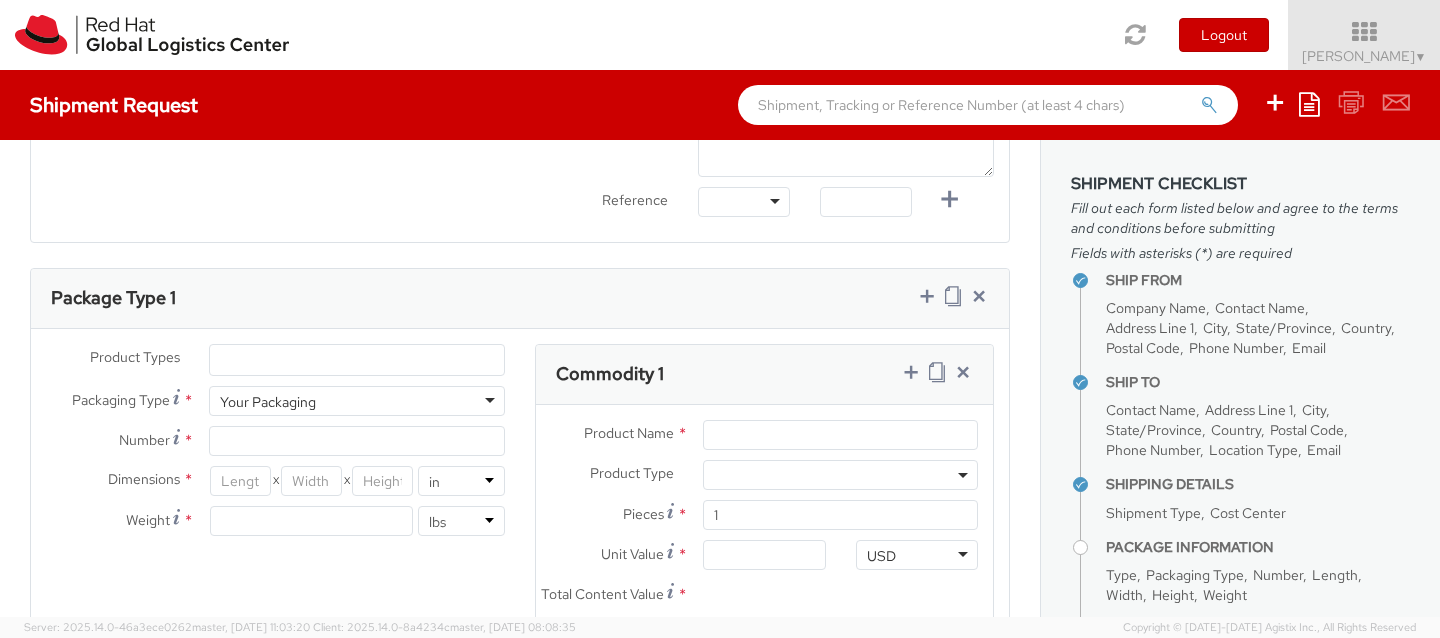 click at bounding box center (357, 360) 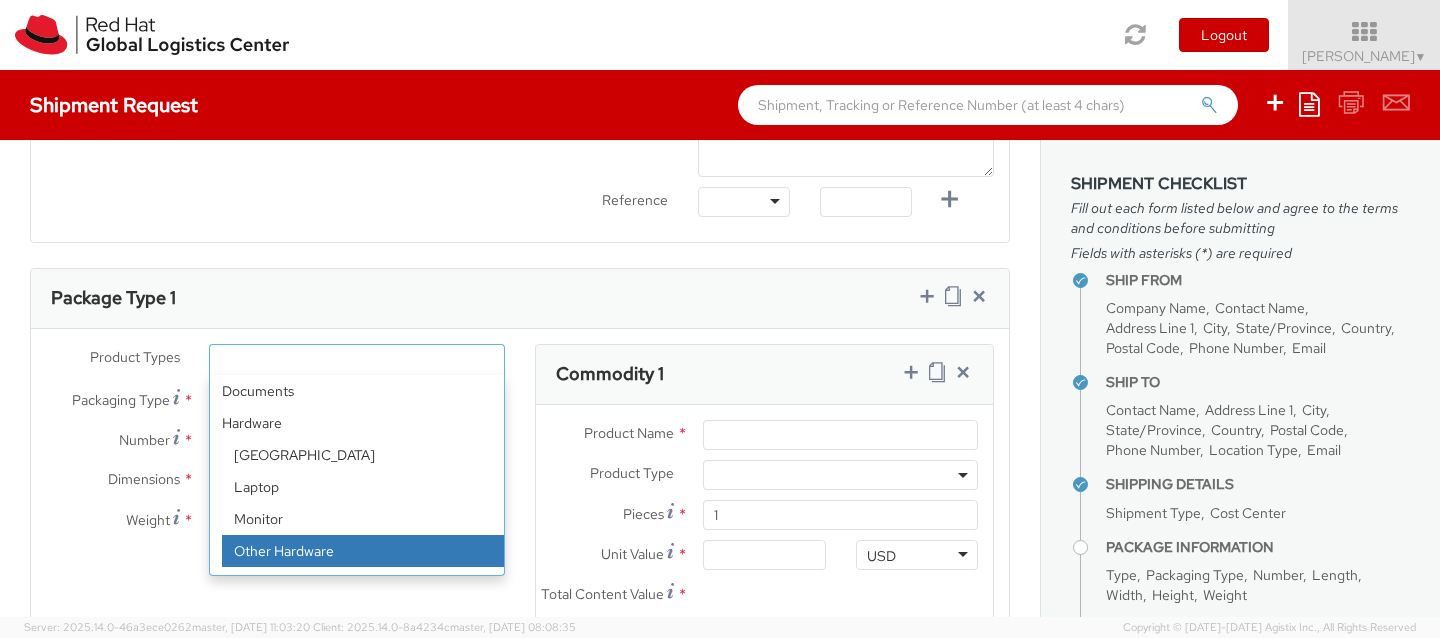 scroll, scrollTop: 88, scrollLeft: 0, axis: vertical 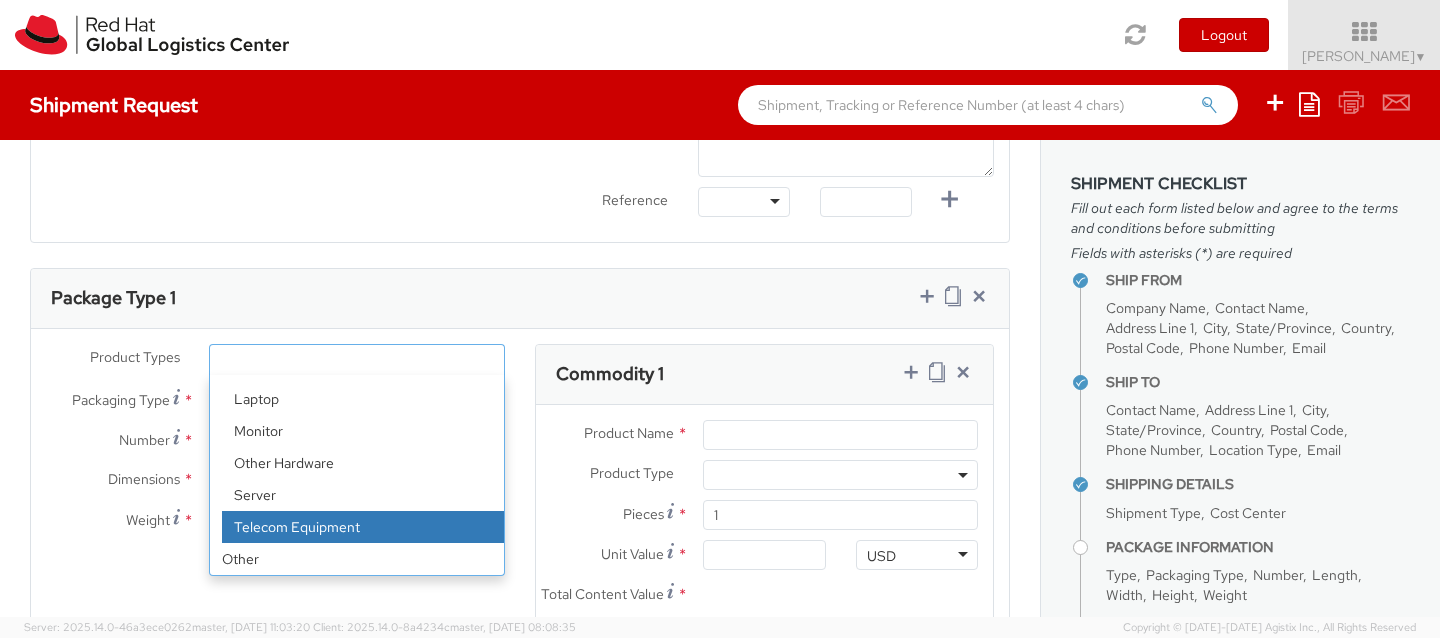 select on "TEL_EQUIP" 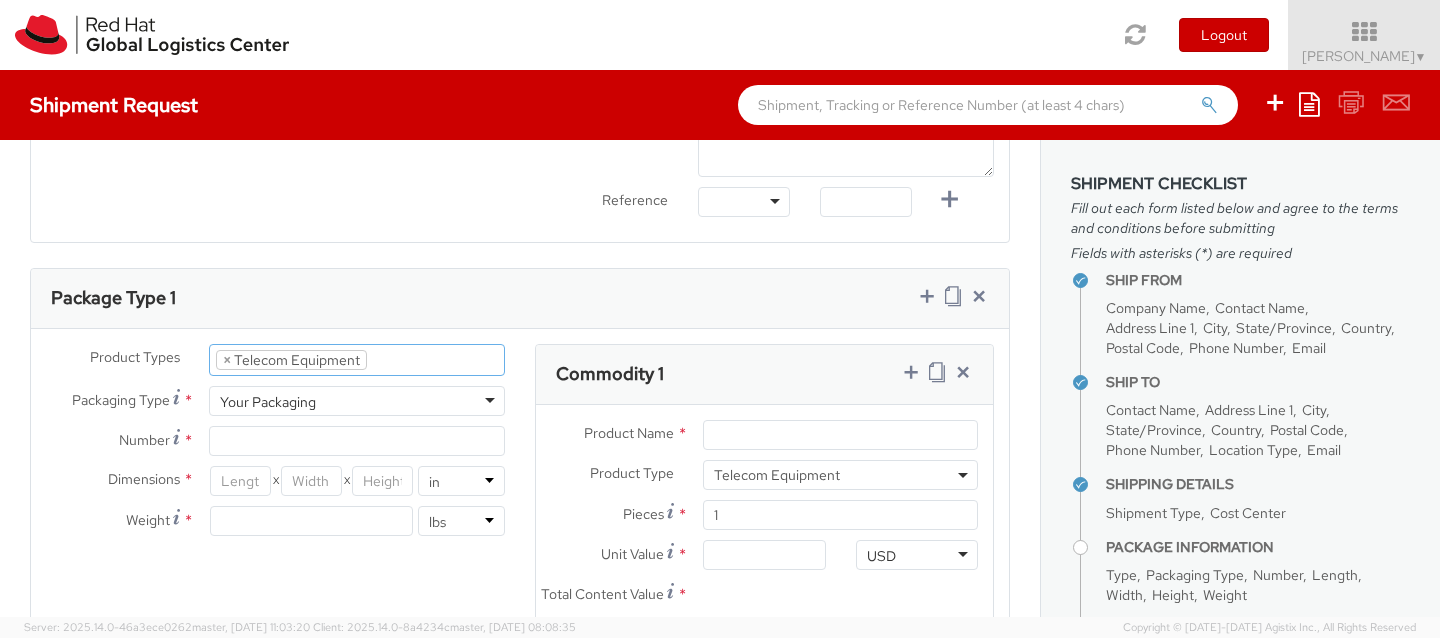 scroll, scrollTop: 140, scrollLeft: 0, axis: vertical 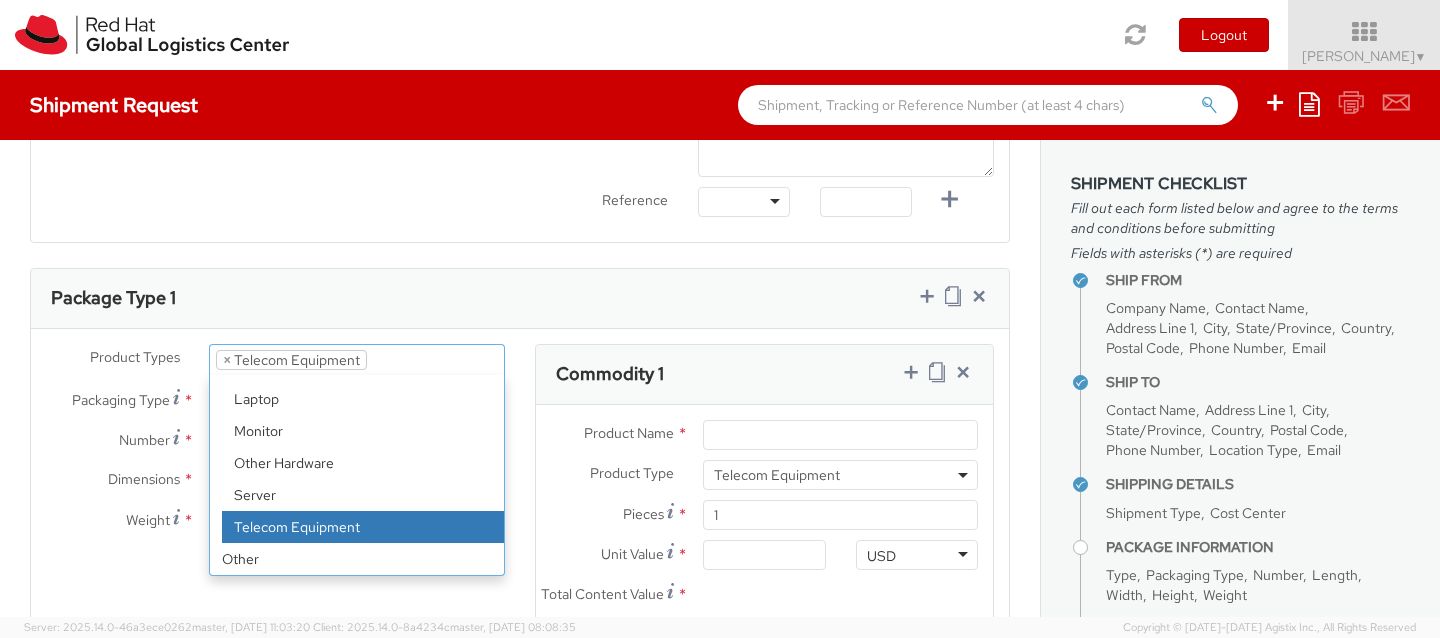 click on "× Telecom Equipment" at bounding box center [291, 360] 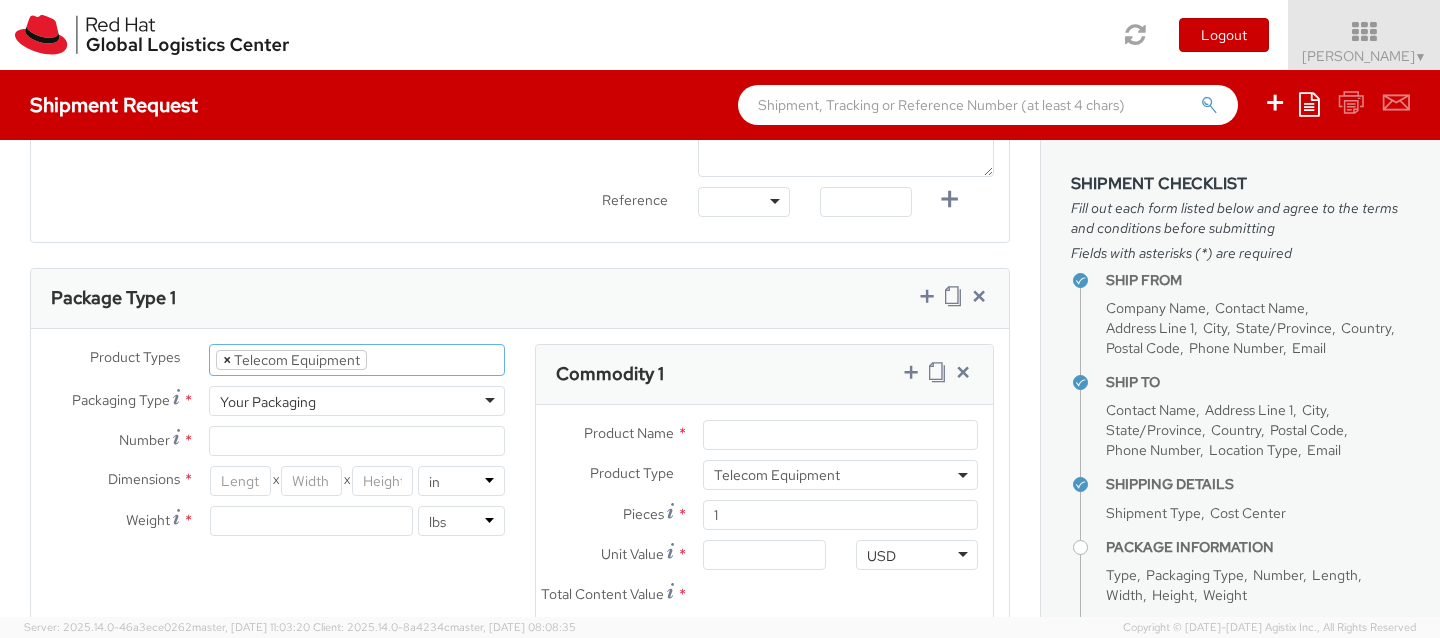click on "×" at bounding box center (227, 360) 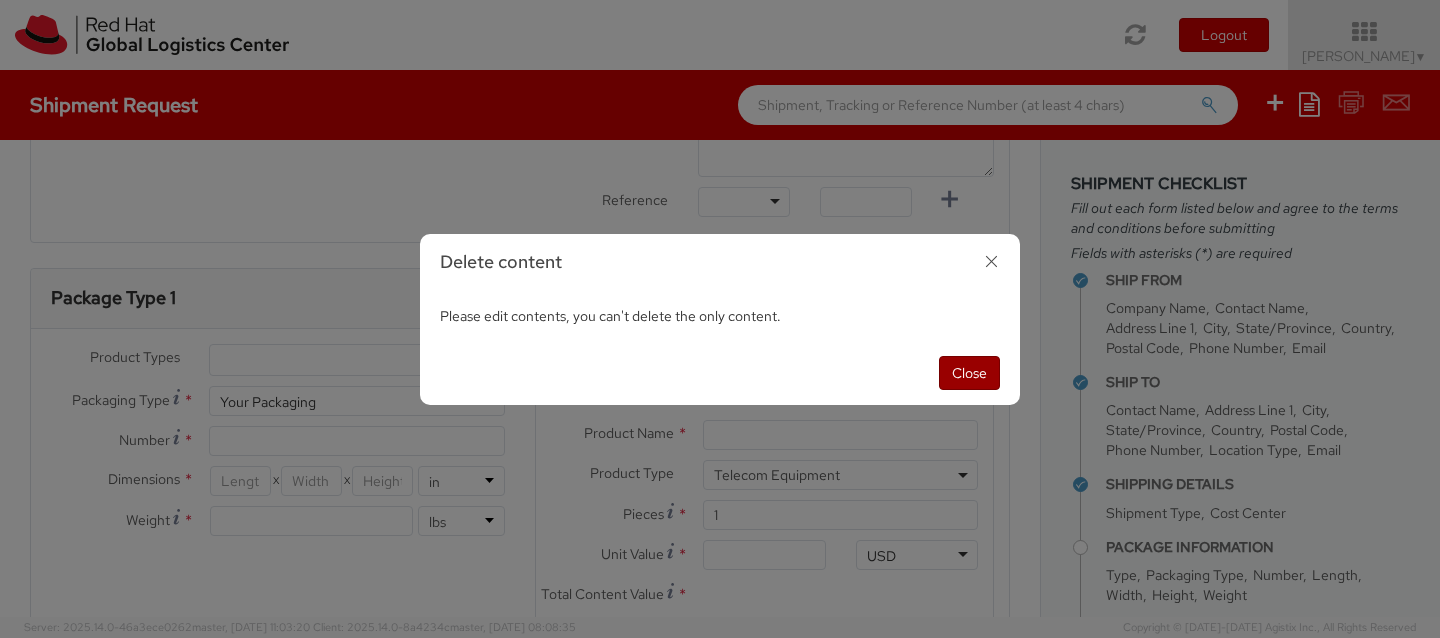 click on "Close" at bounding box center [969, 373] 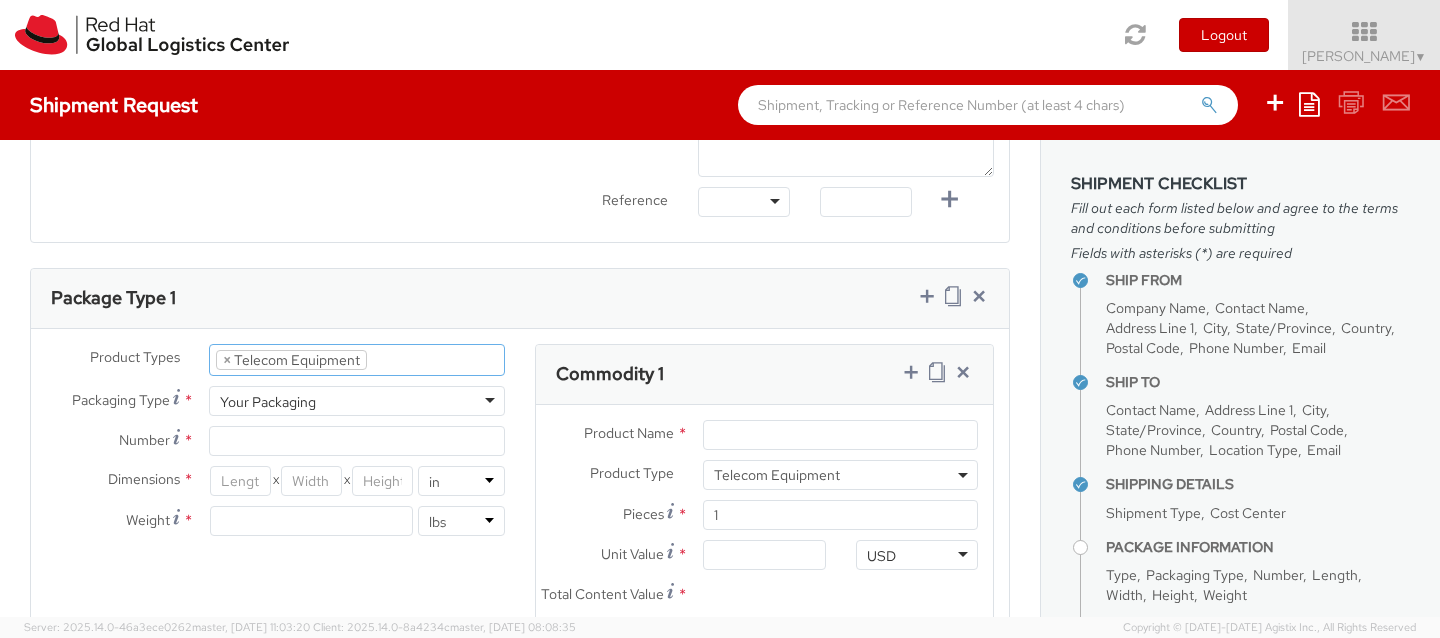 click on "× Telecom Equipment" at bounding box center [291, 360] 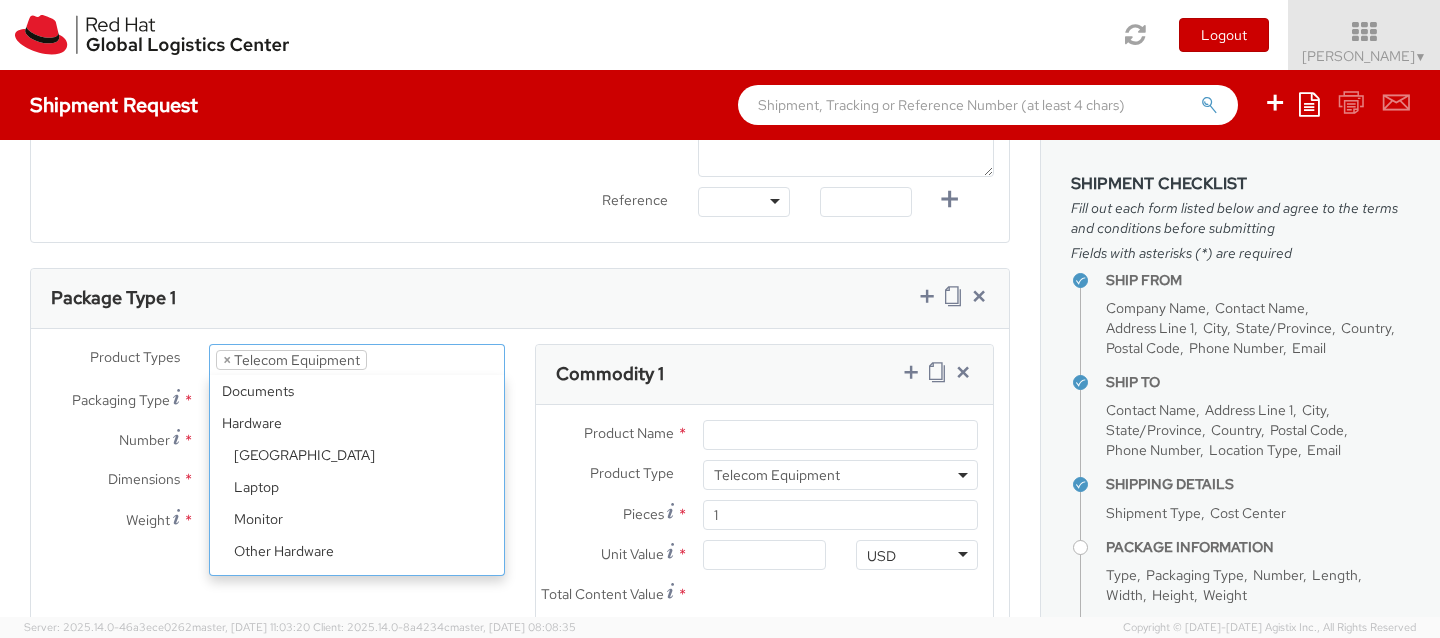 scroll, scrollTop: 88, scrollLeft: 0, axis: vertical 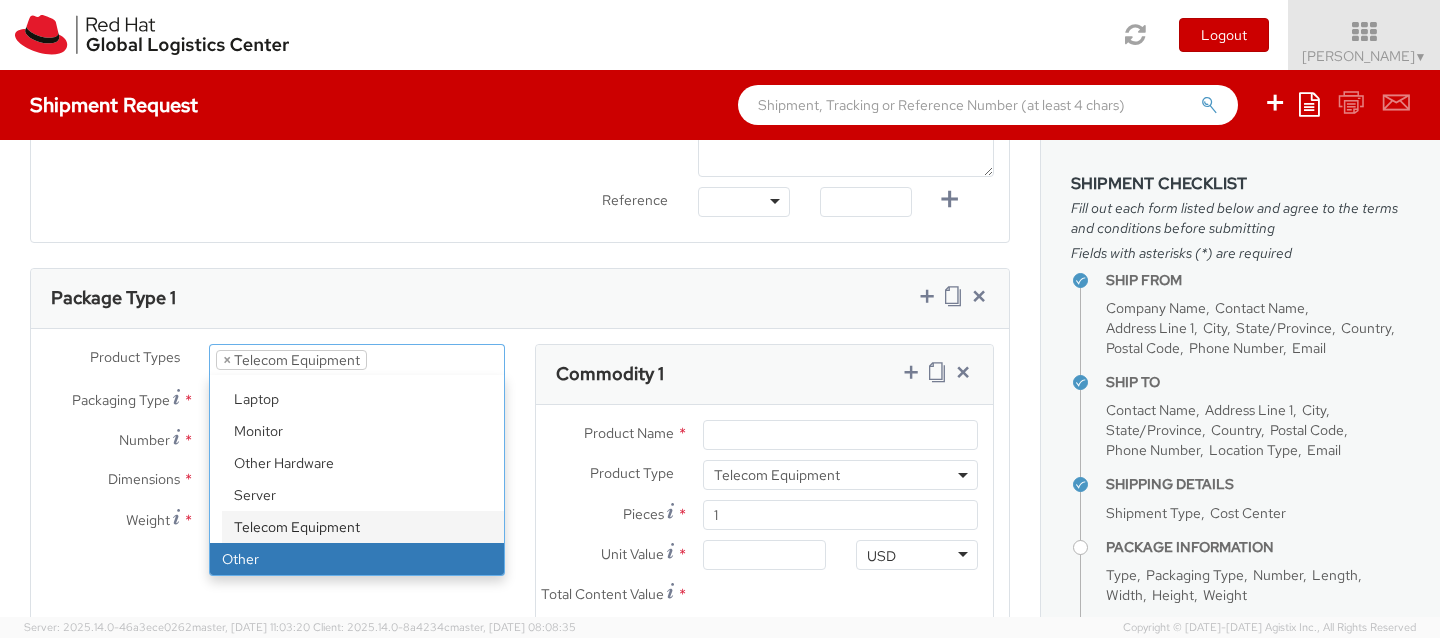 select on "OTHER" 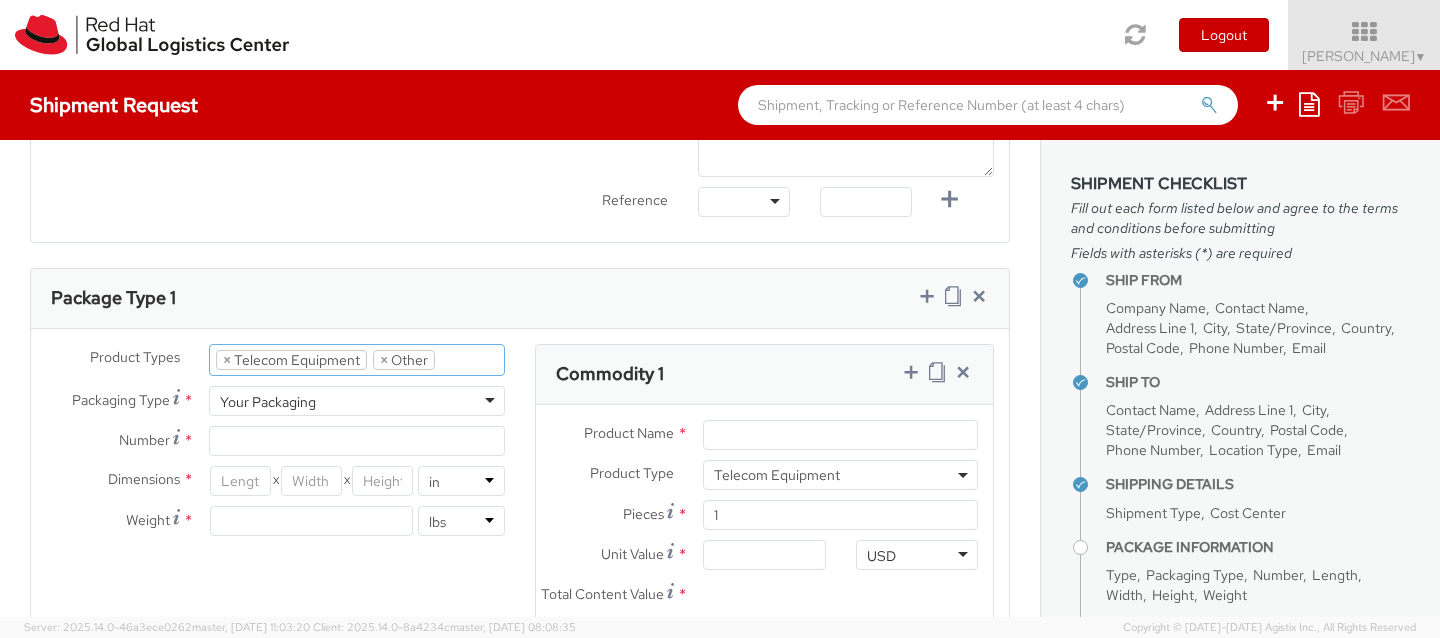 click on "Product Types        *               Documents Docking Station Laptop Monitor Other Hardware Server Telecom Equipment Other × Telecom Equipment × Other                                         Packaging Type        *             Your Packaging Your Packaging Envelope Your Packaging                                             Number        *                                                         Dimensions        *                       X X       in cm                                       Weight        *                             lbs kgs" at bounding box center [275, 450] 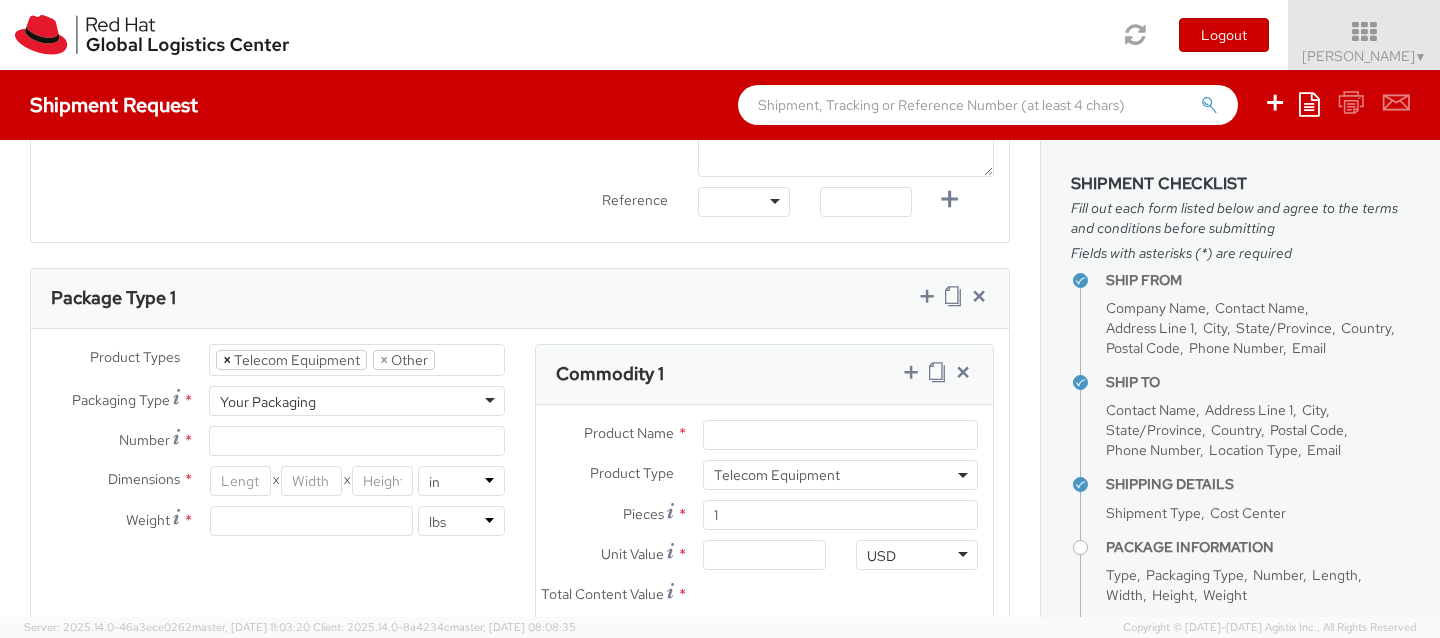 click on "×" at bounding box center [227, 360] 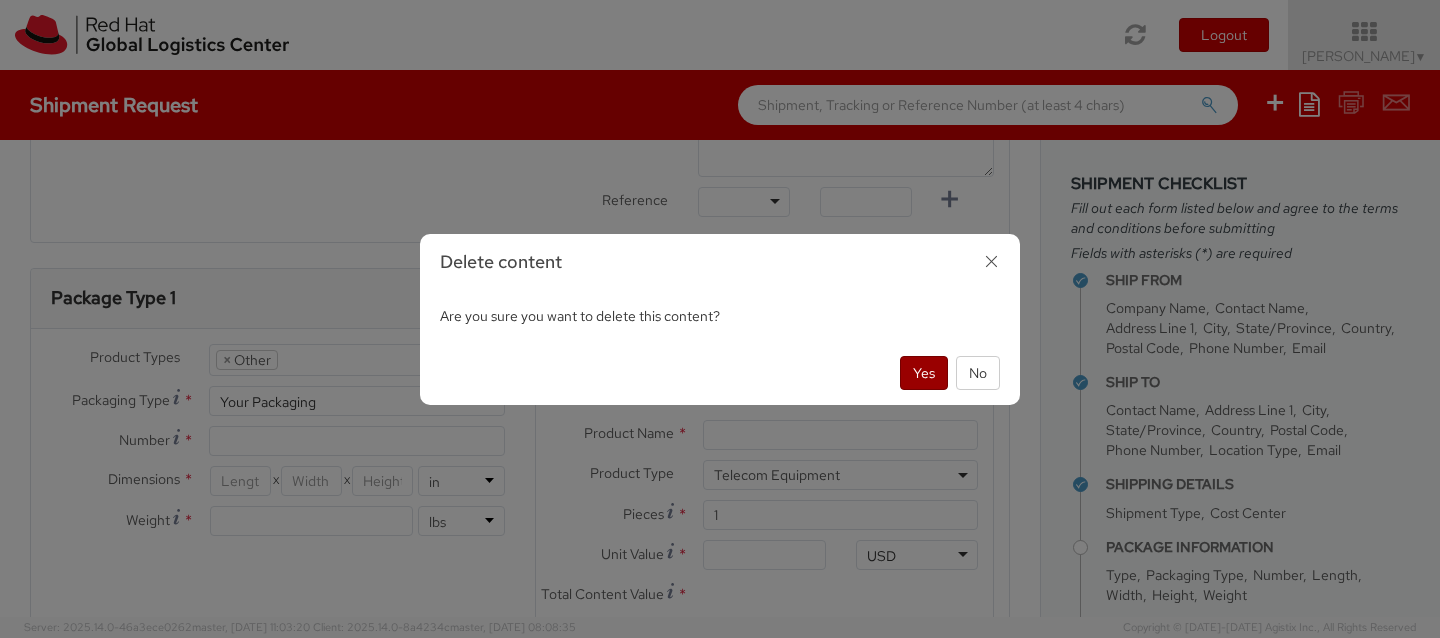 click on "Yes" at bounding box center (924, 373) 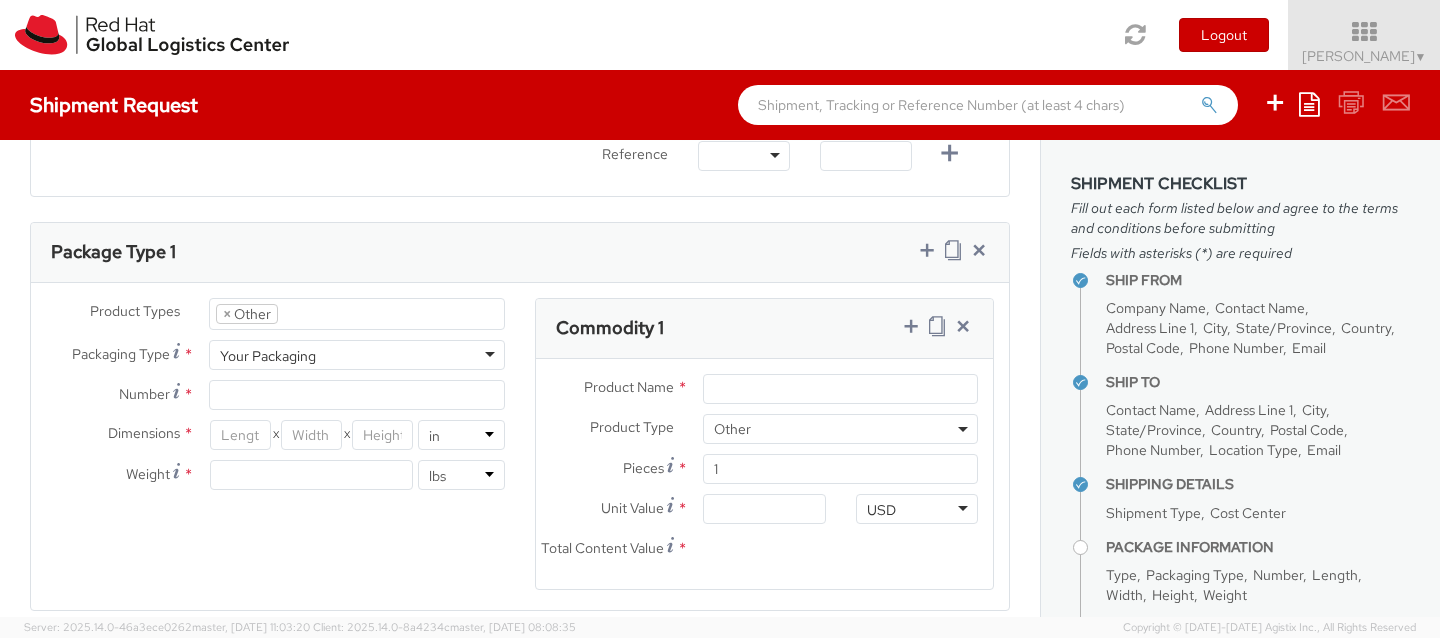scroll, scrollTop: 918, scrollLeft: 0, axis: vertical 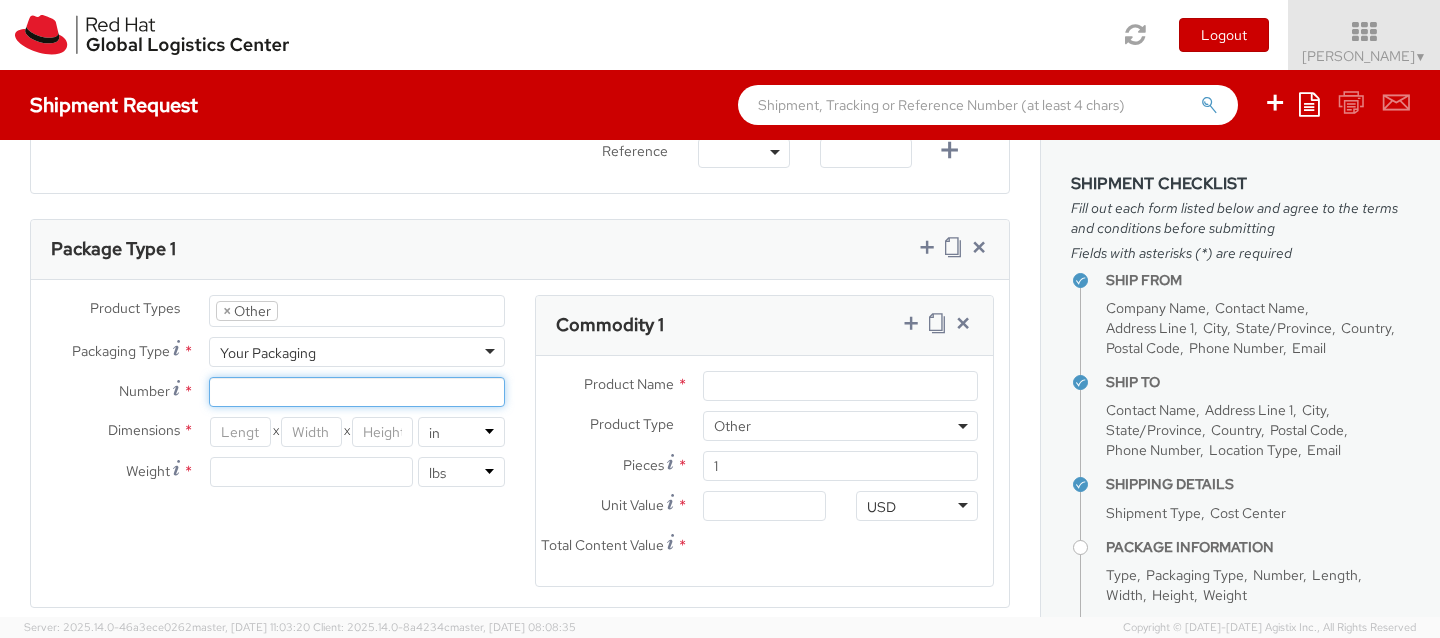 click on "Number        *" at bounding box center [357, 392] 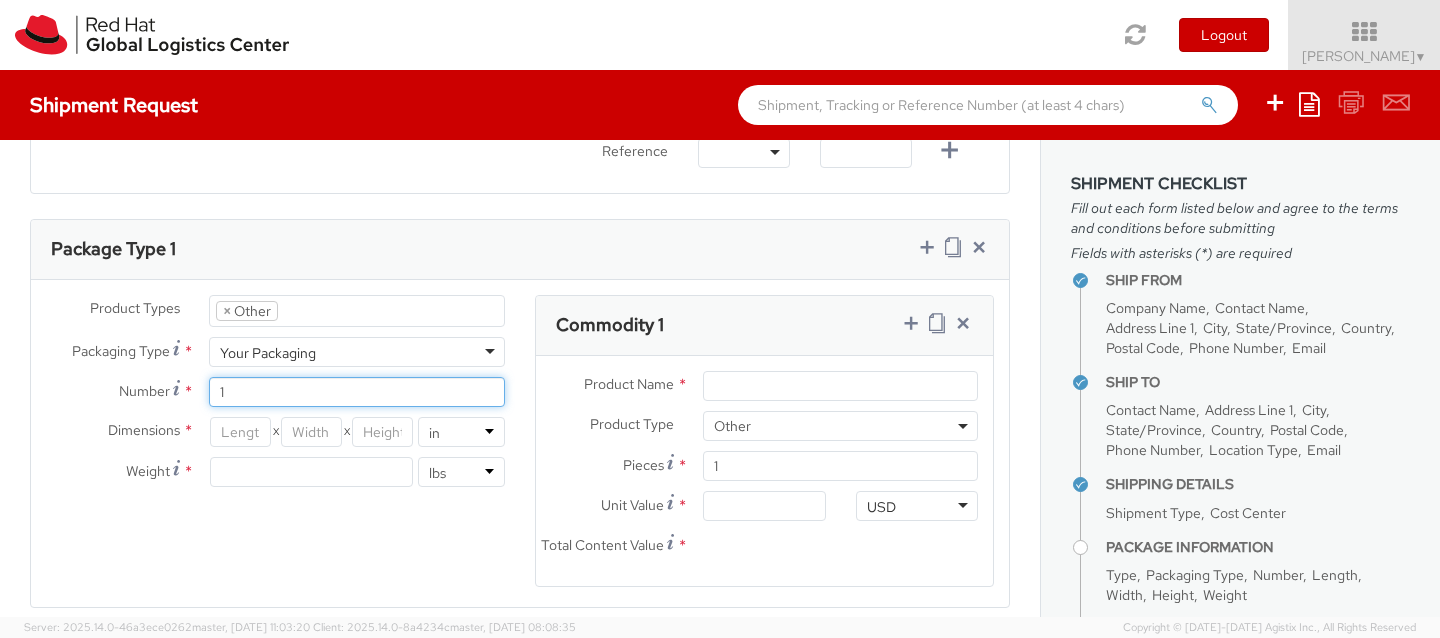 type on "1" 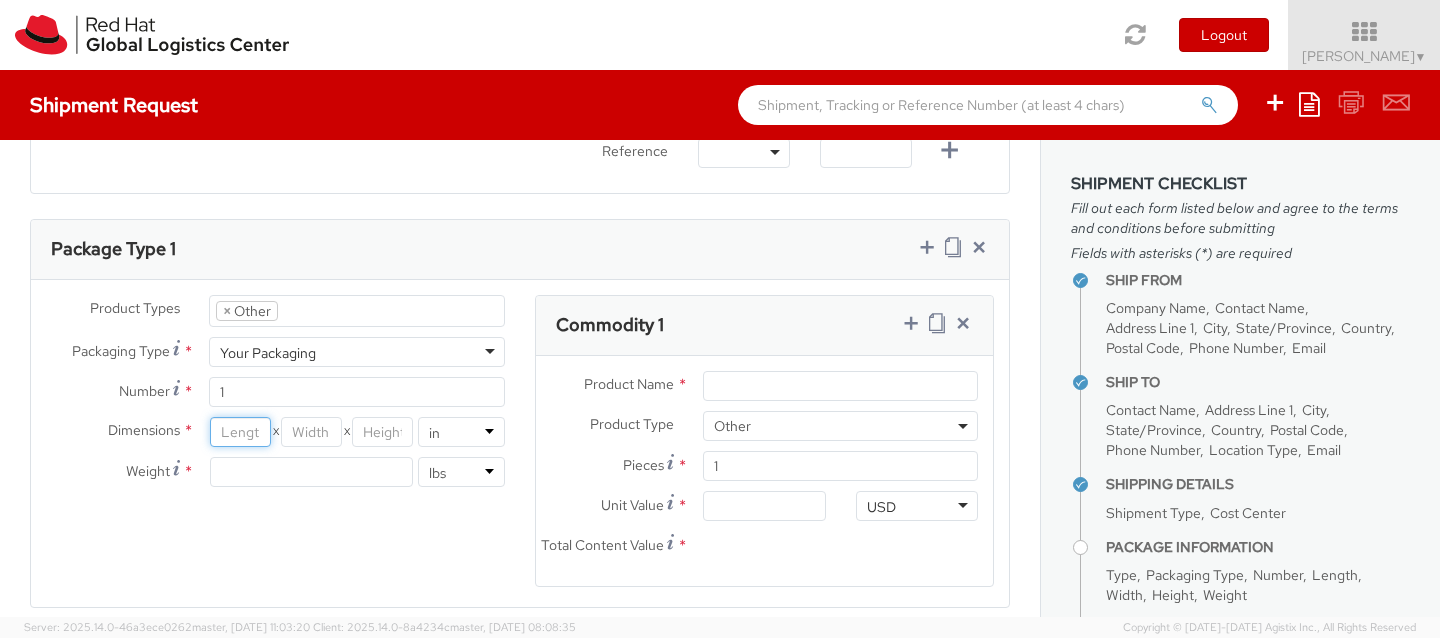 click at bounding box center [240, 432] 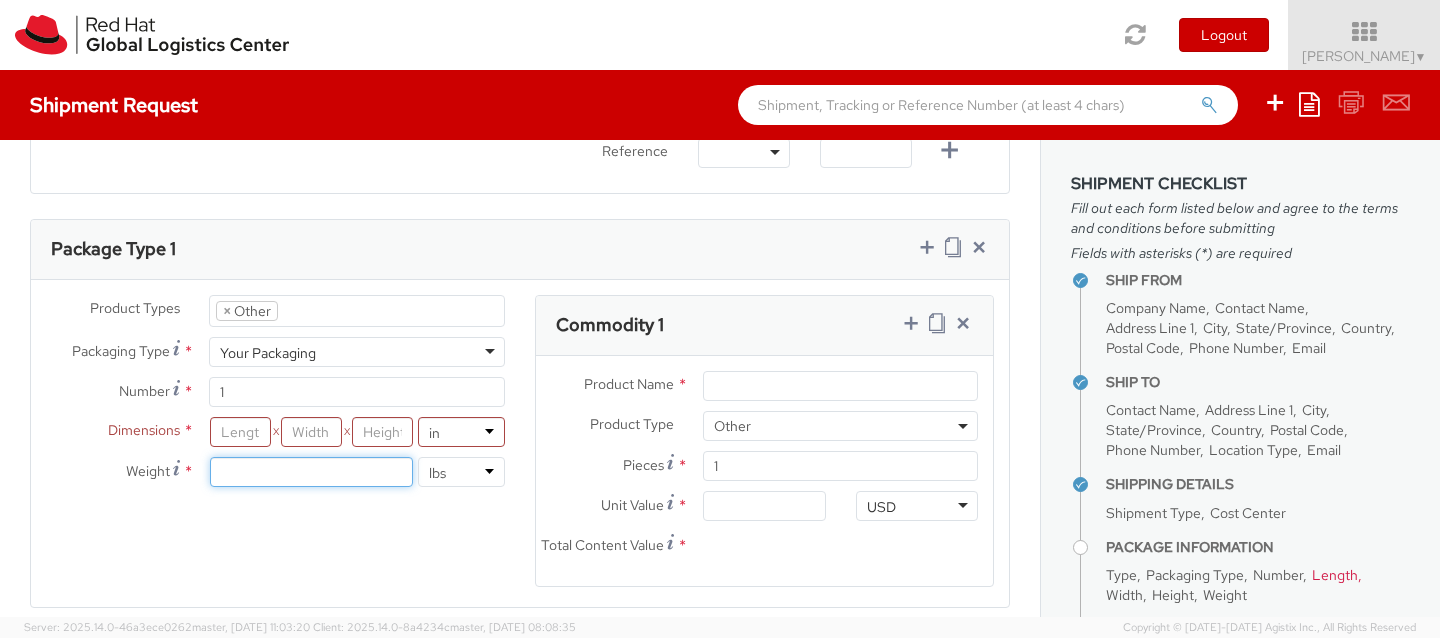 click at bounding box center [311, 472] 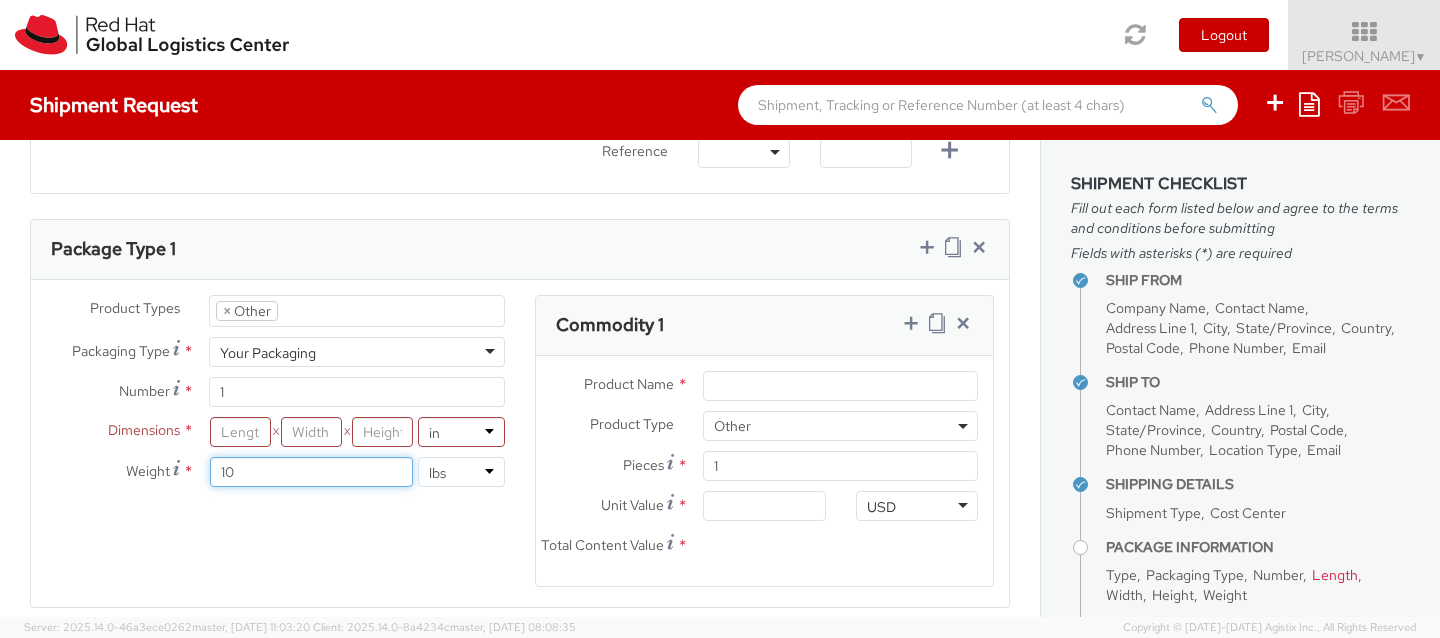 type on "10" 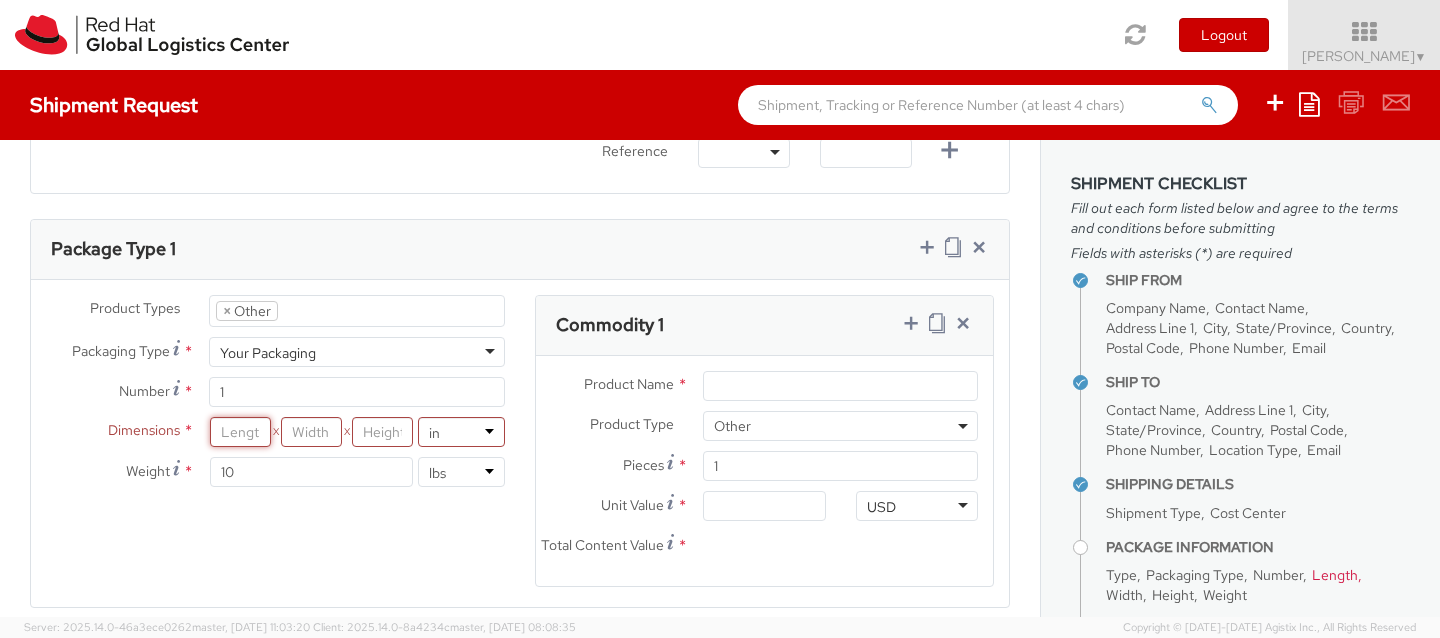 click at bounding box center (240, 432) 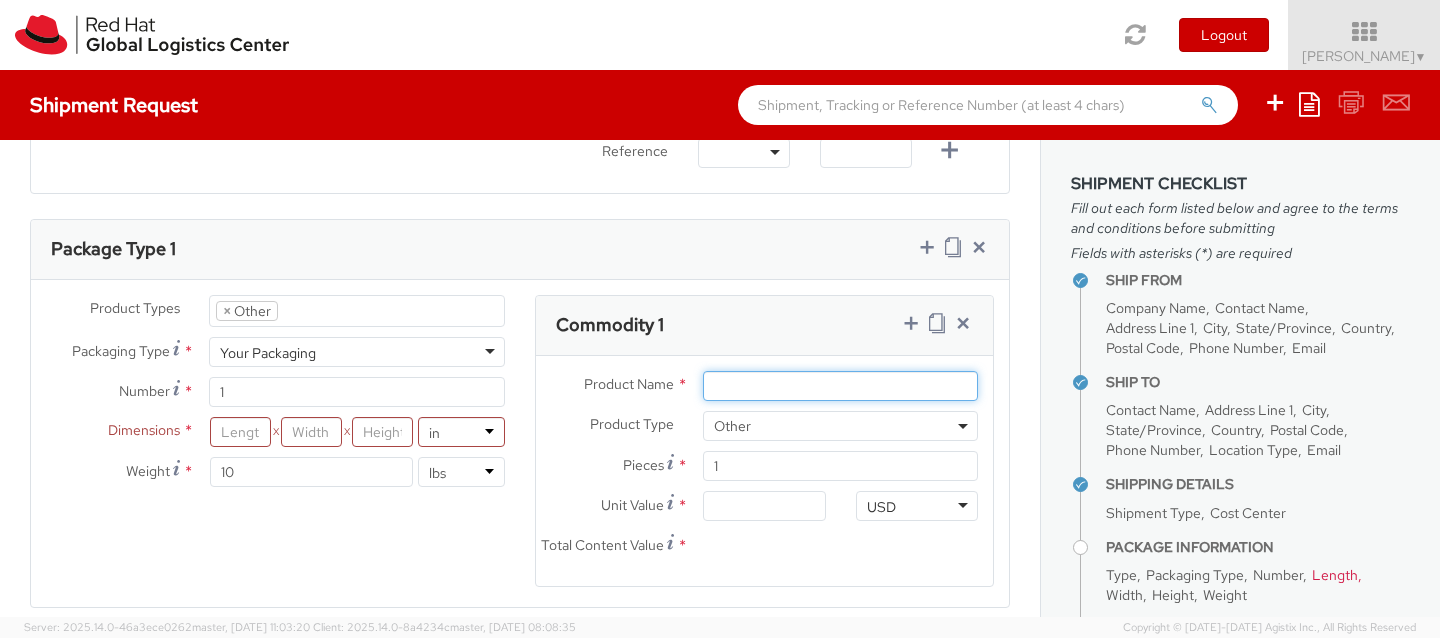 click on "Product Name        *" at bounding box center (840, 386) 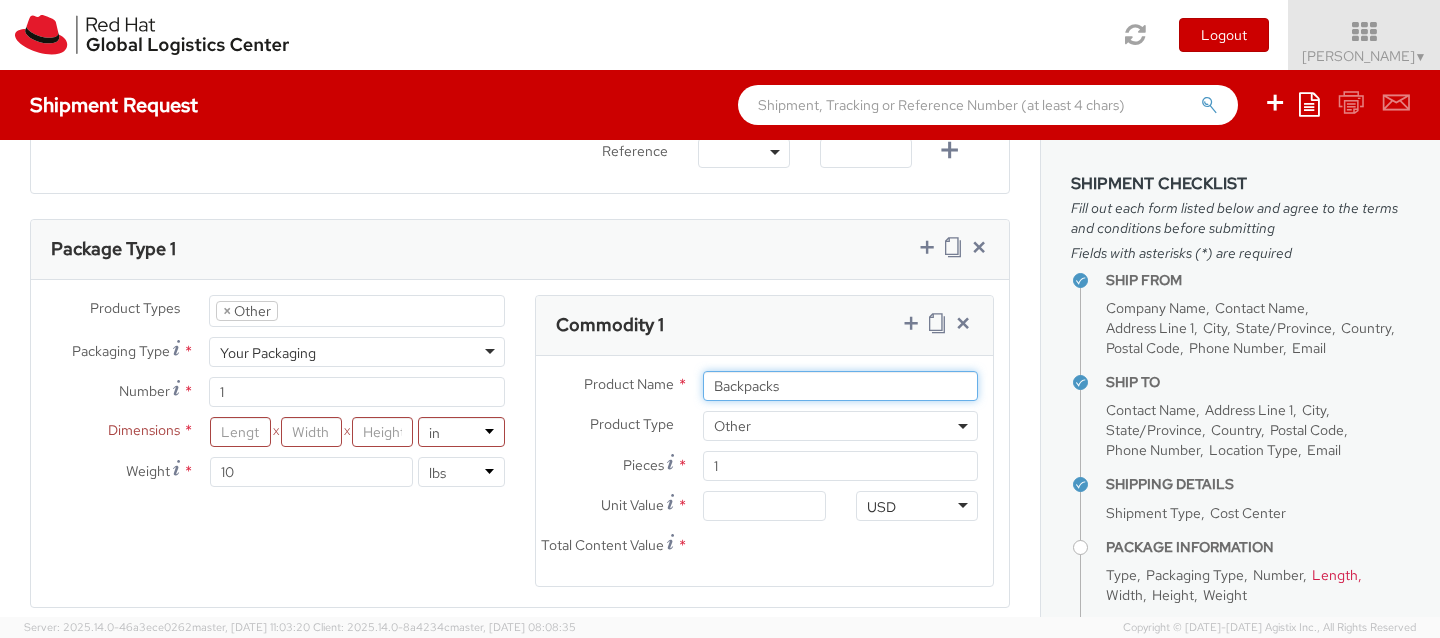 click on "Backpacks" at bounding box center (840, 386) 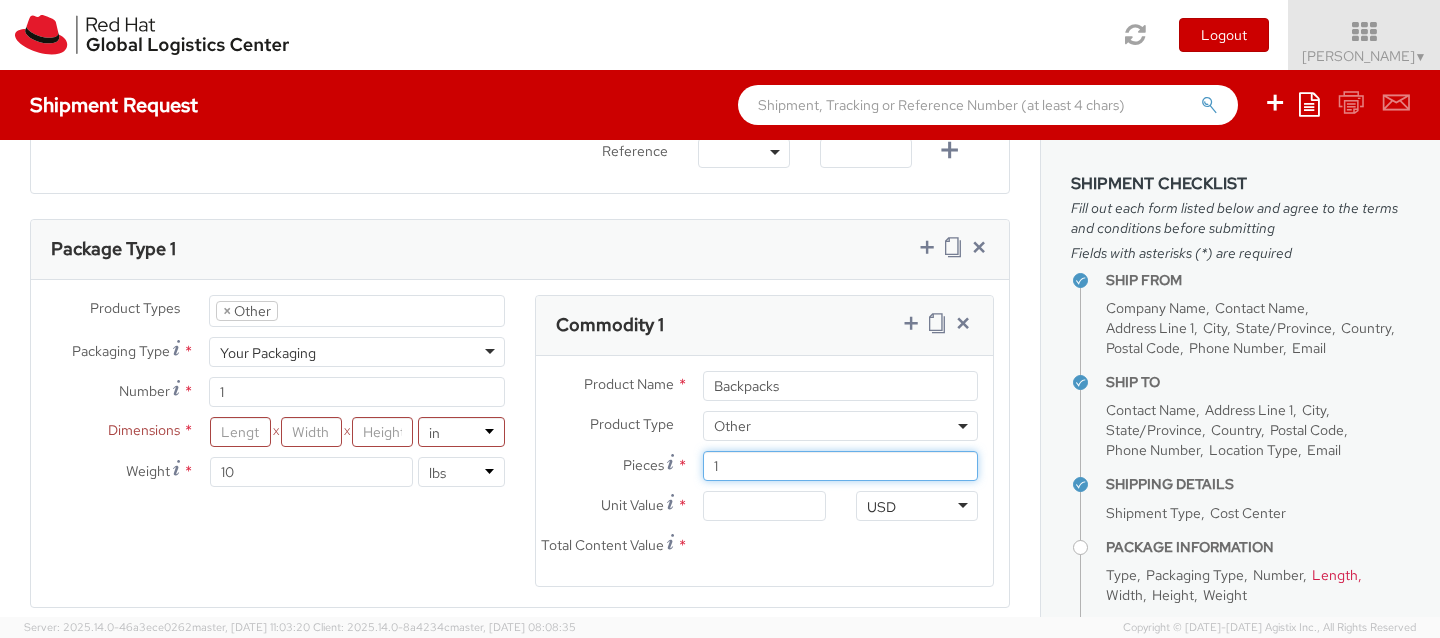 click on "1" at bounding box center [840, 466] 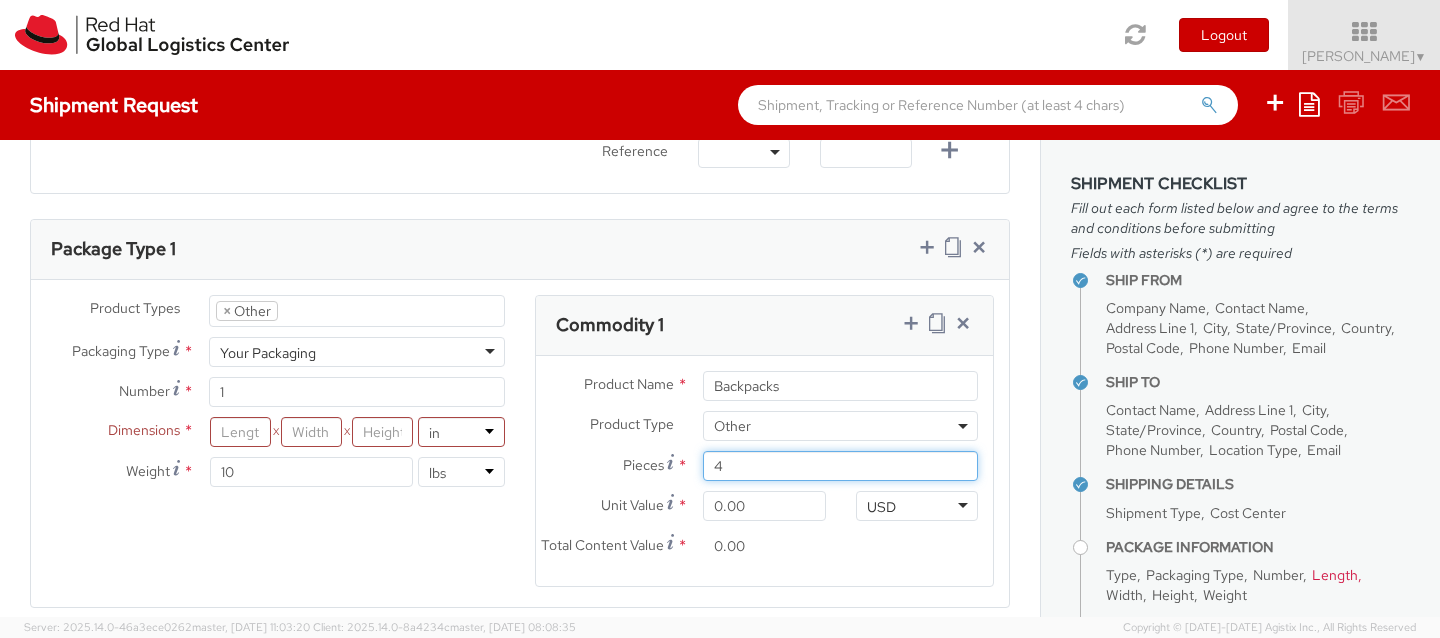 type on "4" 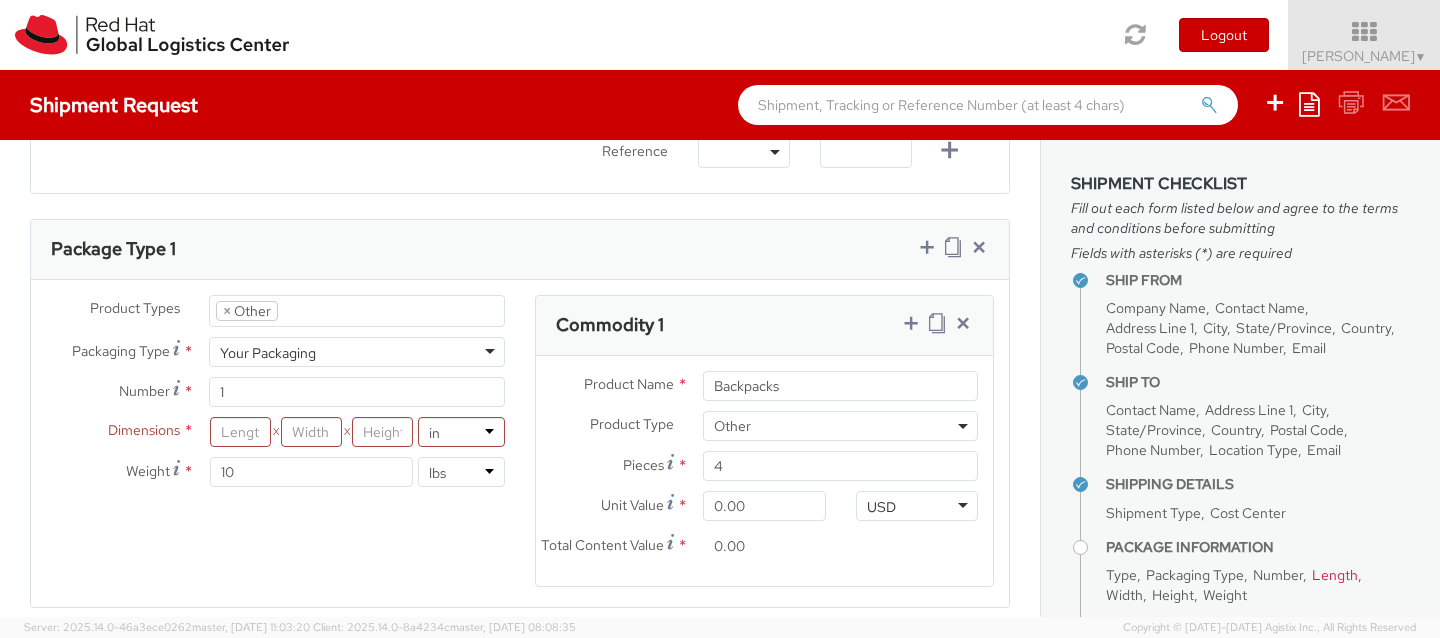 click on "0.00" at bounding box center (764, 546) 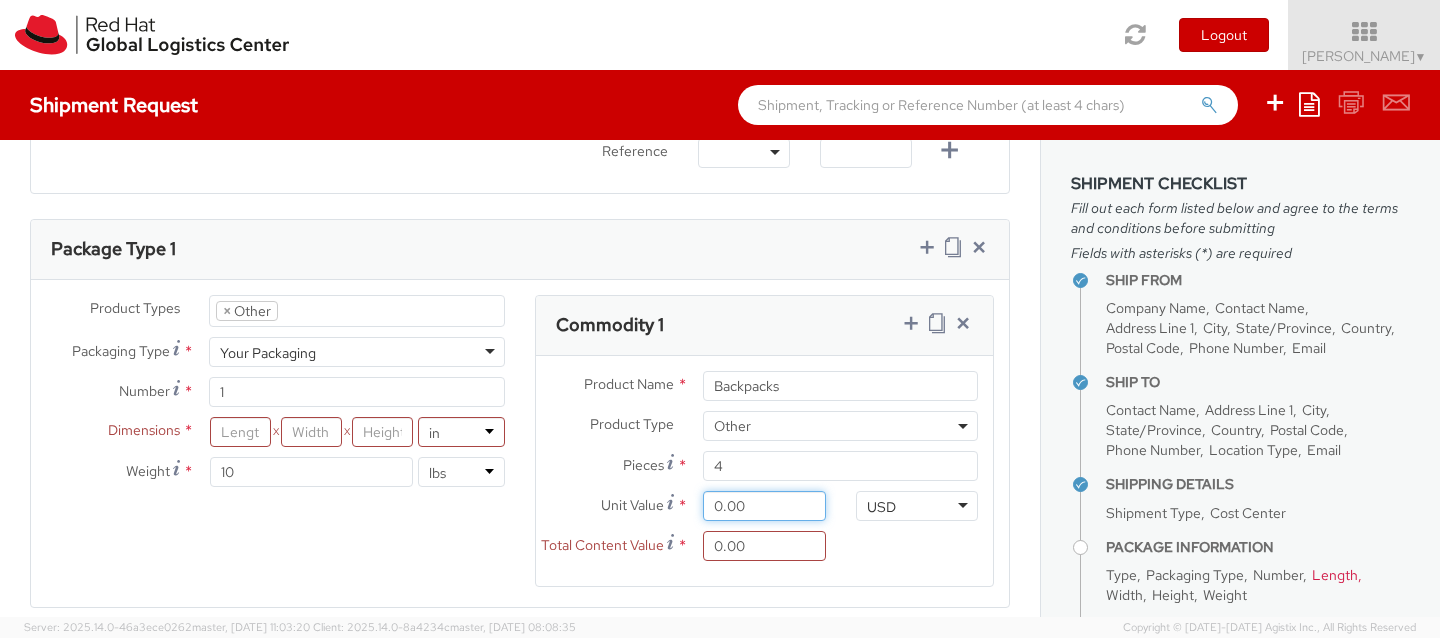 drag, startPoint x: 765, startPoint y: 508, endPoint x: 635, endPoint y: 508, distance: 130 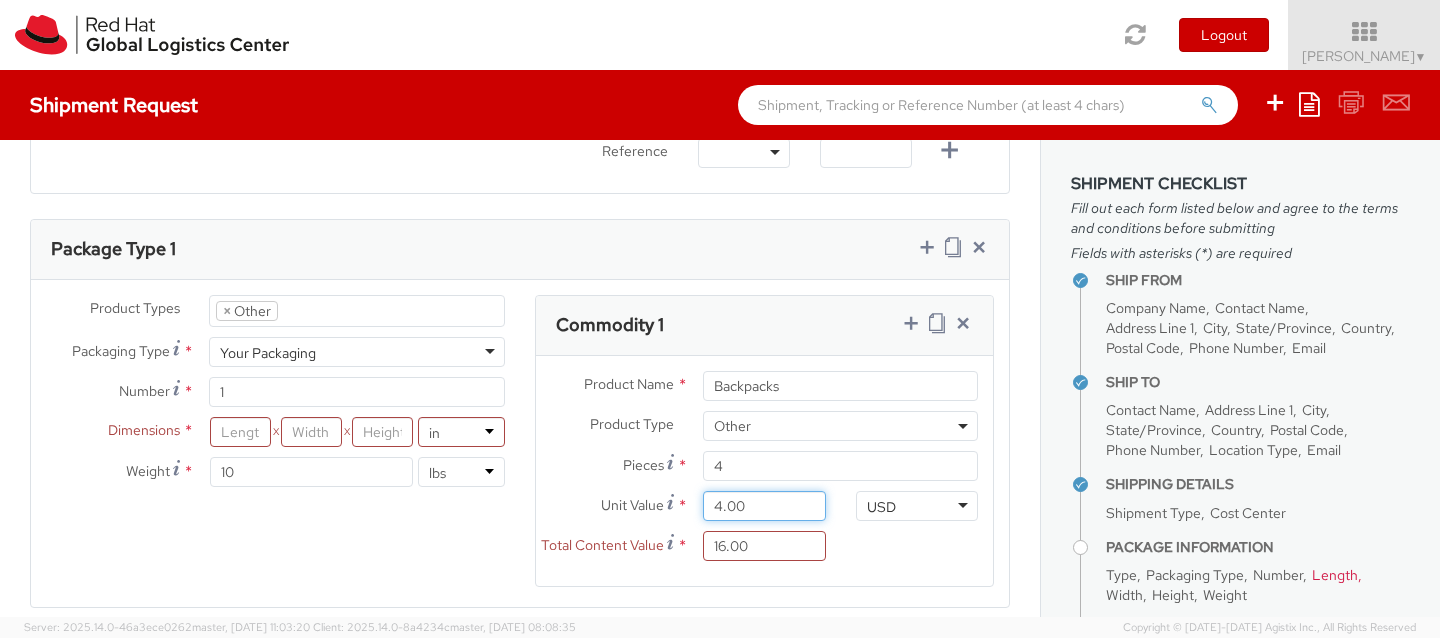 type on "45.00" 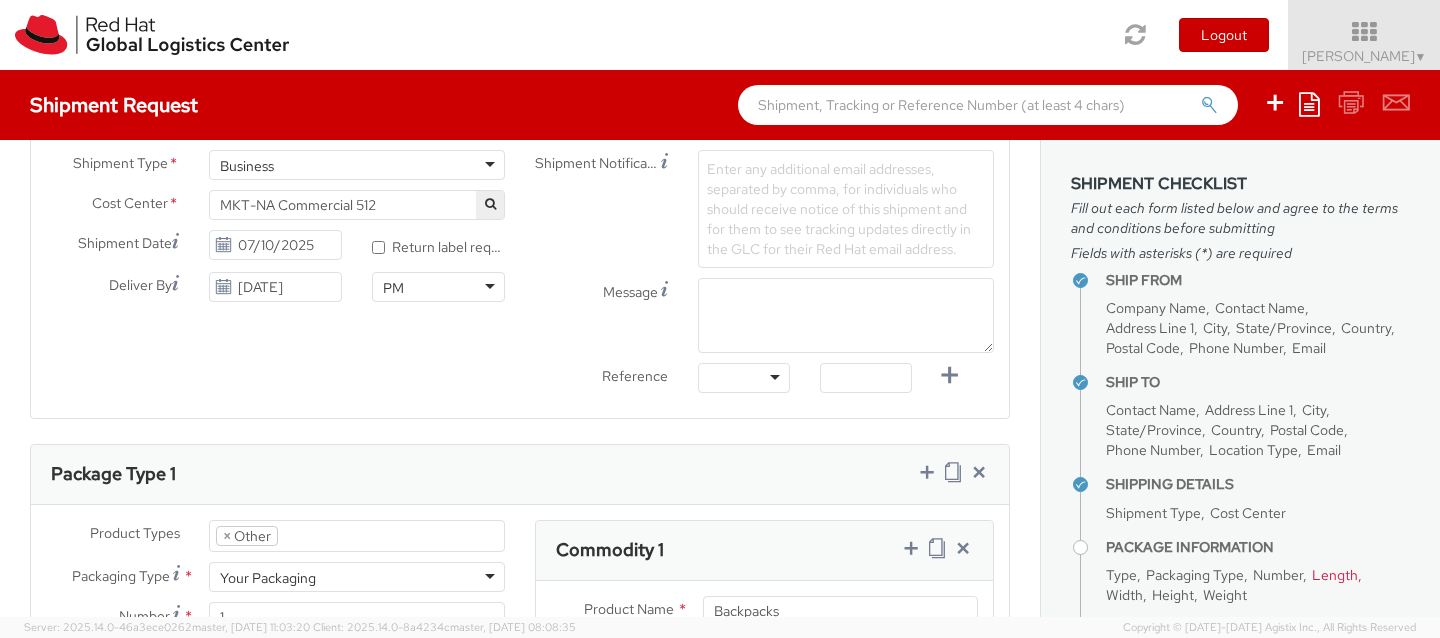 scroll, scrollTop: 909, scrollLeft: 0, axis: vertical 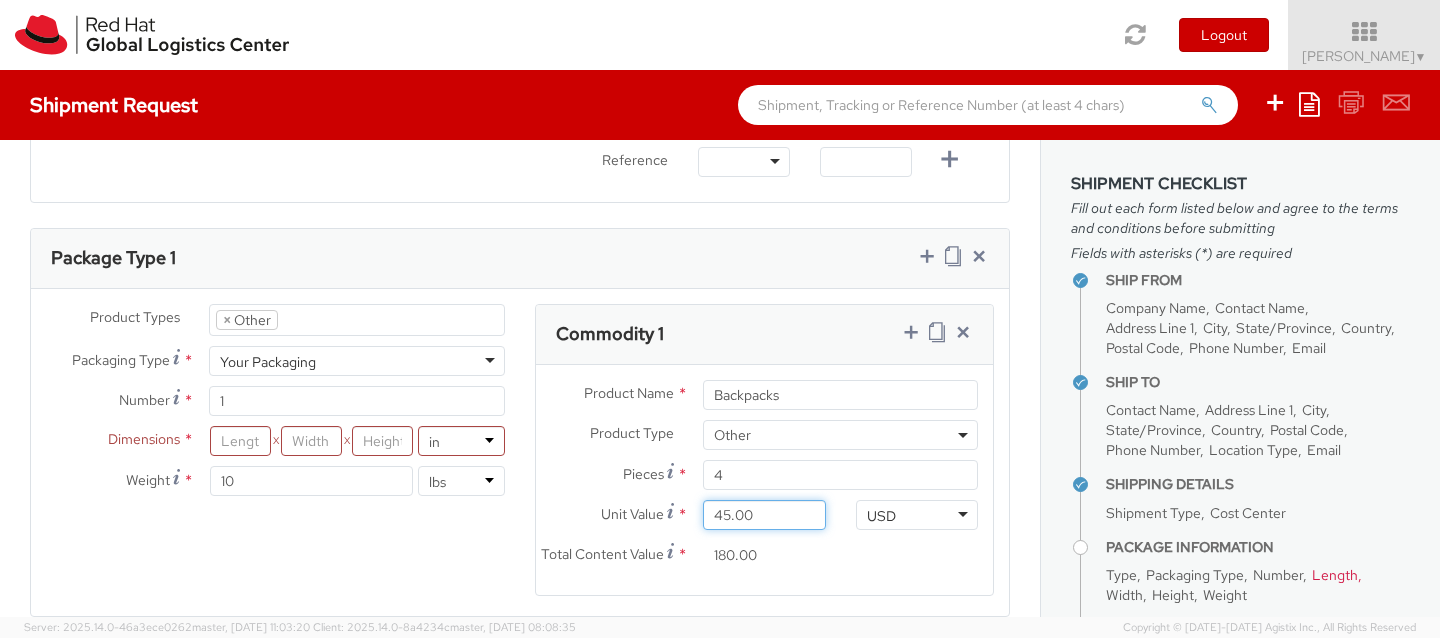 type on "452.00" 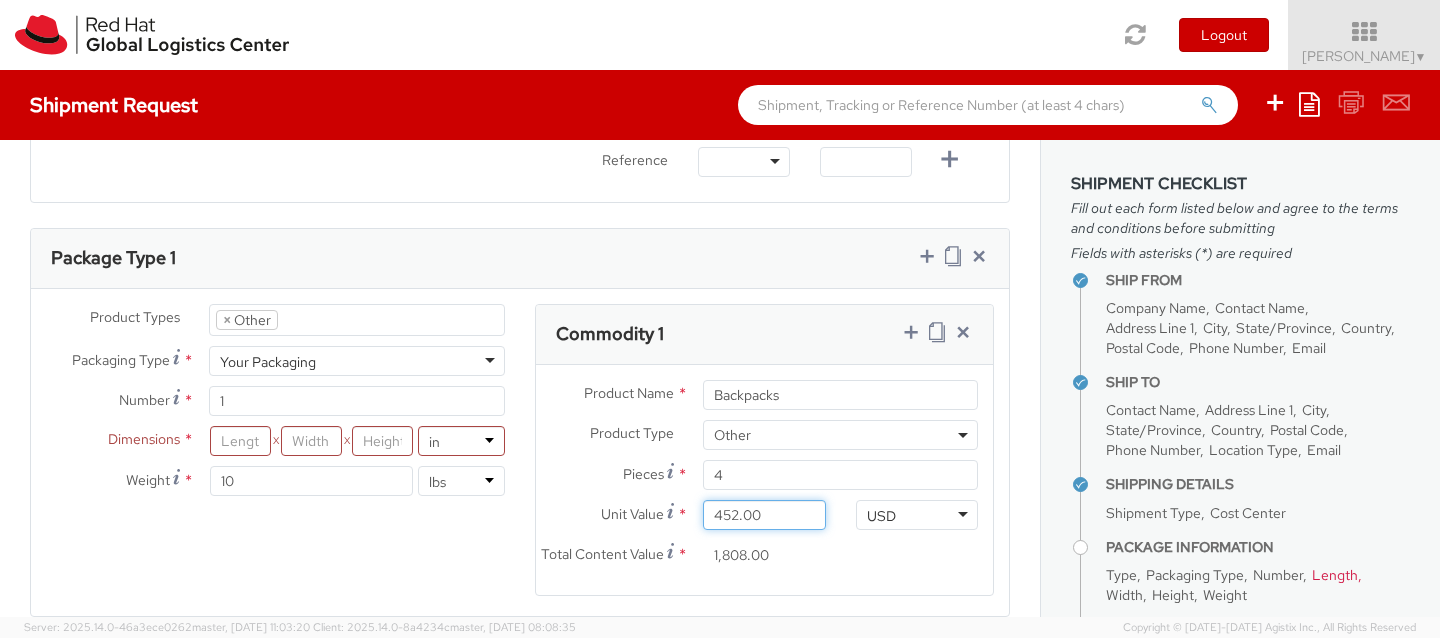 type on "4,523.00" 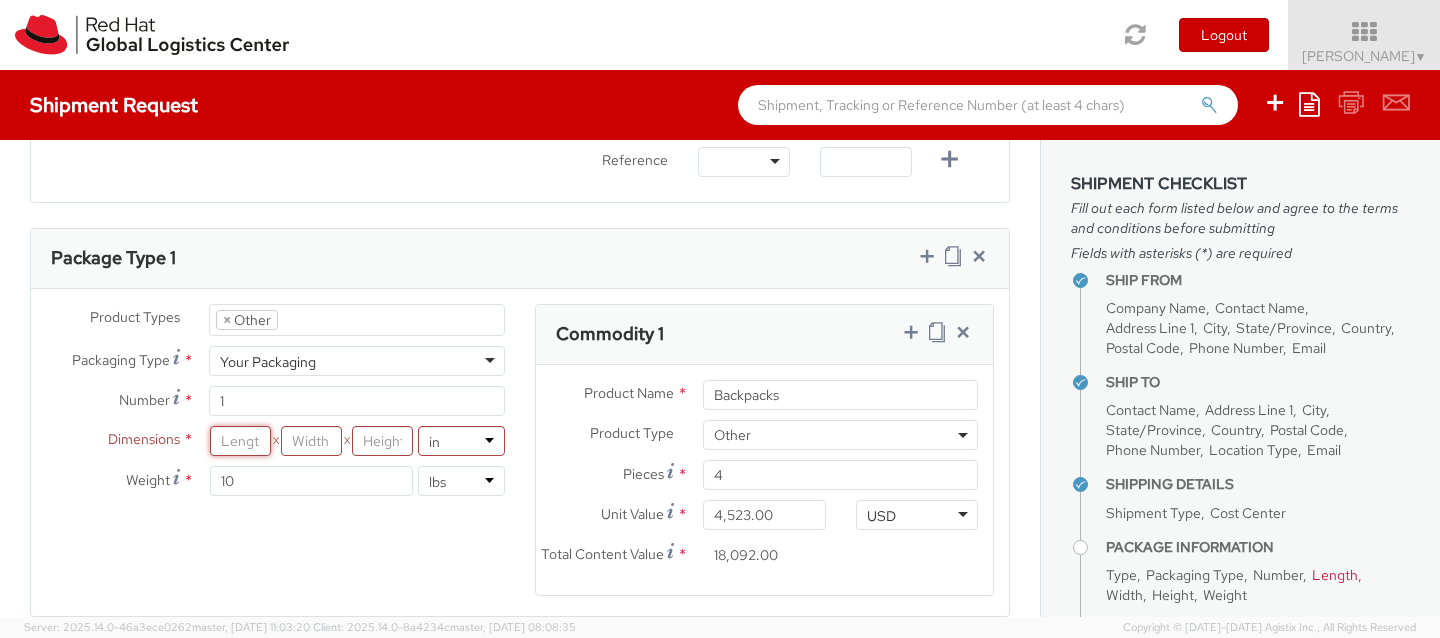 click at bounding box center (240, 441) 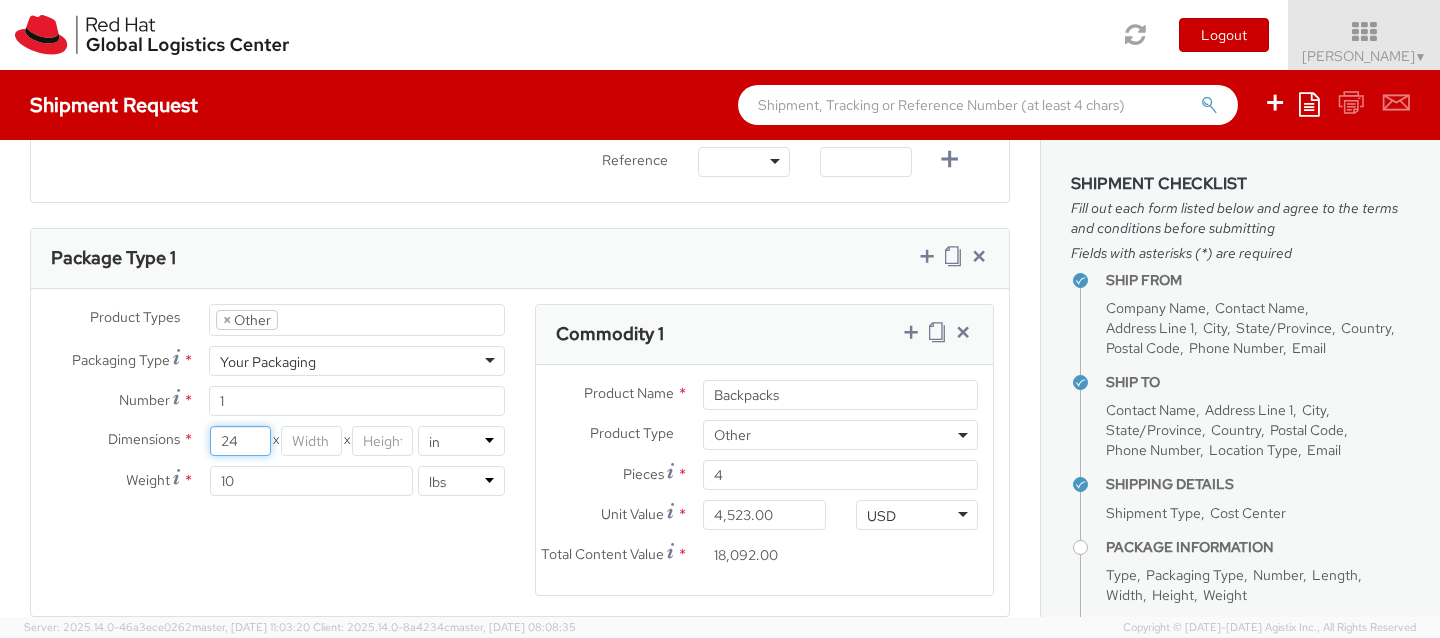 type on "24" 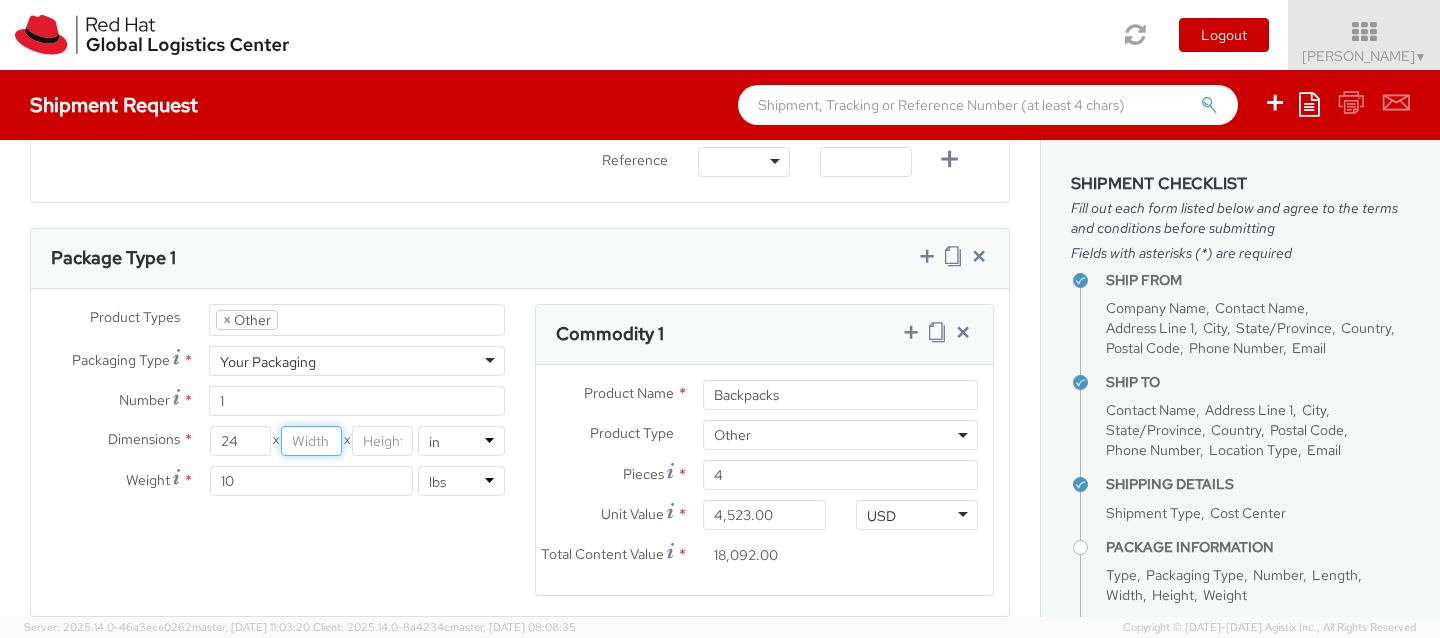 click at bounding box center [311, 441] 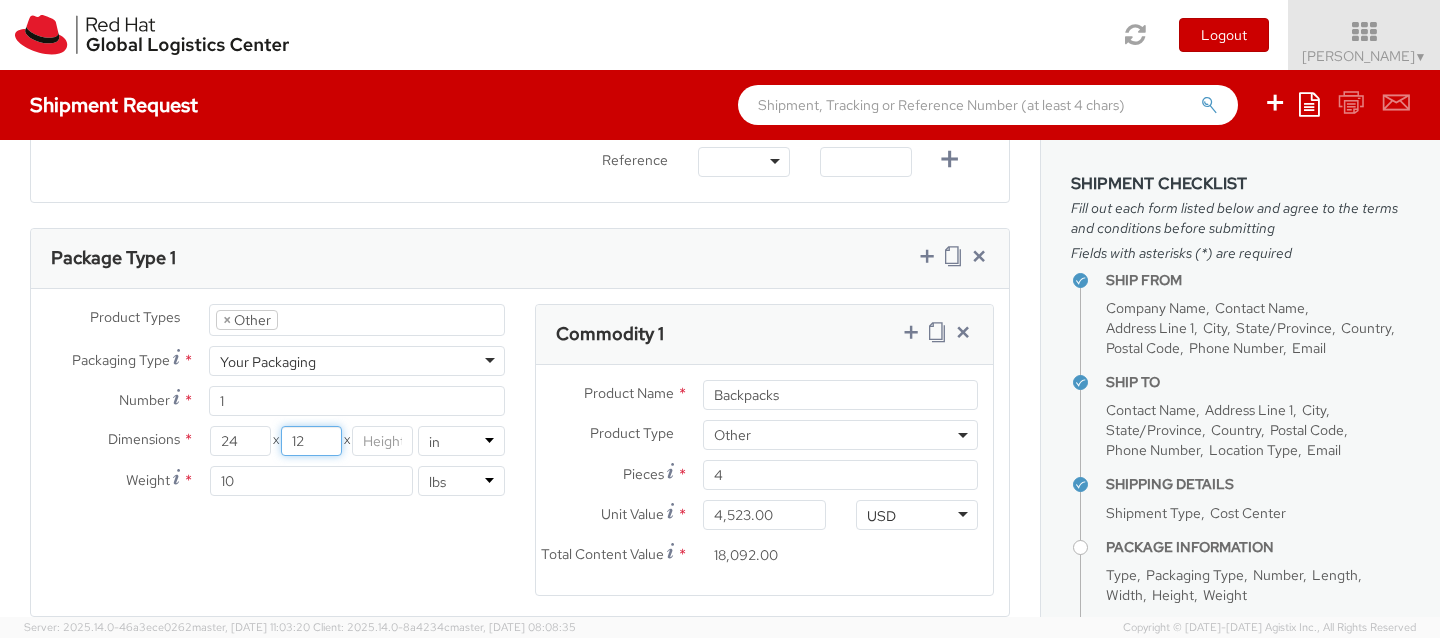 type on "12" 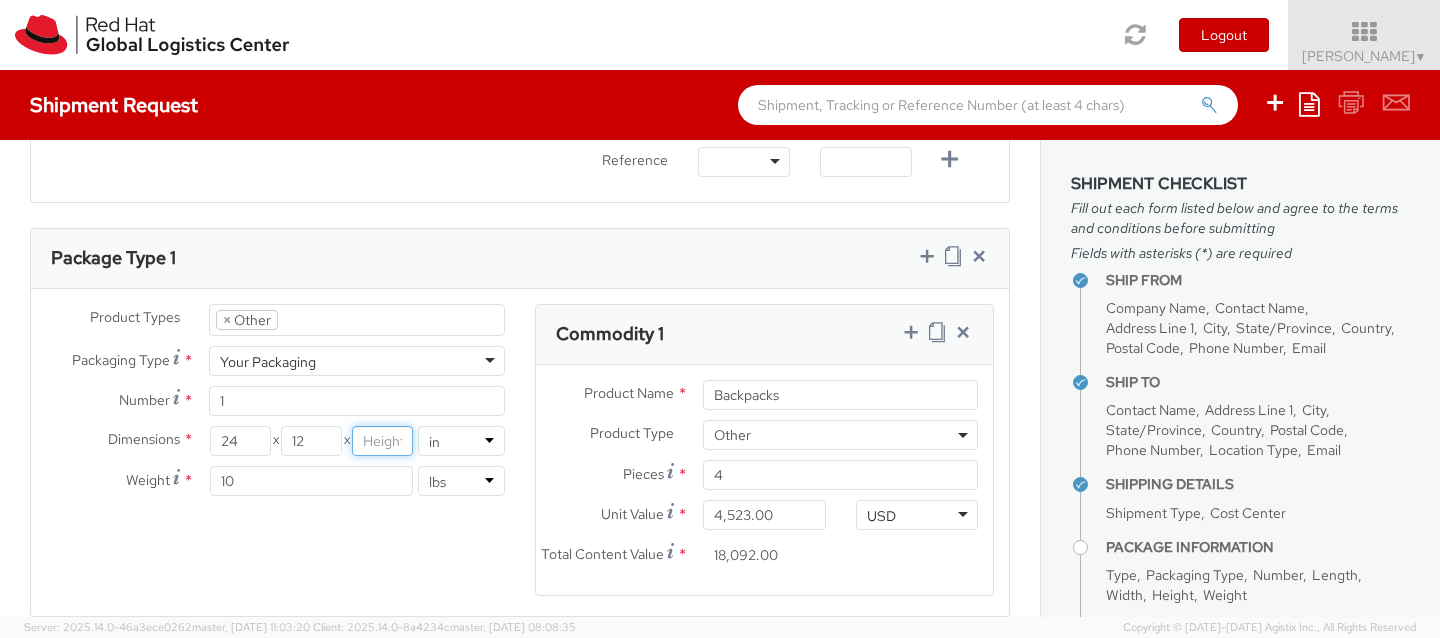 click at bounding box center [382, 441] 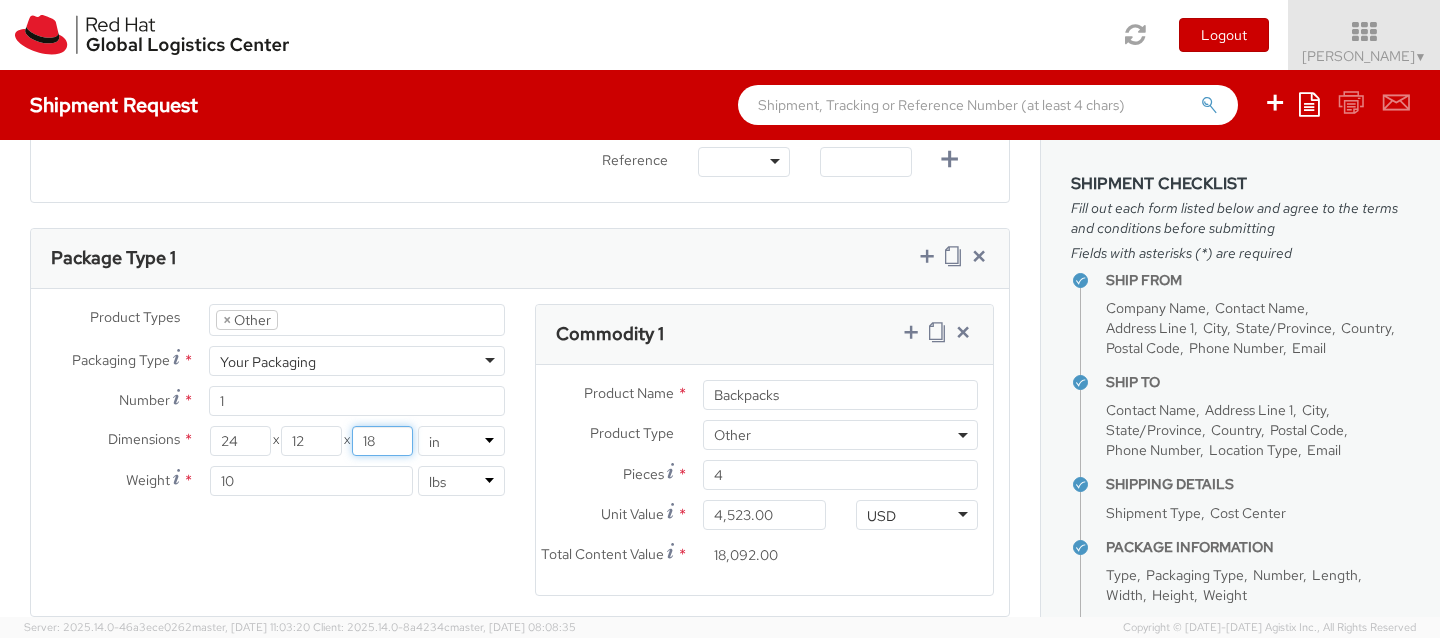 type on "18" 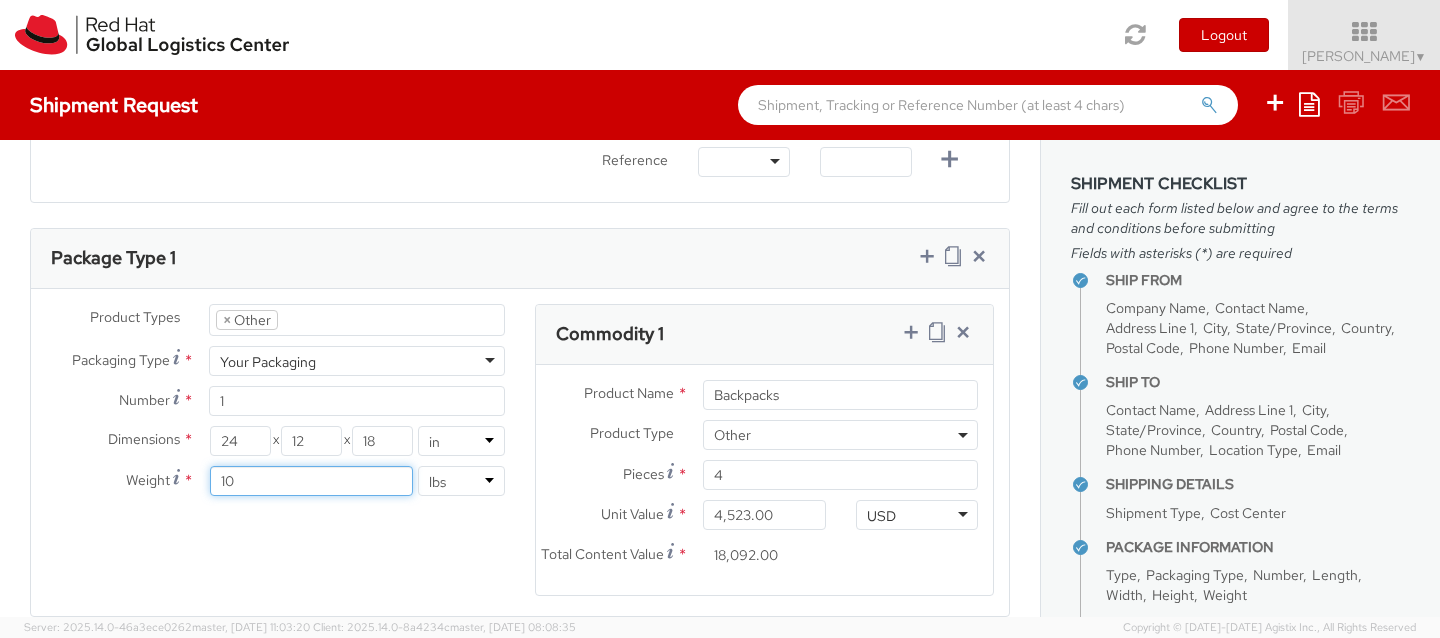 click on "10" at bounding box center (311, 481) 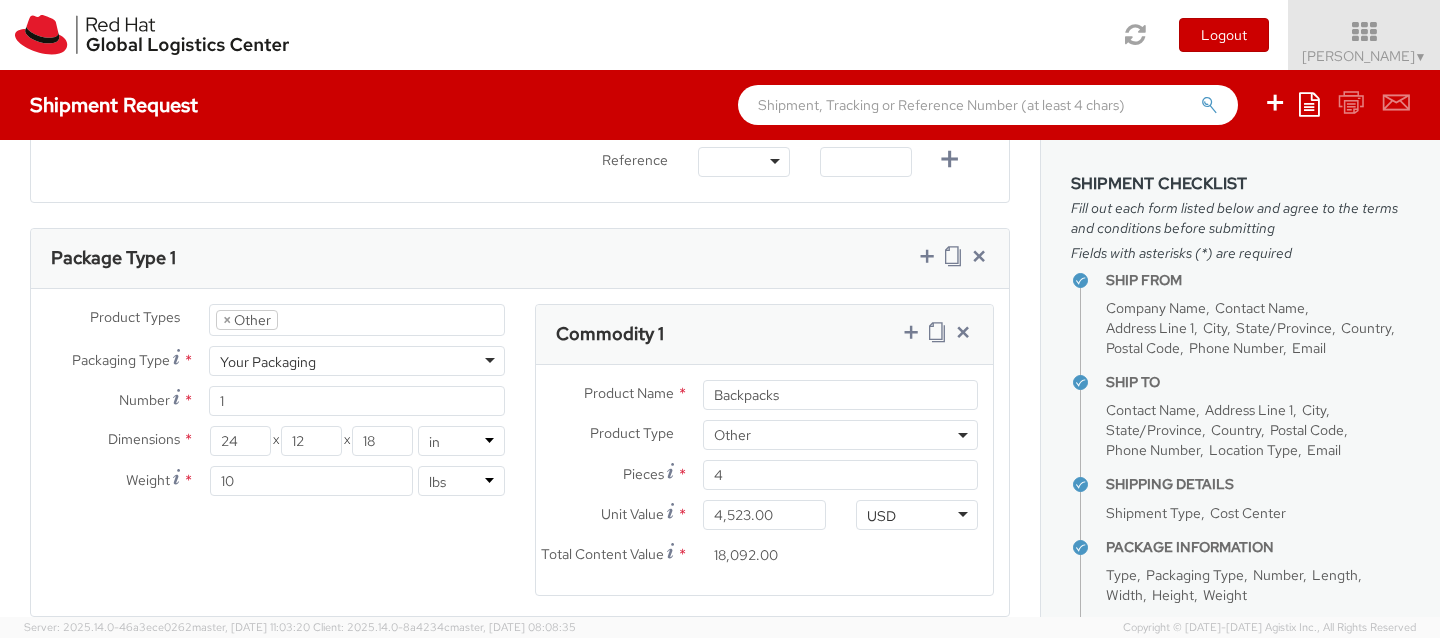 click on "Product Types        *               Documents Docking Station Laptop Monitor Other Hardware Server Telecom Equipment Other × Other                                         Packaging Type        *             Your Packaging Your Packaging Envelope Your Packaging                                             Number        *       1                                                   Dimensions        *                       24 X 12 X 18       in cm                                       Weight        *                         10     lbs kgs                                           Commodity 1                                         Product Name        *       Backpacks                                                         Product Type        *               Documents Docking Station Laptop Monitor Other Hardware Server Telecom Equipment Other Other                                                 Pieces        *       4                                                         Unit Value" at bounding box center [520, 462] 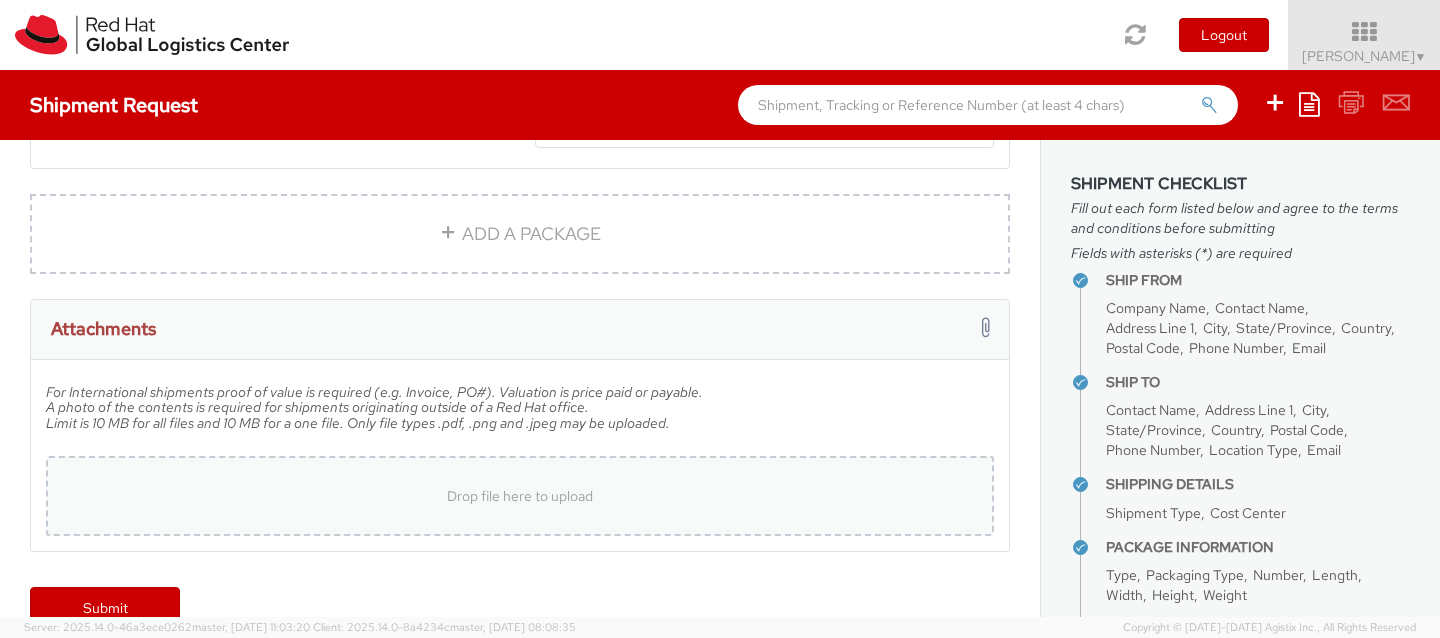 scroll, scrollTop: 1397, scrollLeft: 0, axis: vertical 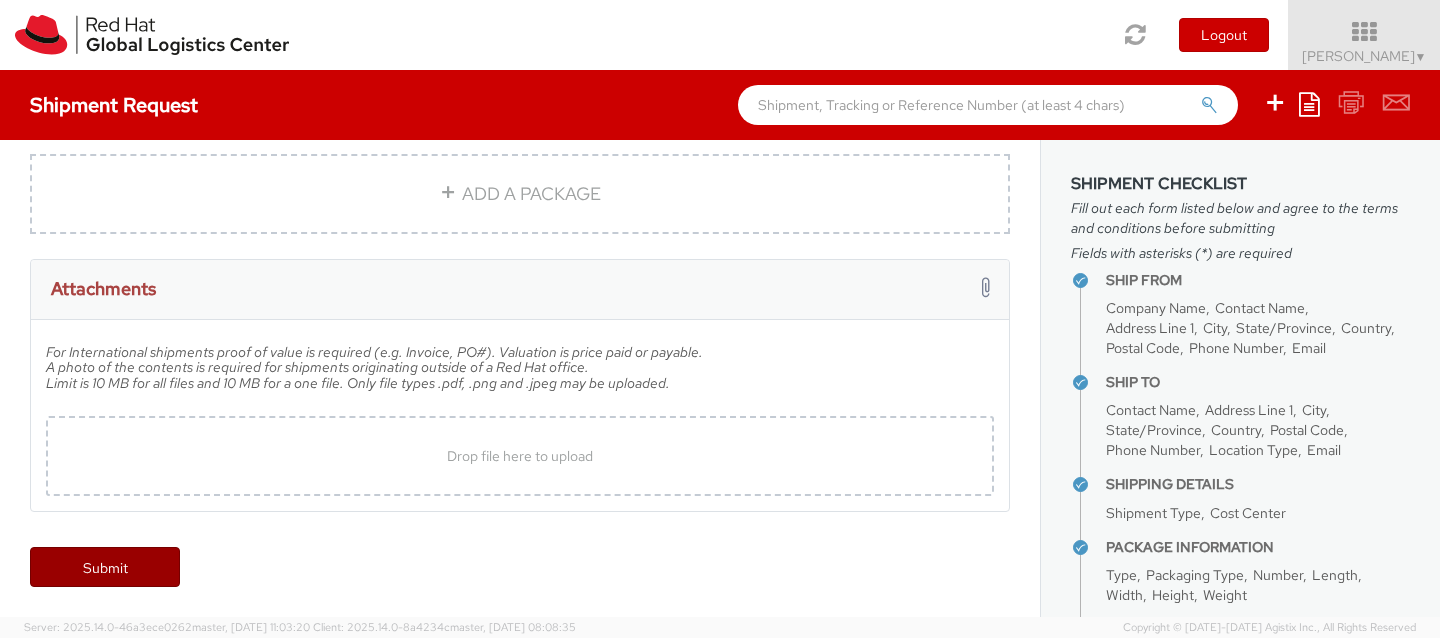 click on "Submit" at bounding box center [105, 567] 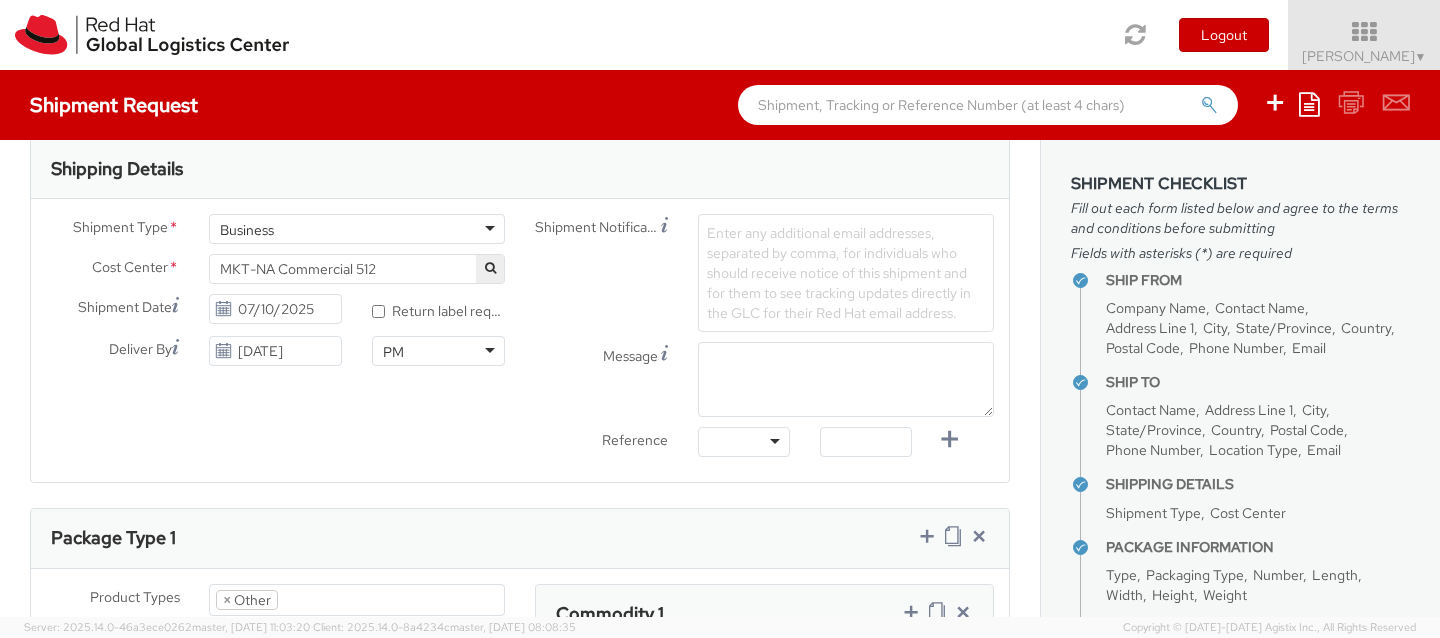 scroll, scrollTop: 731, scrollLeft: 0, axis: vertical 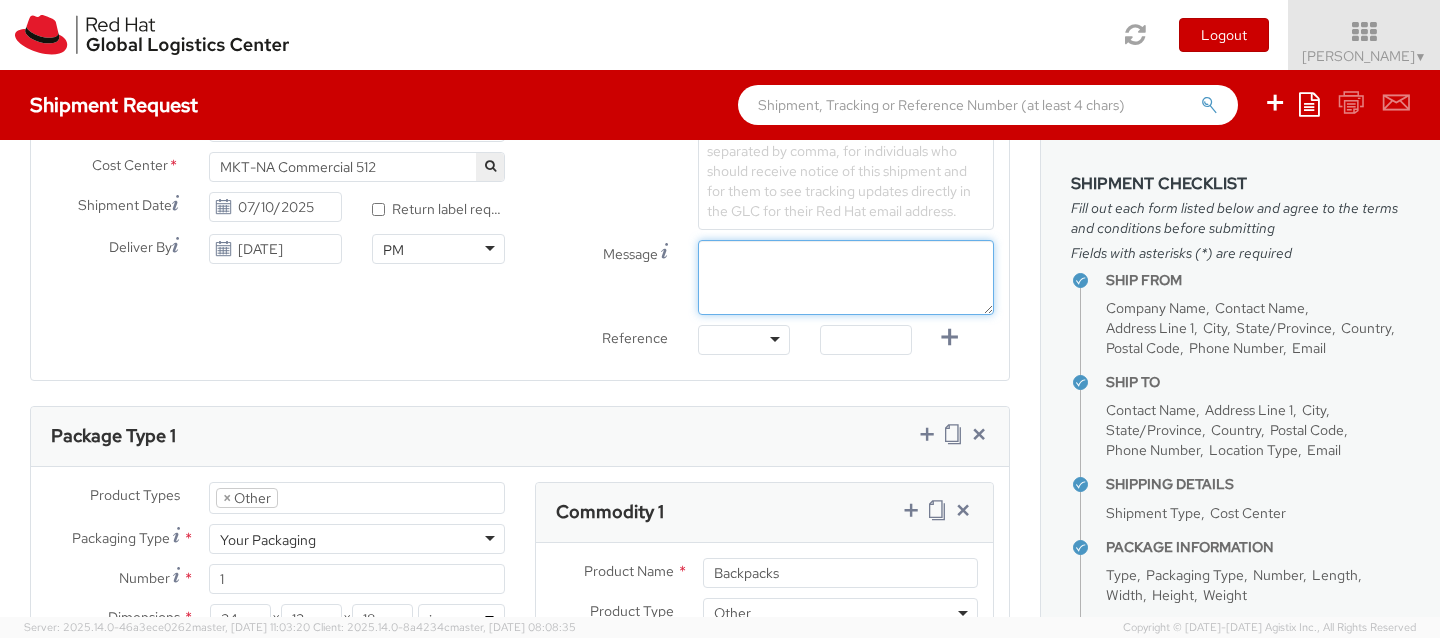 click on "Message" at bounding box center (846, 277) 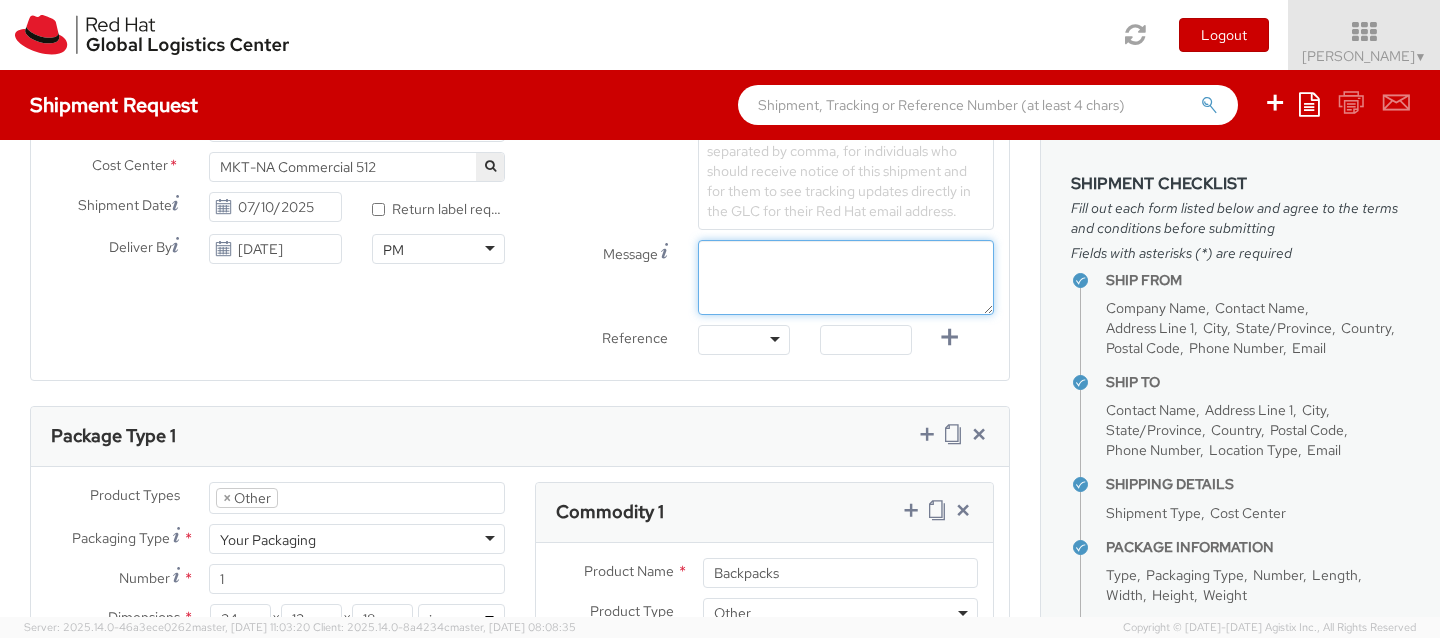 type on ":" 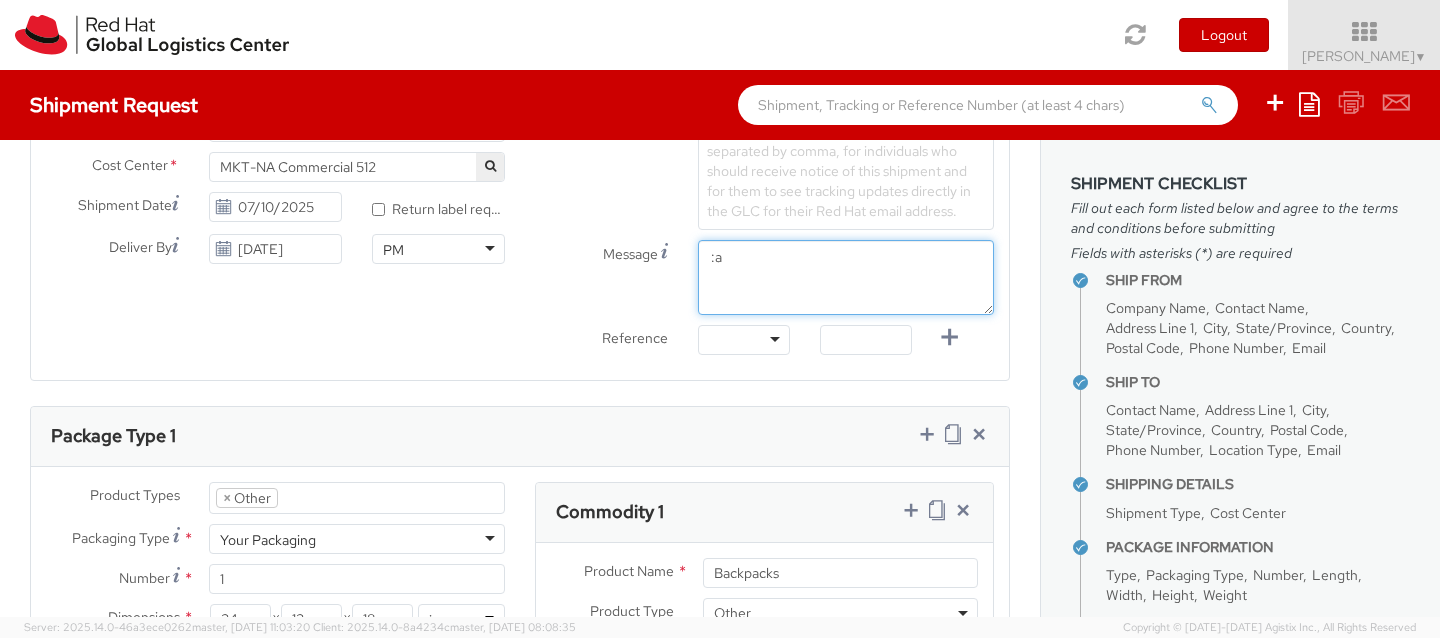 type on ":" 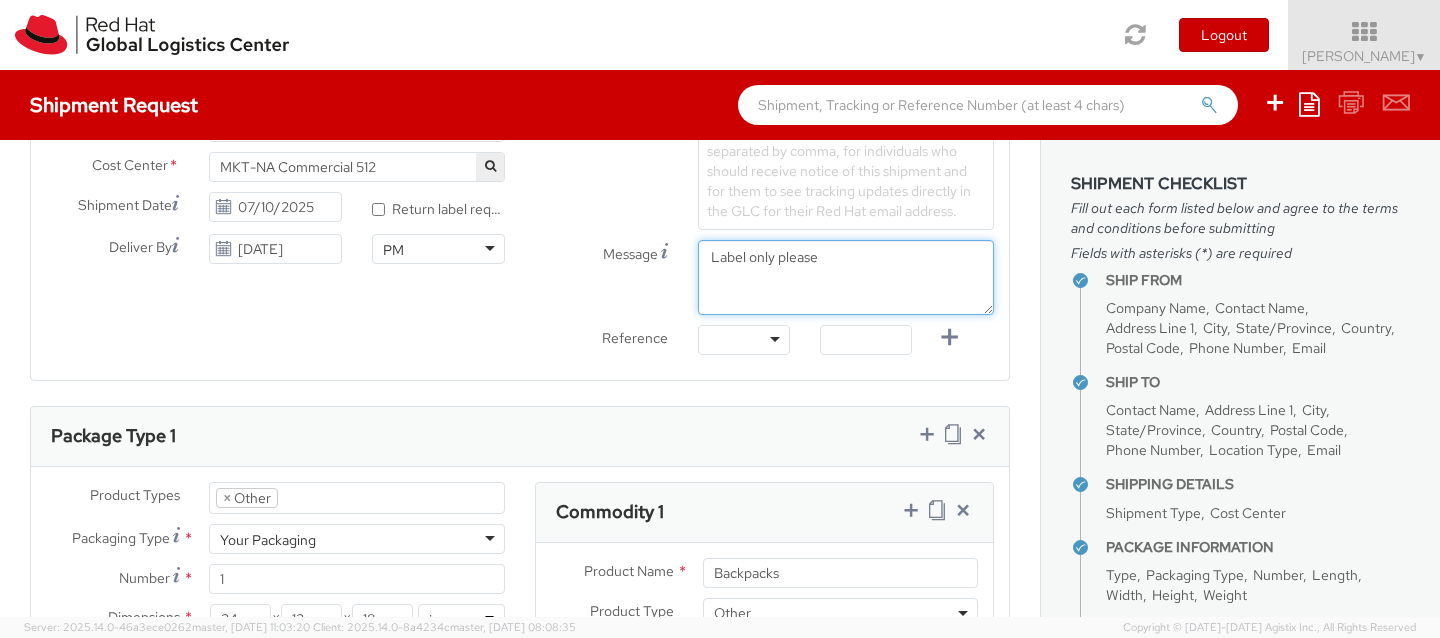 scroll, scrollTop: 1397, scrollLeft: 0, axis: vertical 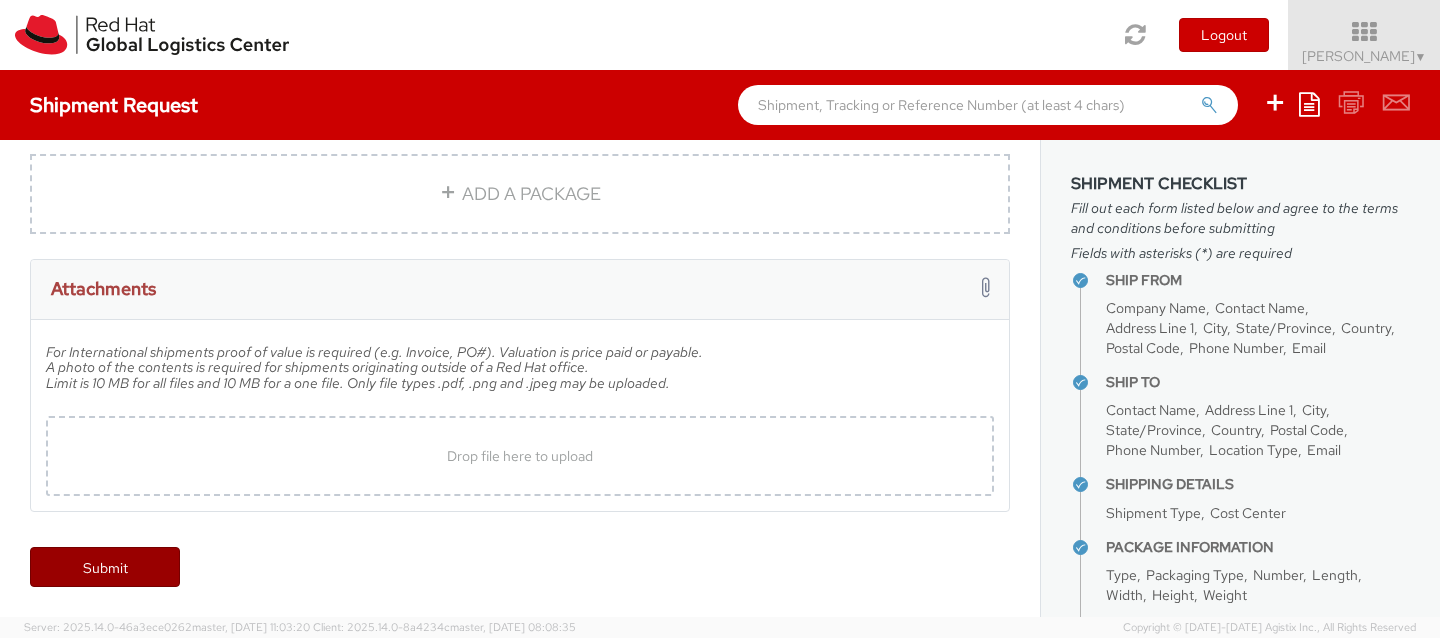 type on "Label only please" 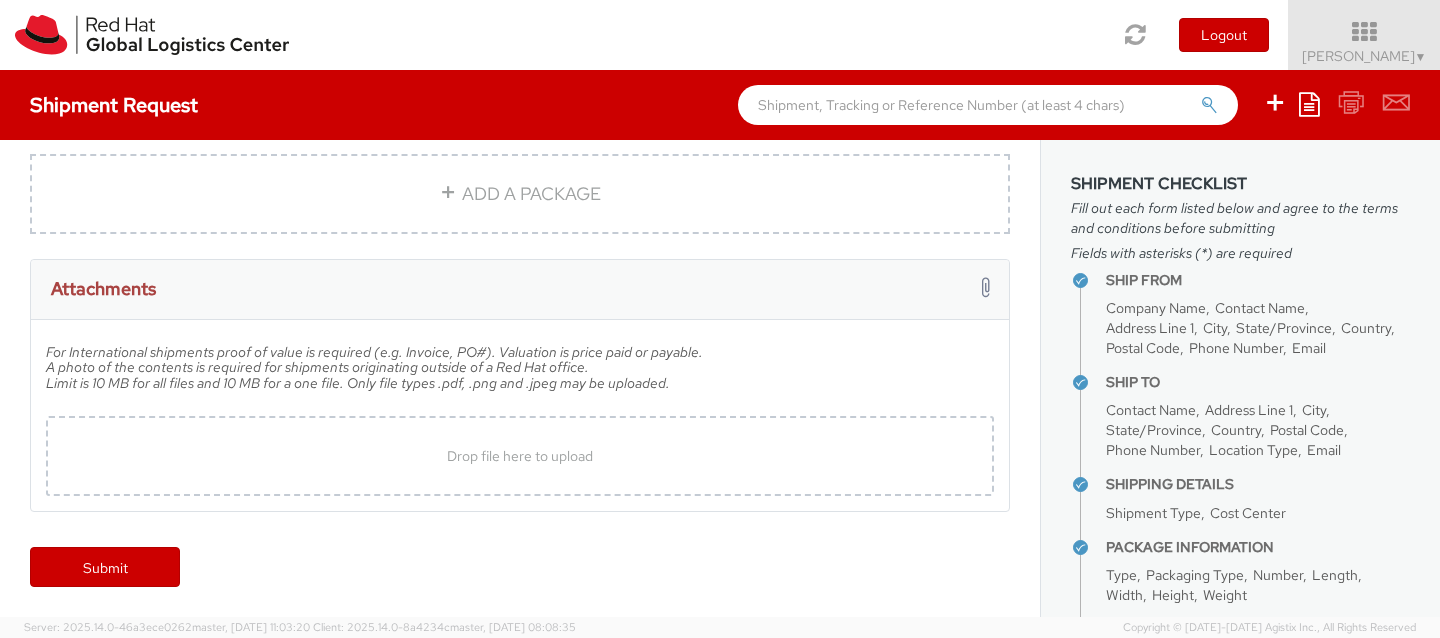 scroll, scrollTop: 239, scrollLeft: 0, axis: vertical 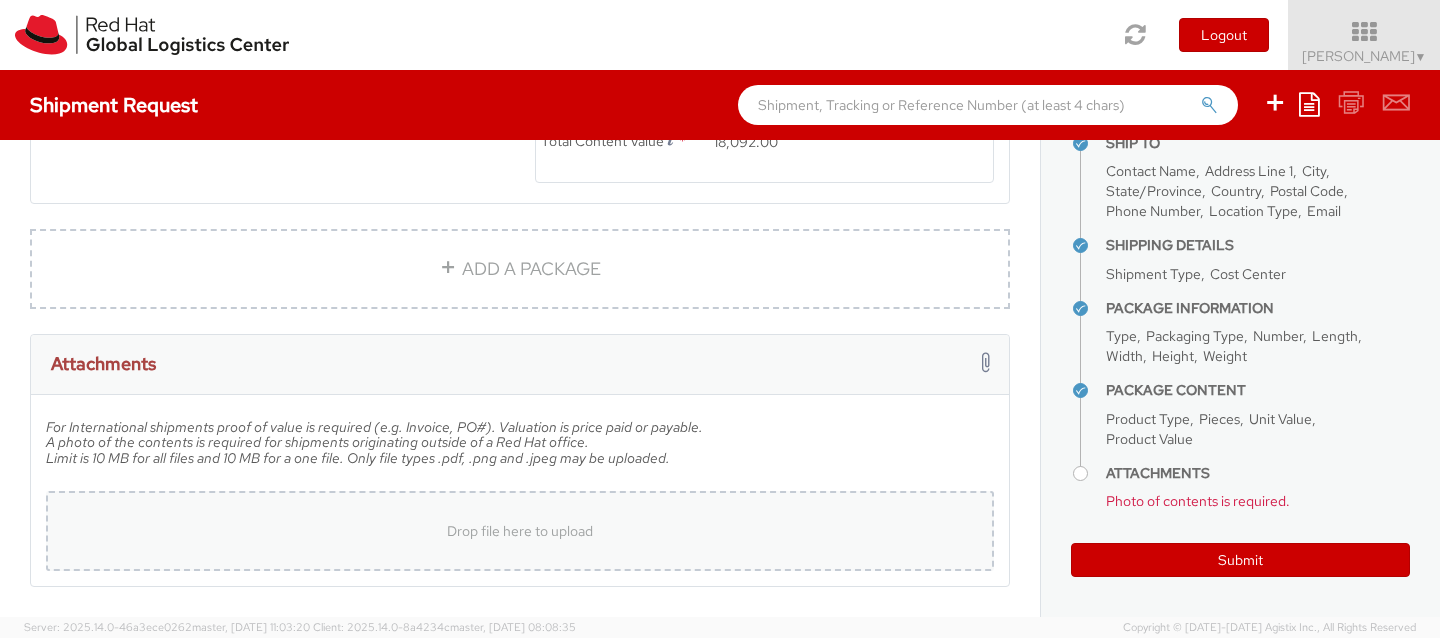 click on "Drop file here to upload" at bounding box center [520, 531] 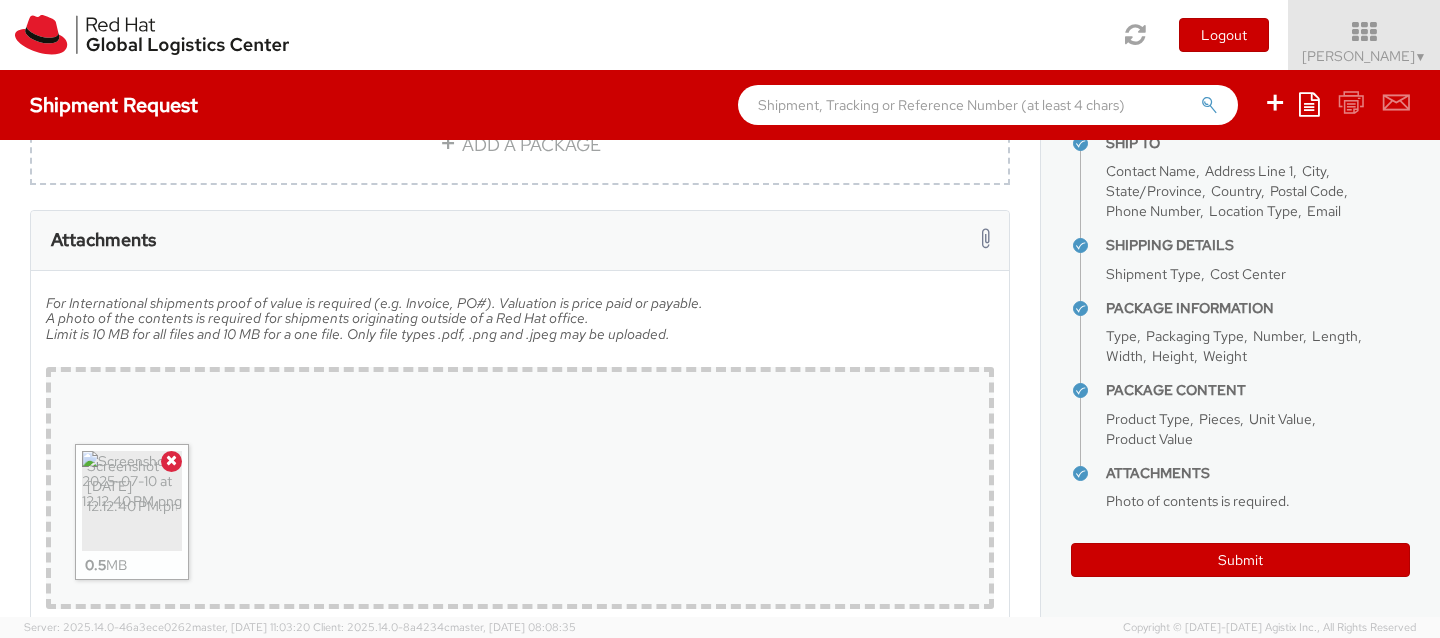 scroll, scrollTop: 1559, scrollLeft: 0, axis: vertical 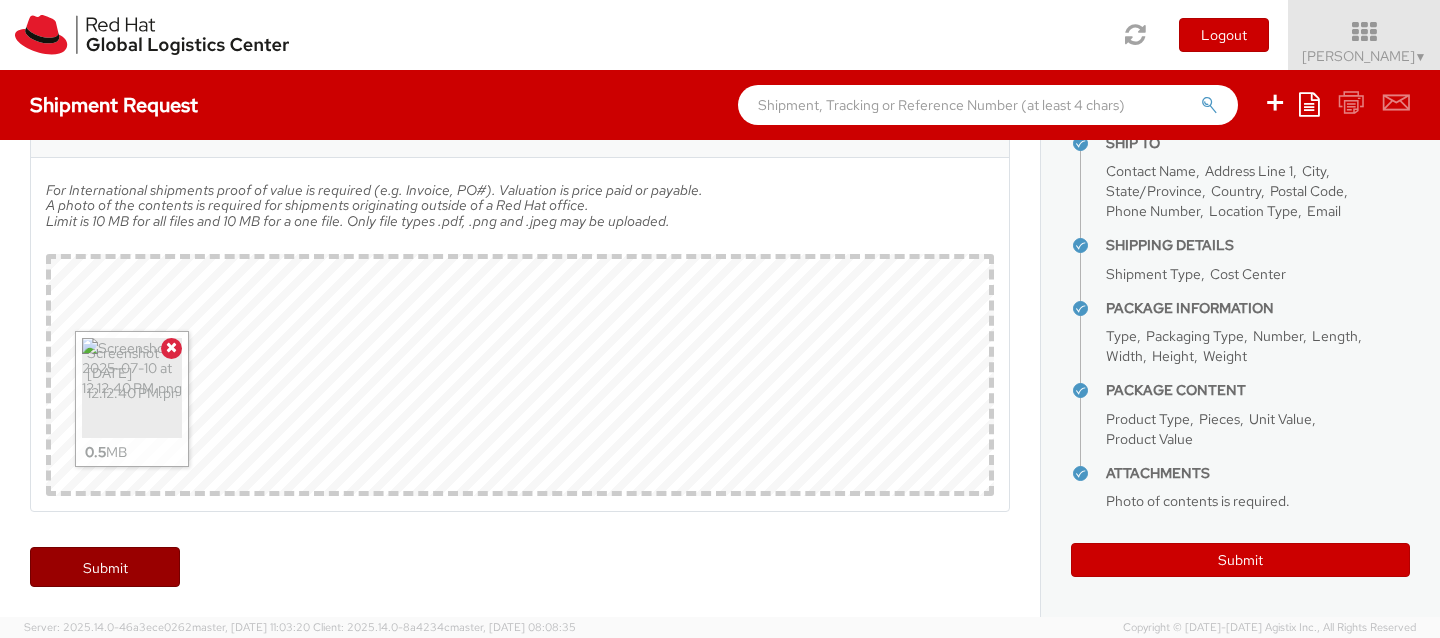 click on "Submit" at bounding box center [105, 567] 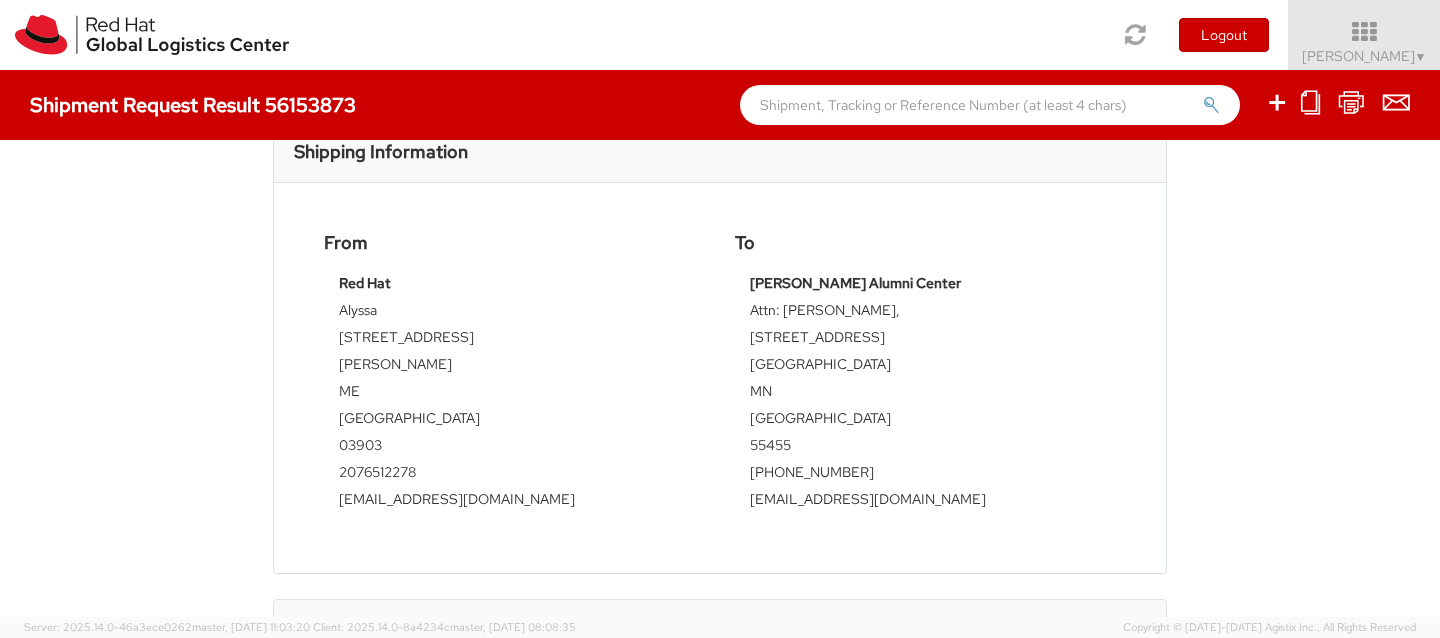 scroll, scrollTop: 545, scrollLeft: 0, axis: vertical 